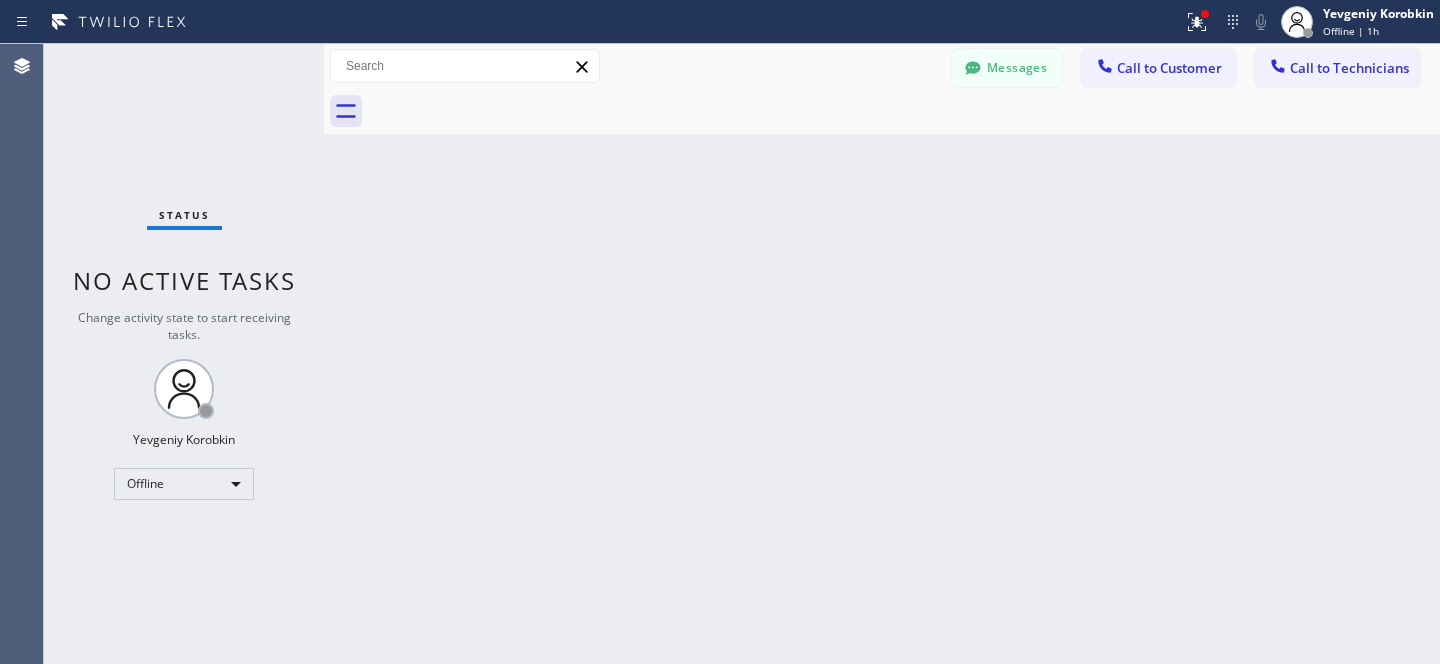 scroll, scrollTop: 0, scrollLeft: 0, axis: both 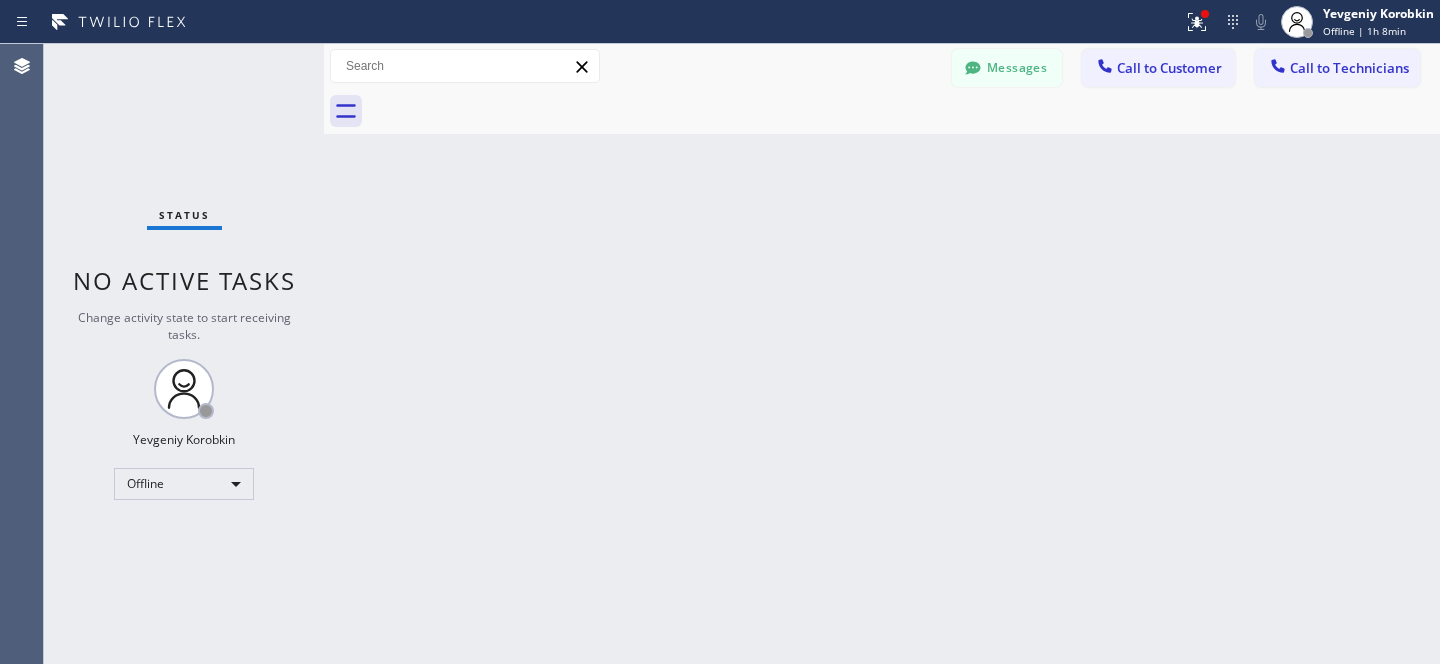 click on "Messages" at bounding box center [1007, 68] 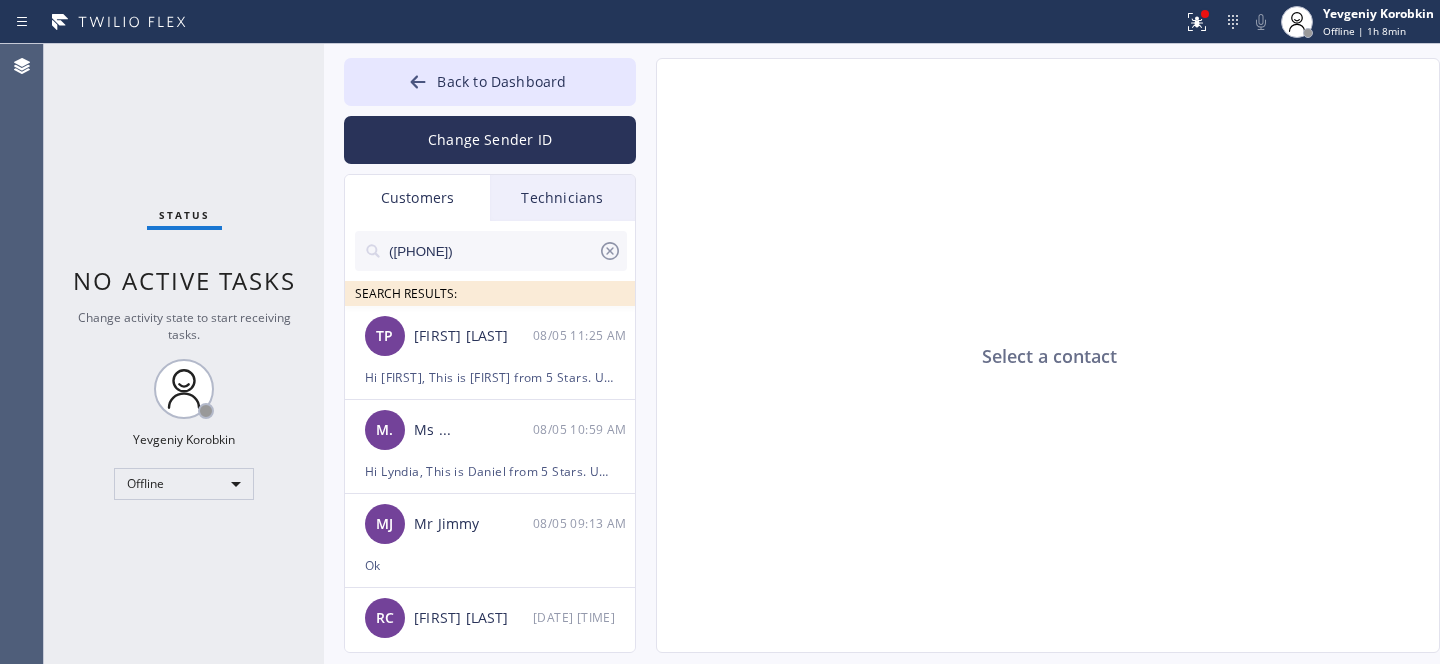 click on "([PHONE])" at bounding box center [492, 251] 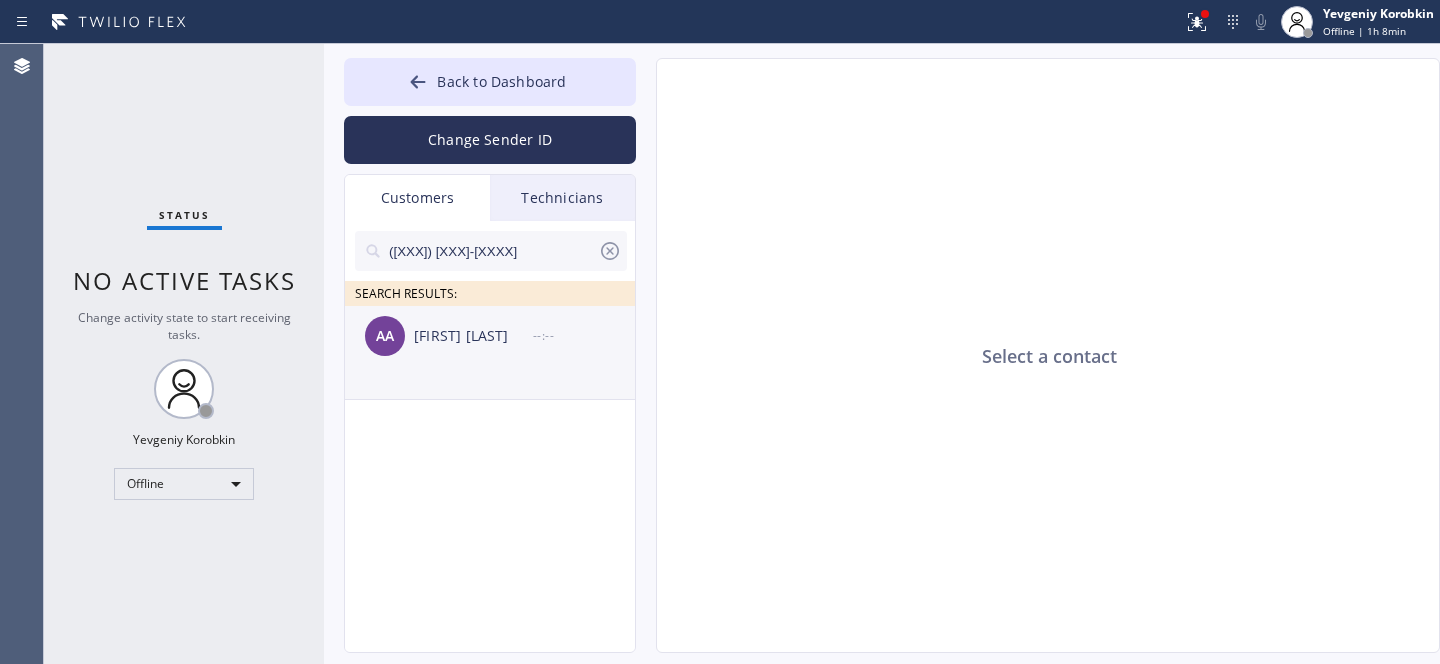 type on "([XXX]) [XXX]-[XXXX]" 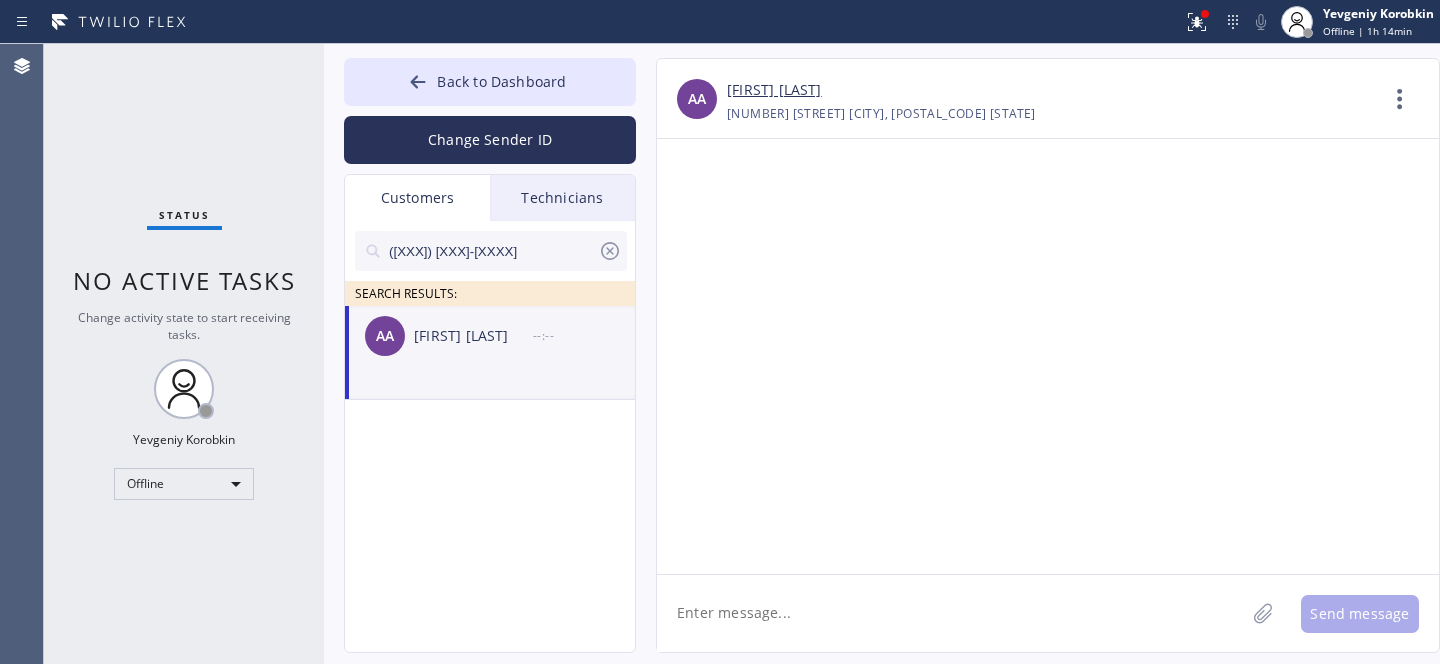 click on "[FIRST] [LAST]" at bounding box center [473, 336] 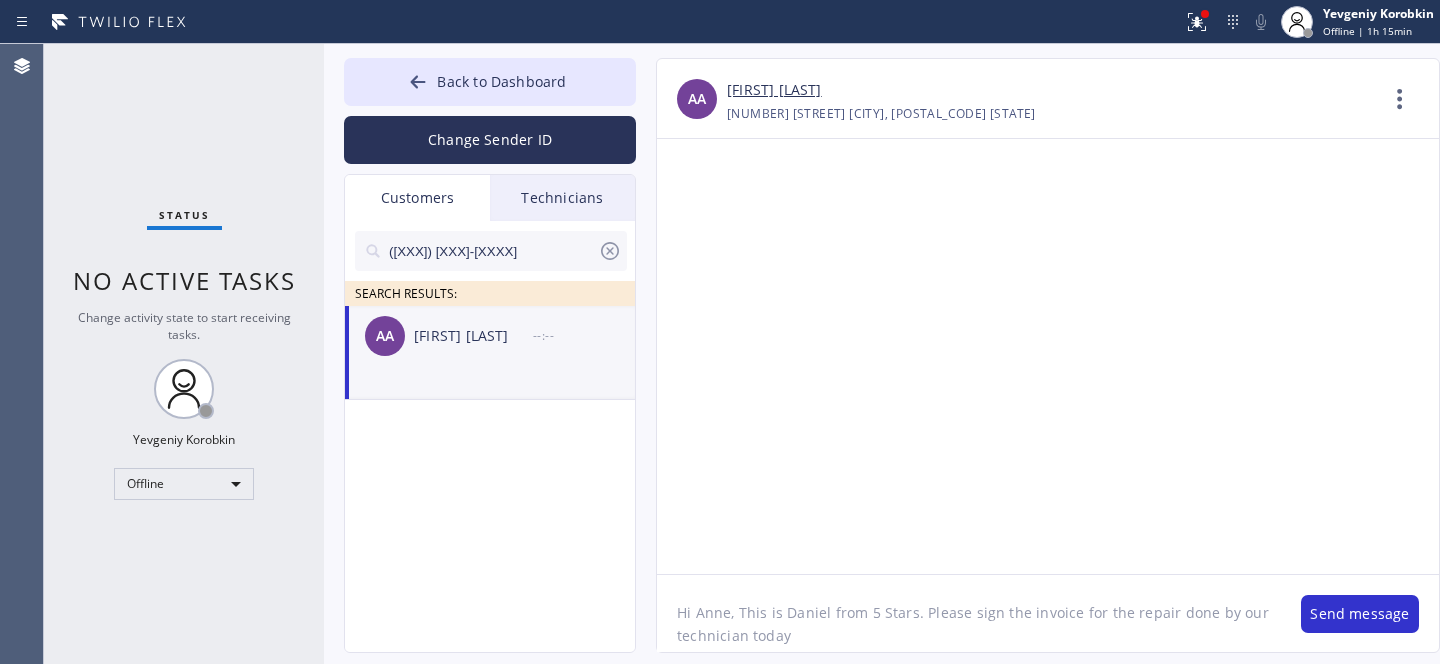click on "Hi Anne, This is Daniel from 5 Stars. Please sign the invoice for the repair done by our technician today" 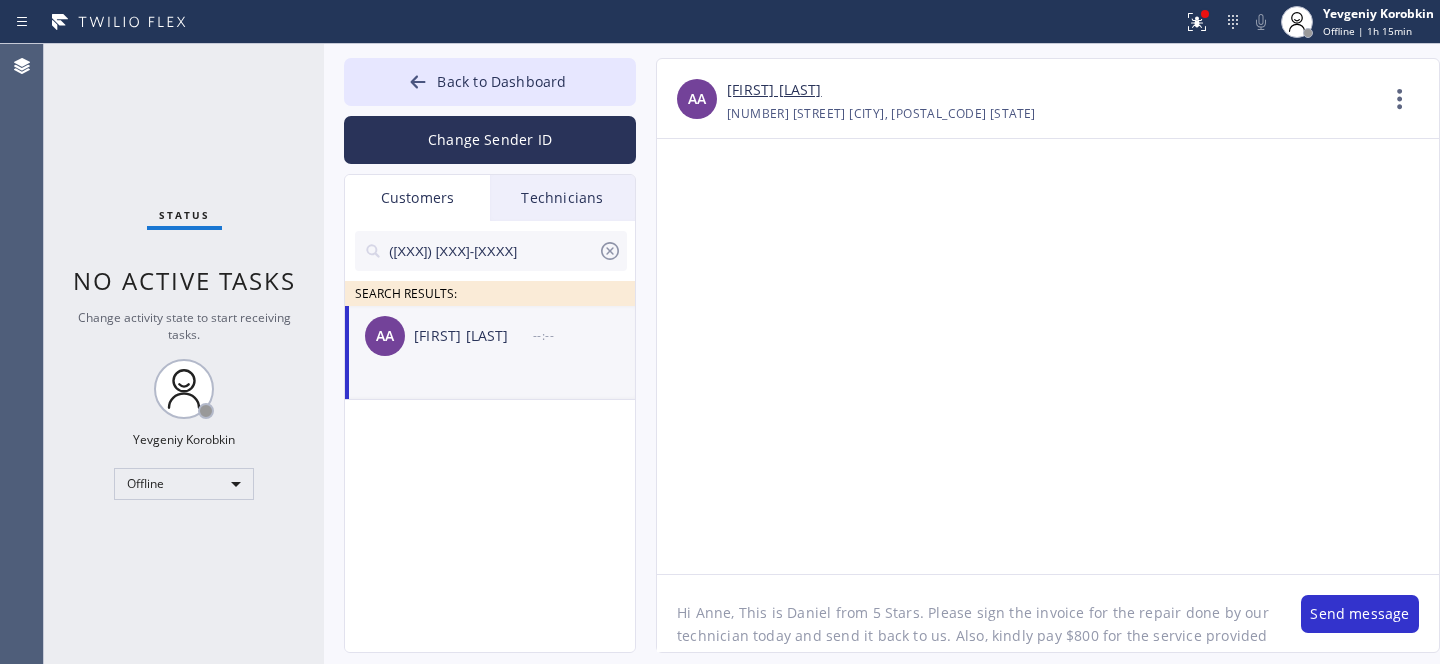 scroll, scrollTop: 16, scrollLeft: 0, axis: vertical 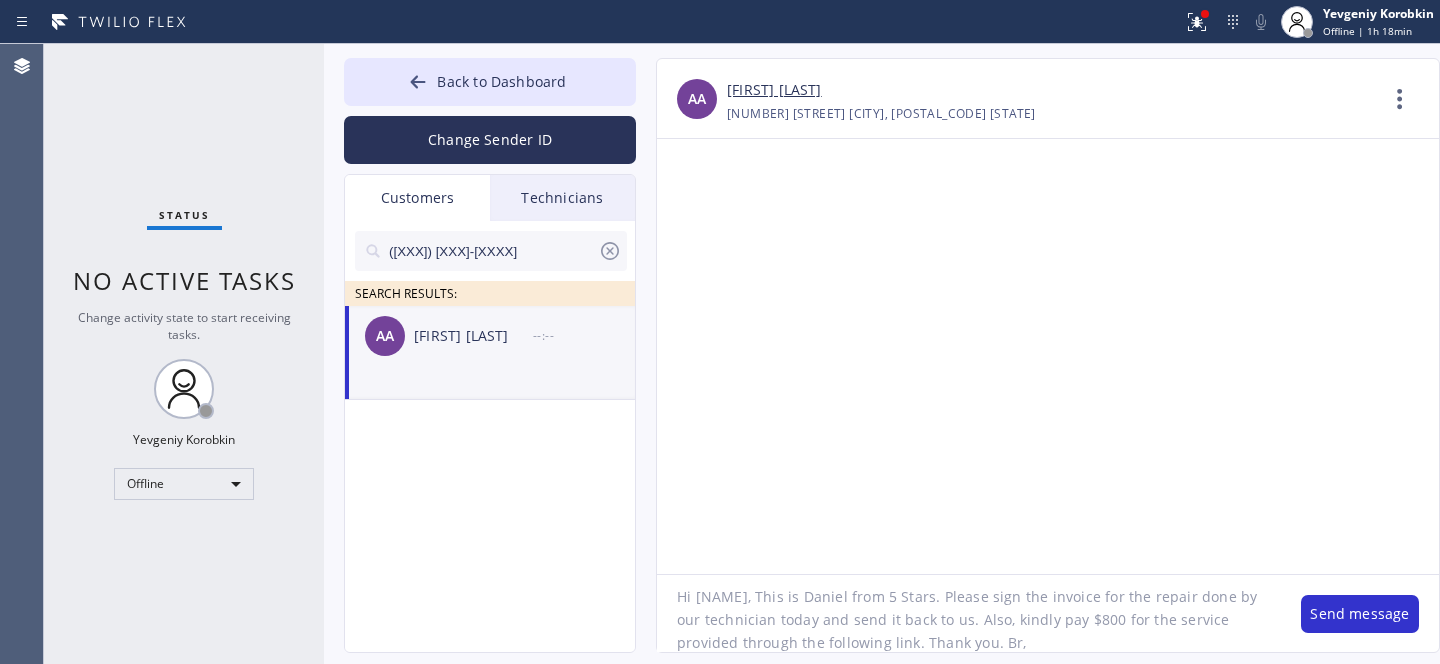 click on "Hi [NAME], This is Daniel from 5 Stars. Please sign the invoice for the repair done by our technician today and send it back to us. Also, kindly pay $800 for the service provided through the following link. Thank you. Br," 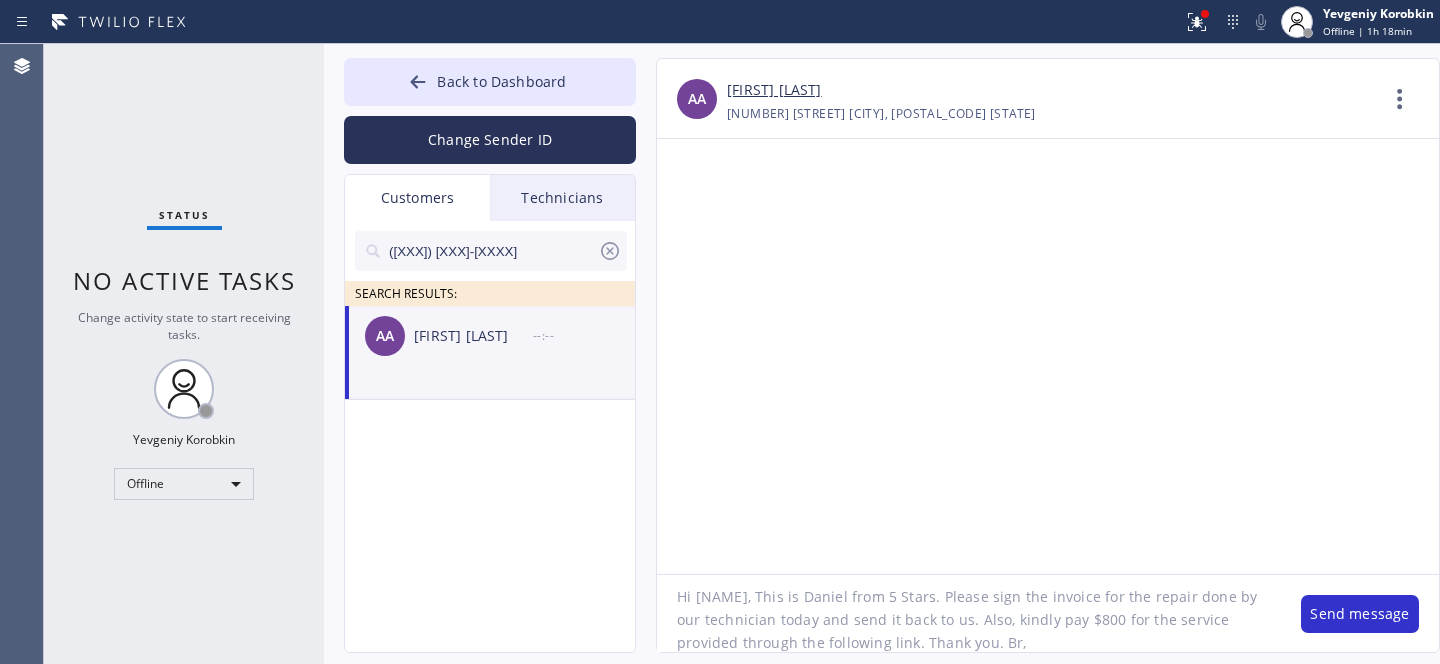 scroll, scrollTop: 39, scrollLeft: 0, axis: vertical 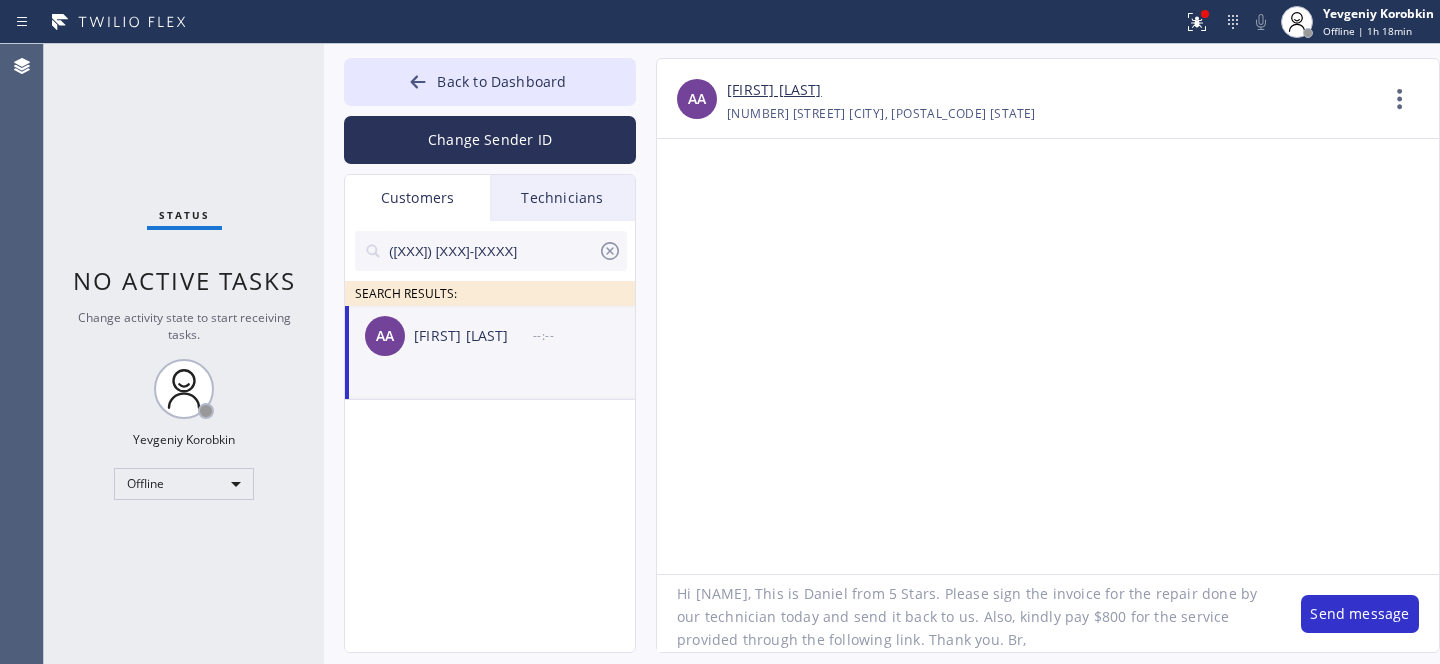 paste on "https://swipesimple.com/links/lnk_13e531094c67fcb3cb3f3f805a448667" 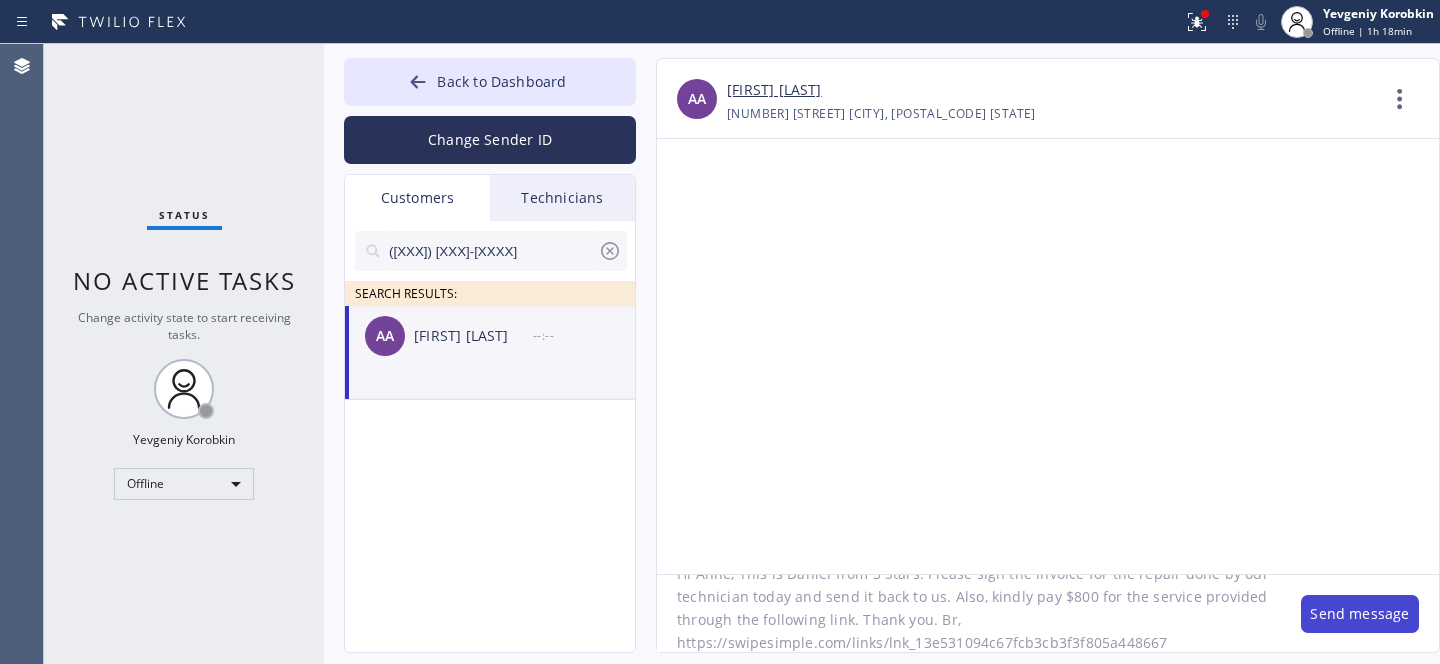 type on "Hi Anne, This is Daniel from 5 Stars. Please sign the invoice for the repair done by our technician today and send it back to us. Also, kindly pay $800 for the service provided through the following link. Thank you. Br,
https://swipesimple.com/links/lnk_13e531094c67fcb3cb3f3f805a448667" 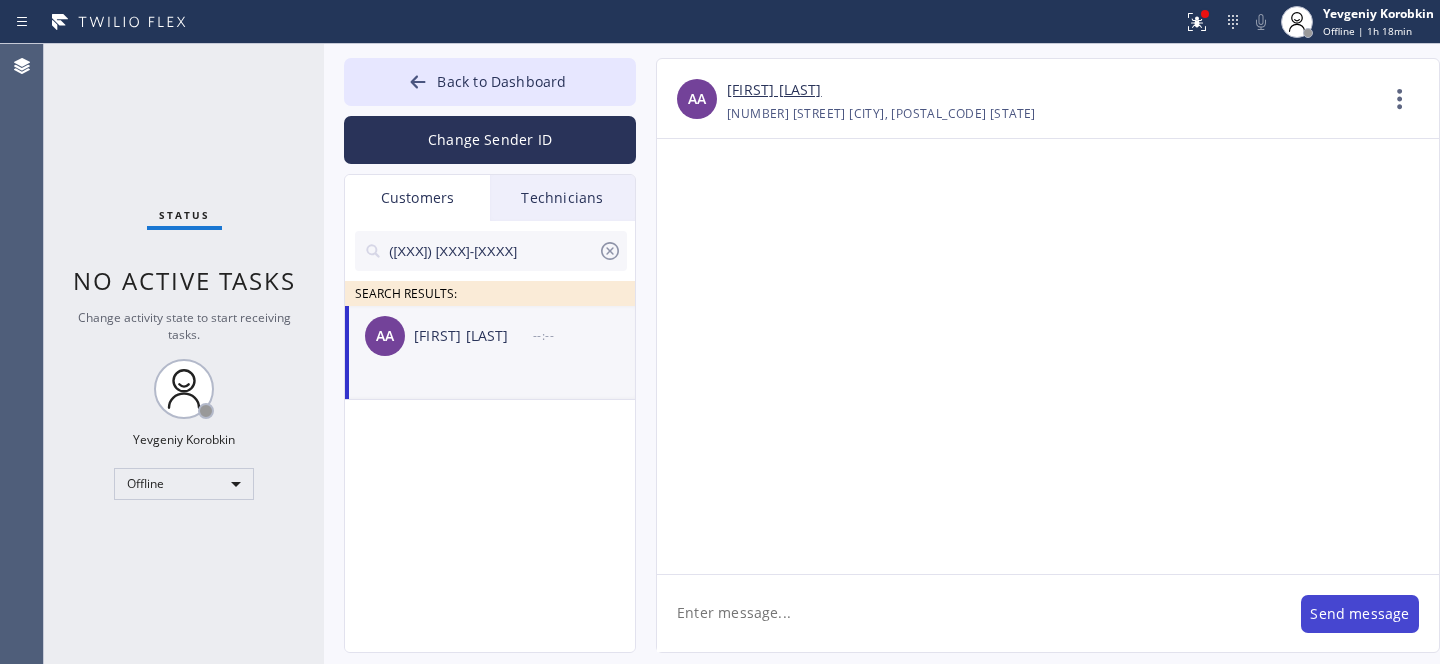 scroll, scrollTop: 0, scrollLeft: 0, axis: both 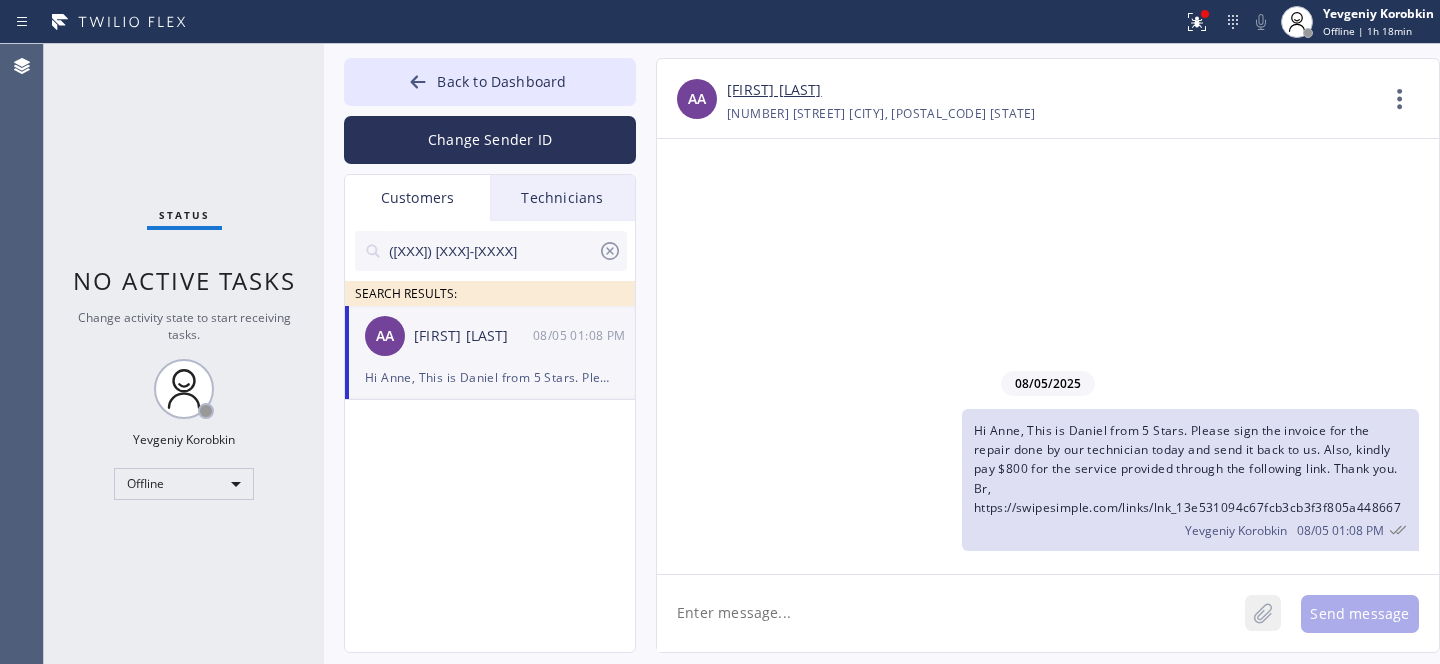 click 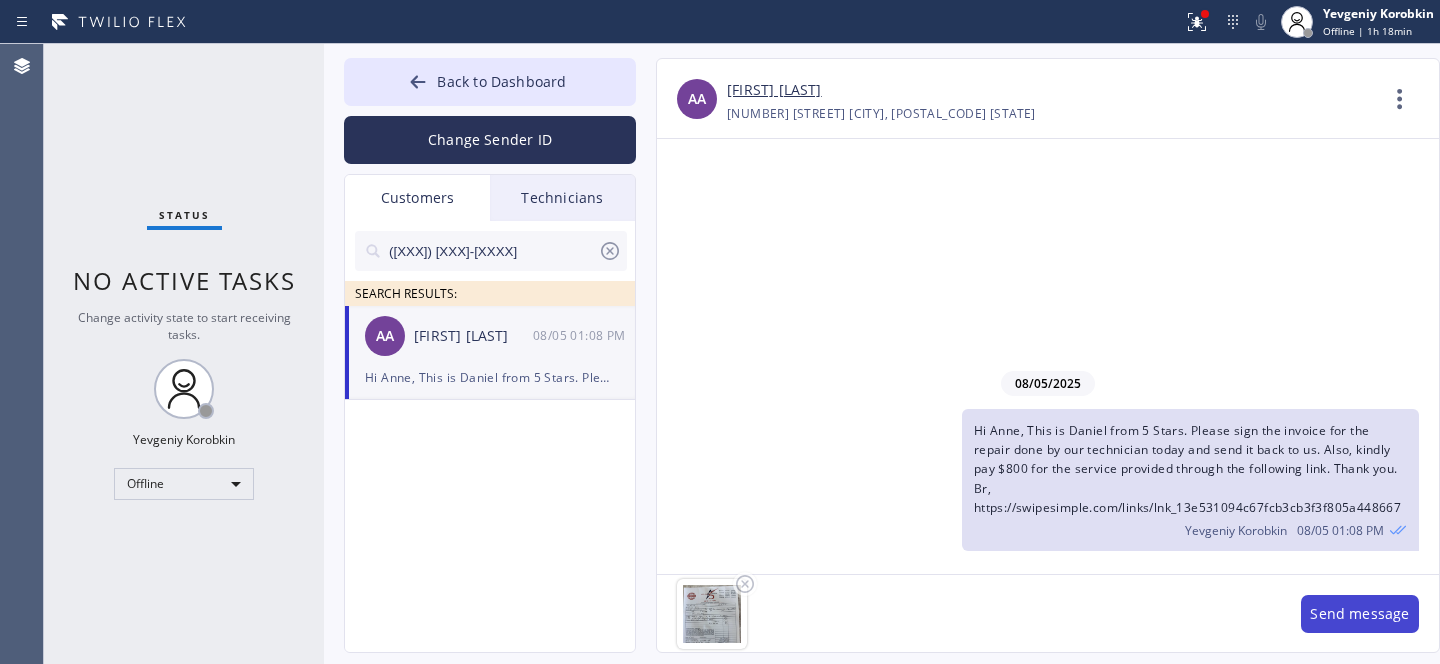 click on "Send message" at bounding box center (1360, 614) 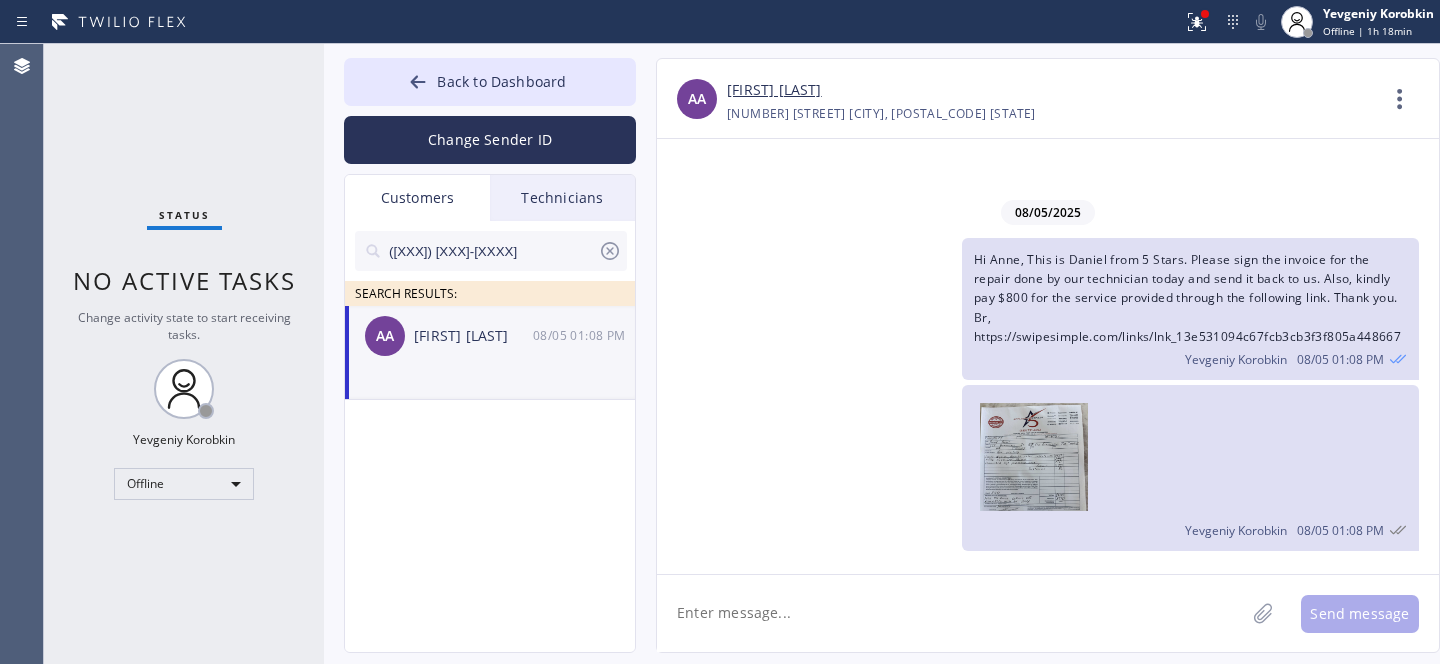click 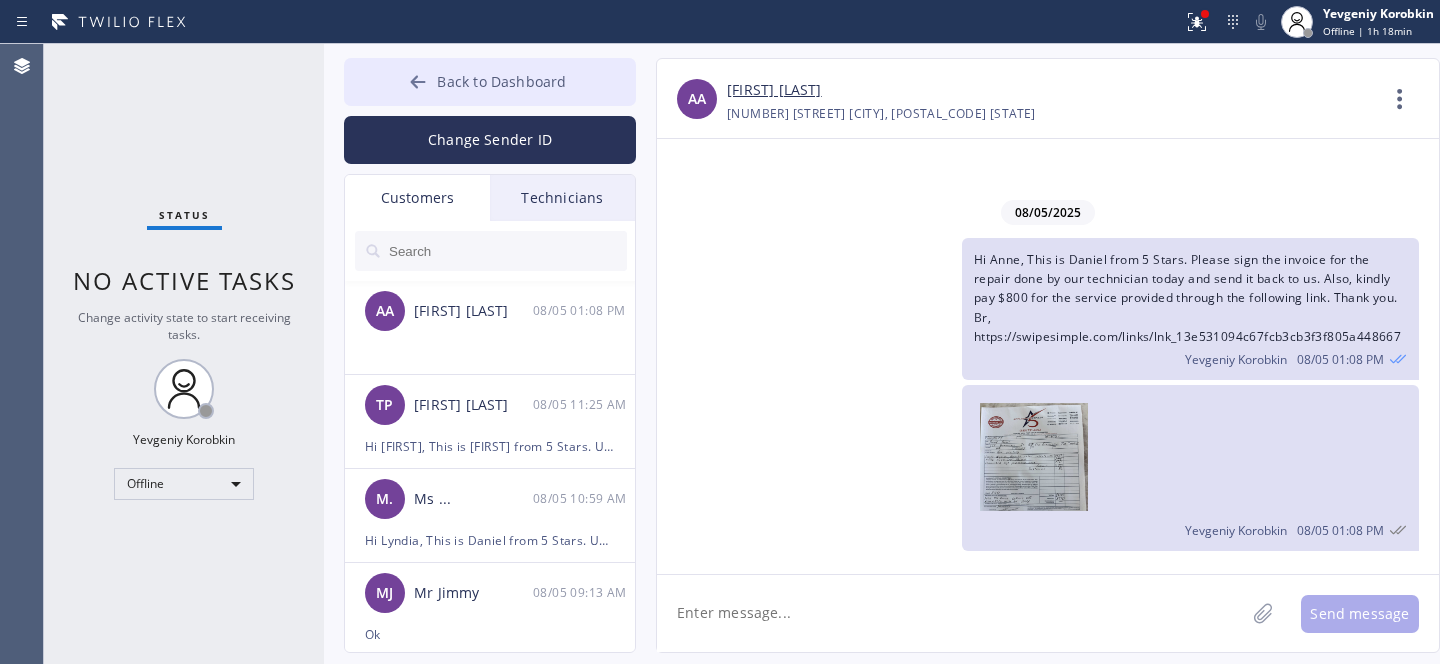 click on "Back to Dashboard" at bounding box center (501, 81) 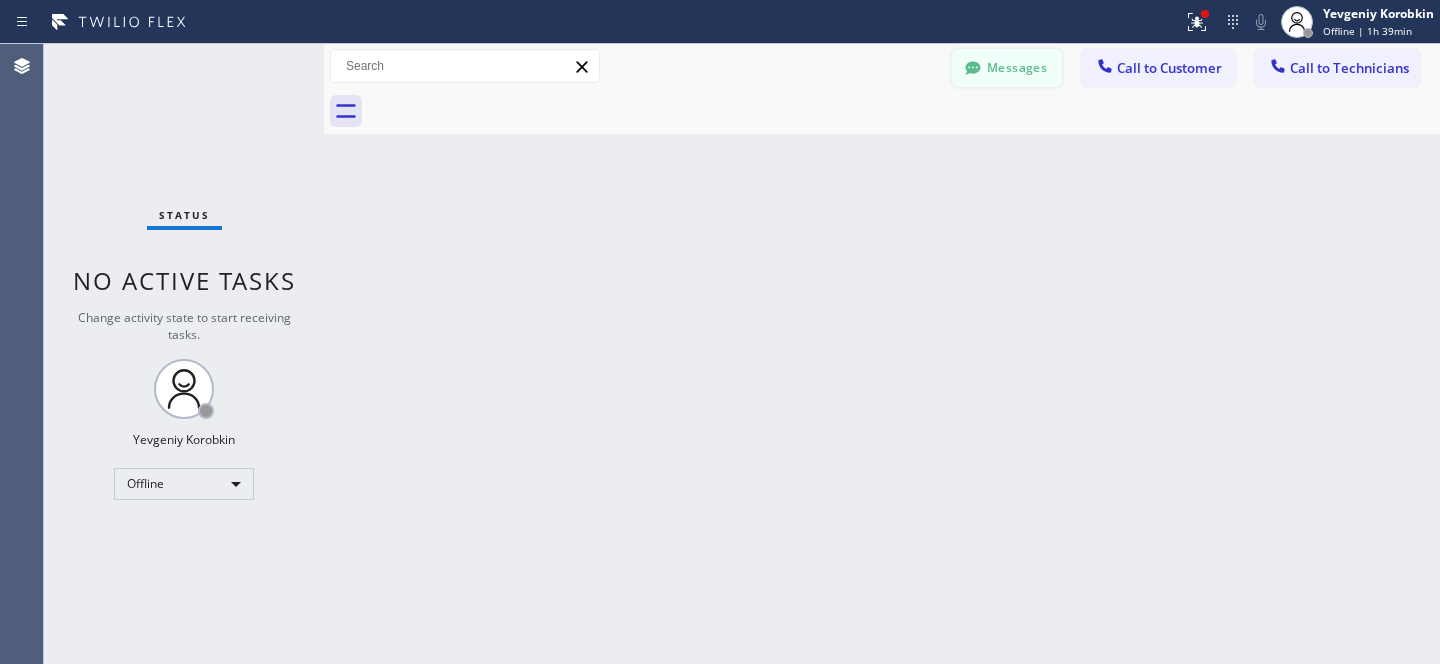 click on "Messages" at bounding box center [1007, 68] 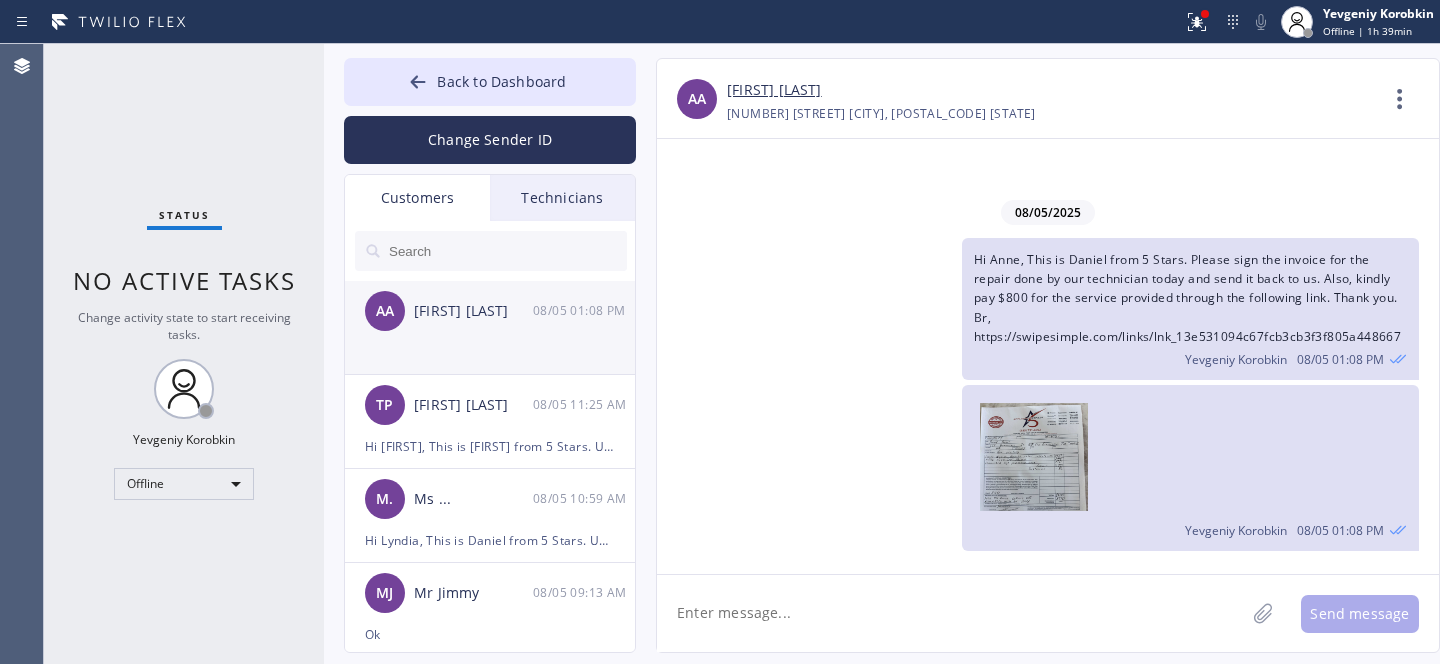 click on "[FIRST] [LAST]" at bounding box center (473, 311) 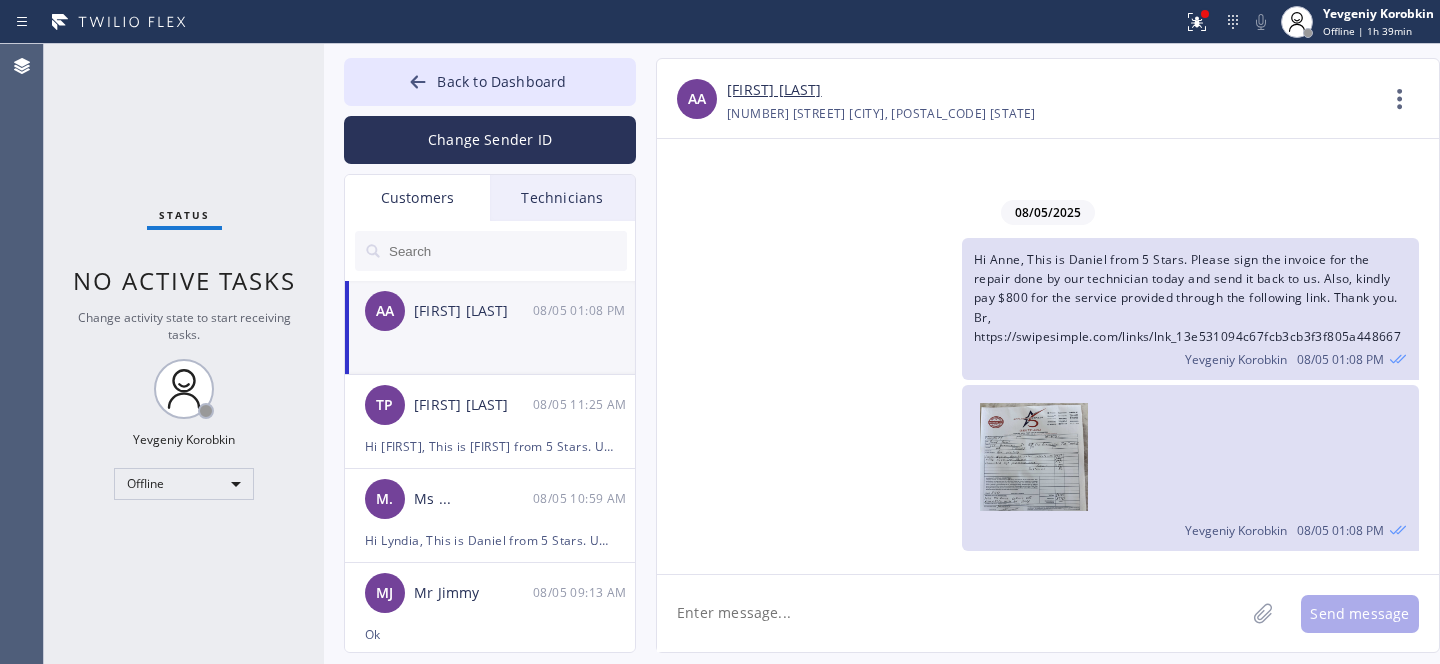 drag, startPoint x: 450, startPoint y: 87, endPoint x: 570, endPoint y: 263, distance: 213.01643 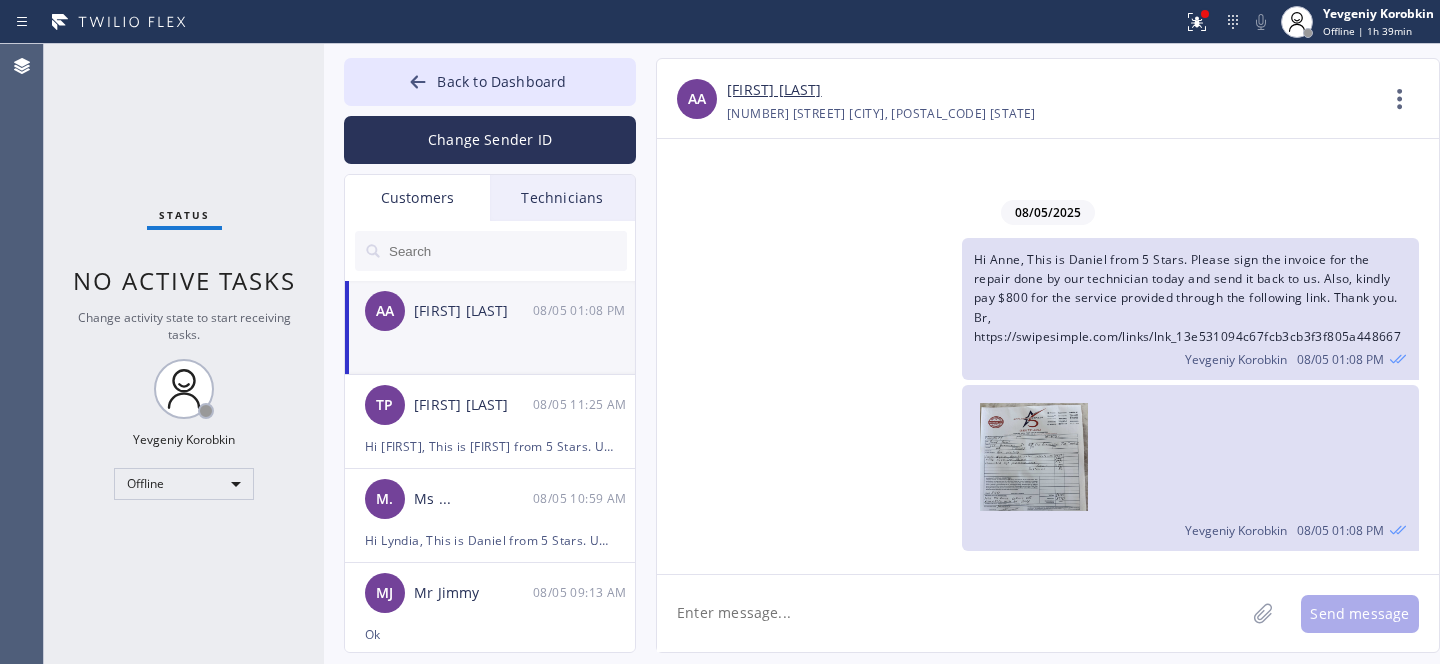 click on "Back to Dashboard" at bounding box center [501, 81] 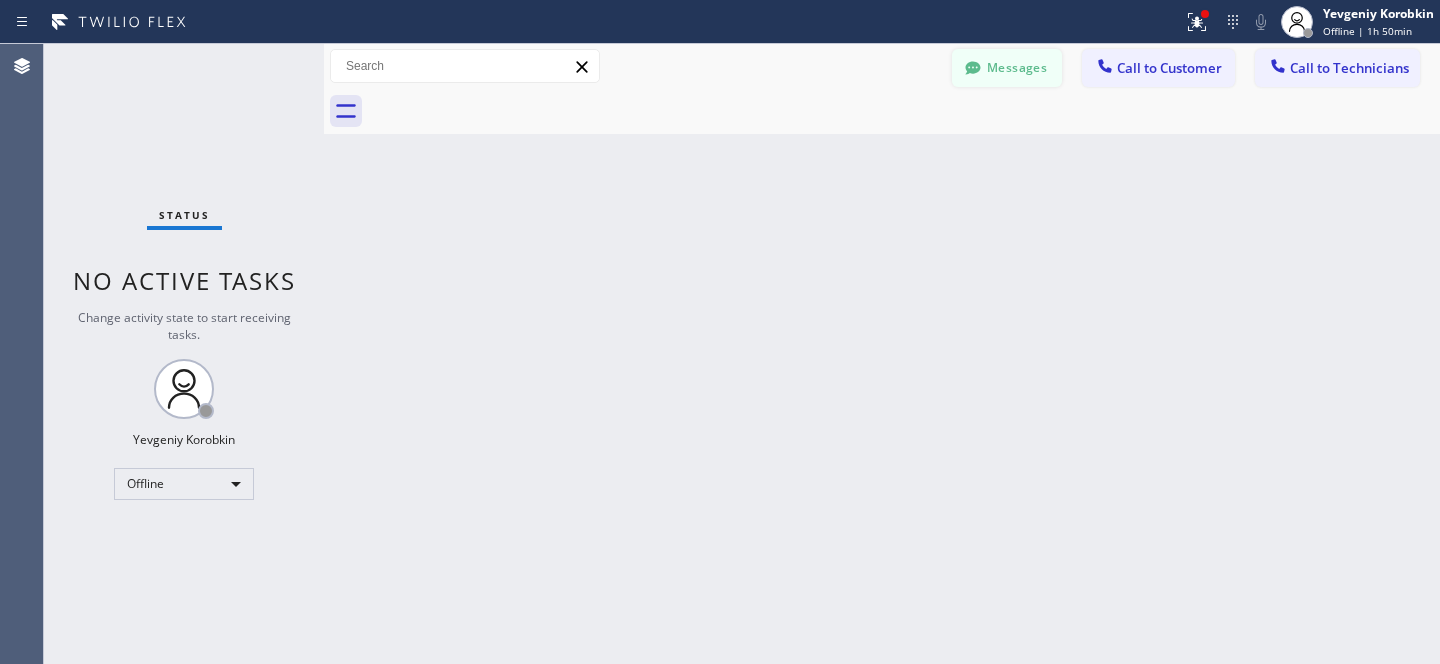 click on "Messages Call to Customer Call to Technicians Outbound call Location Calumet Heights Appliance Repair Your caller id phone number ([PHONE]) Customer number Call Outbound call Technician Search Technician Your caller id phone number Your caller id phone number [PHONE] Call" at bounding box center [882, 66] 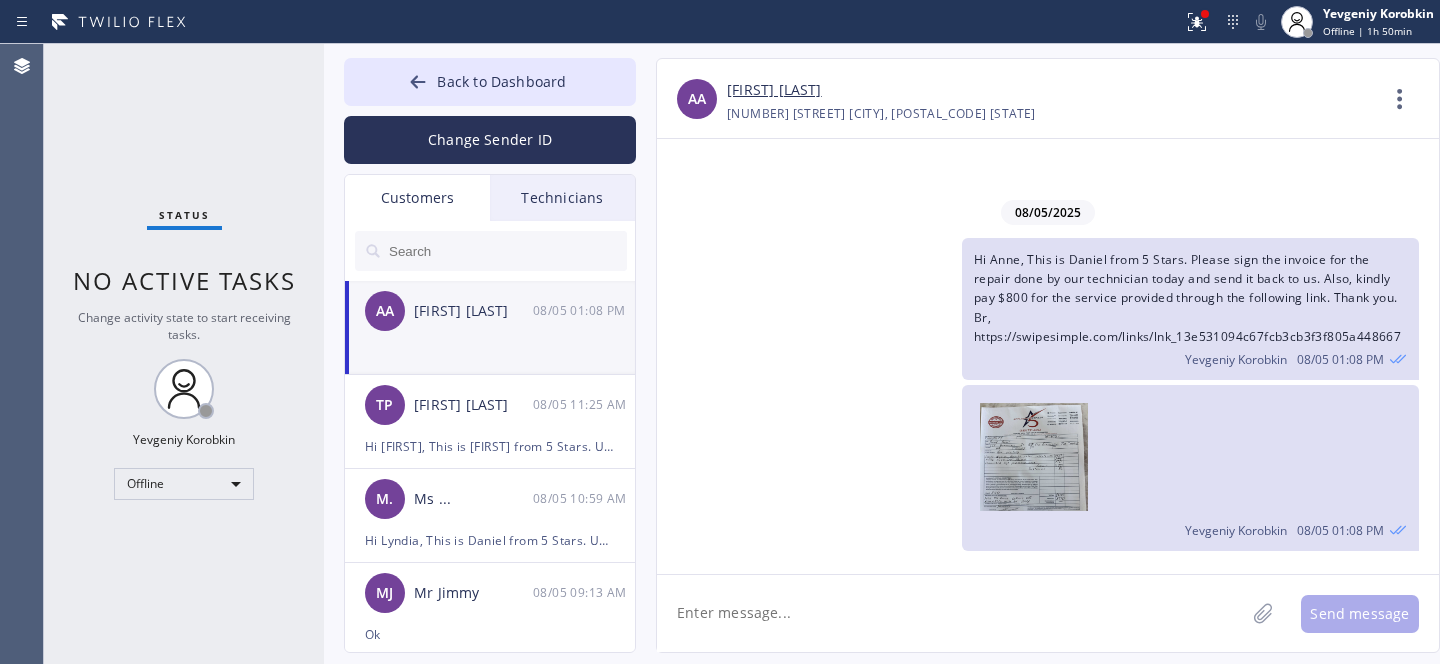 click at bounding box center [507, 251] 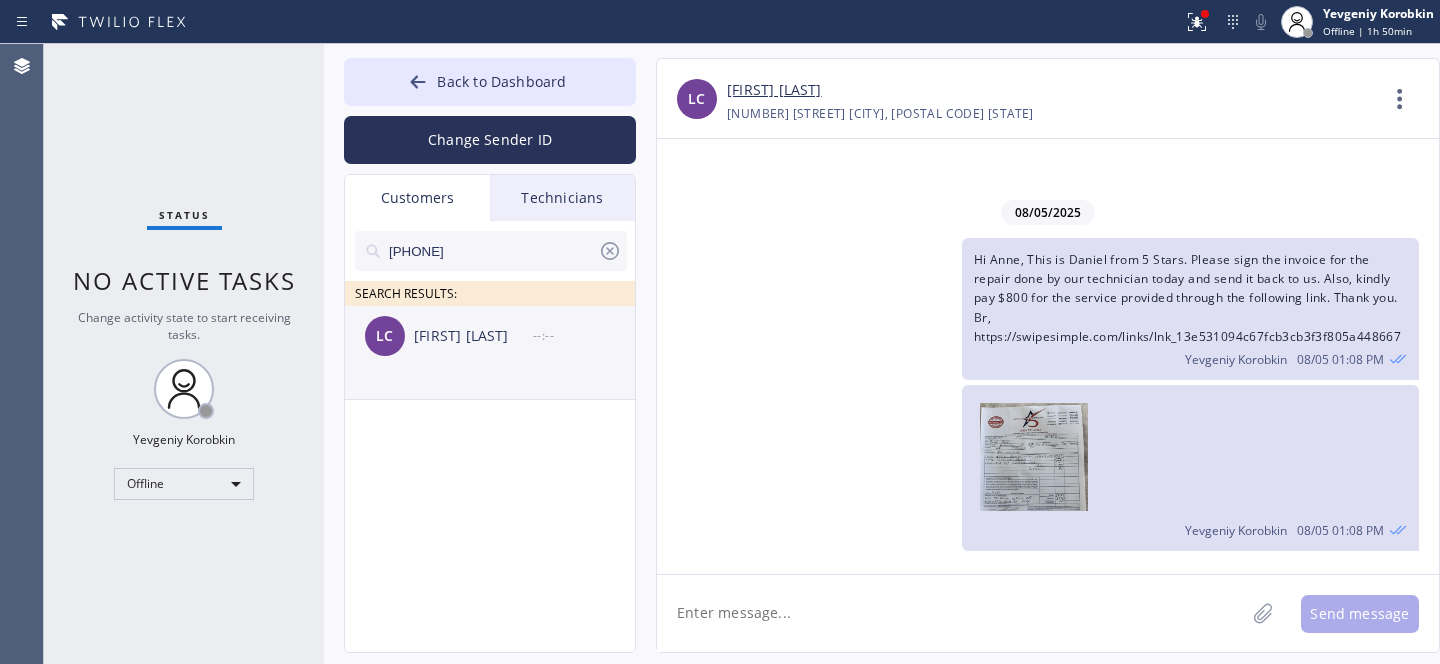 click on "[PERSON] [LAST] --:--" at bounding box center (491, 336) 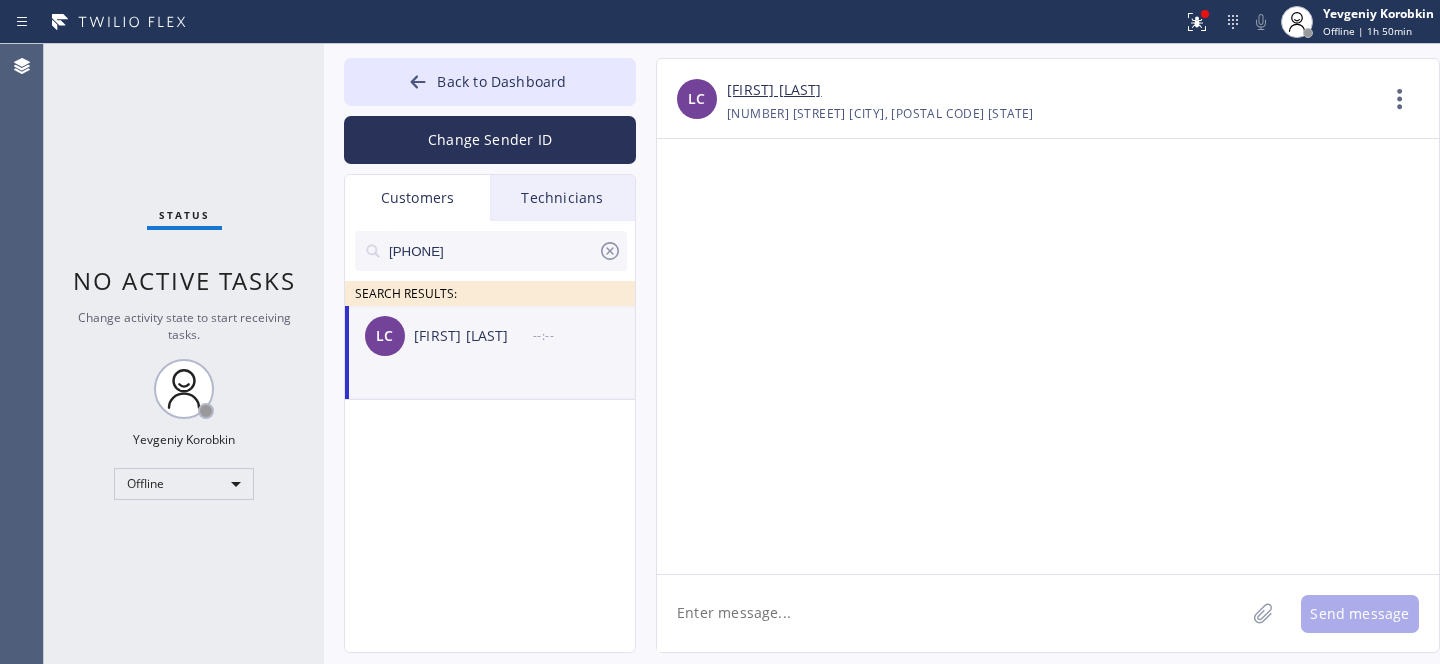 drag, startPoint x: 823, startPoint y: 619, endPoint x: 835, endPoint y: 625, distance: 13.416408 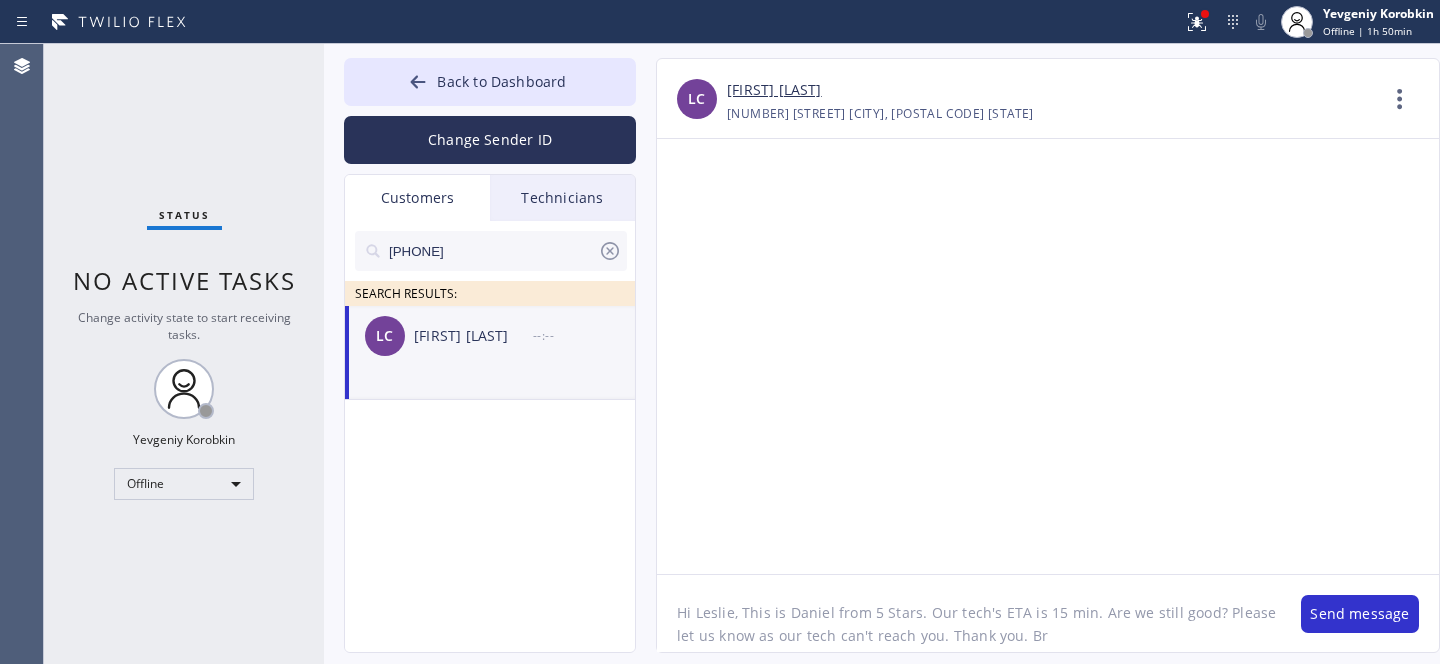 type on "Hi [FIRST], This is Daniel from 5 Stars. Our tech's ETA is [TIME] min. Are we still good? Please let us know as our tech can't reach you. Thank you. Br," 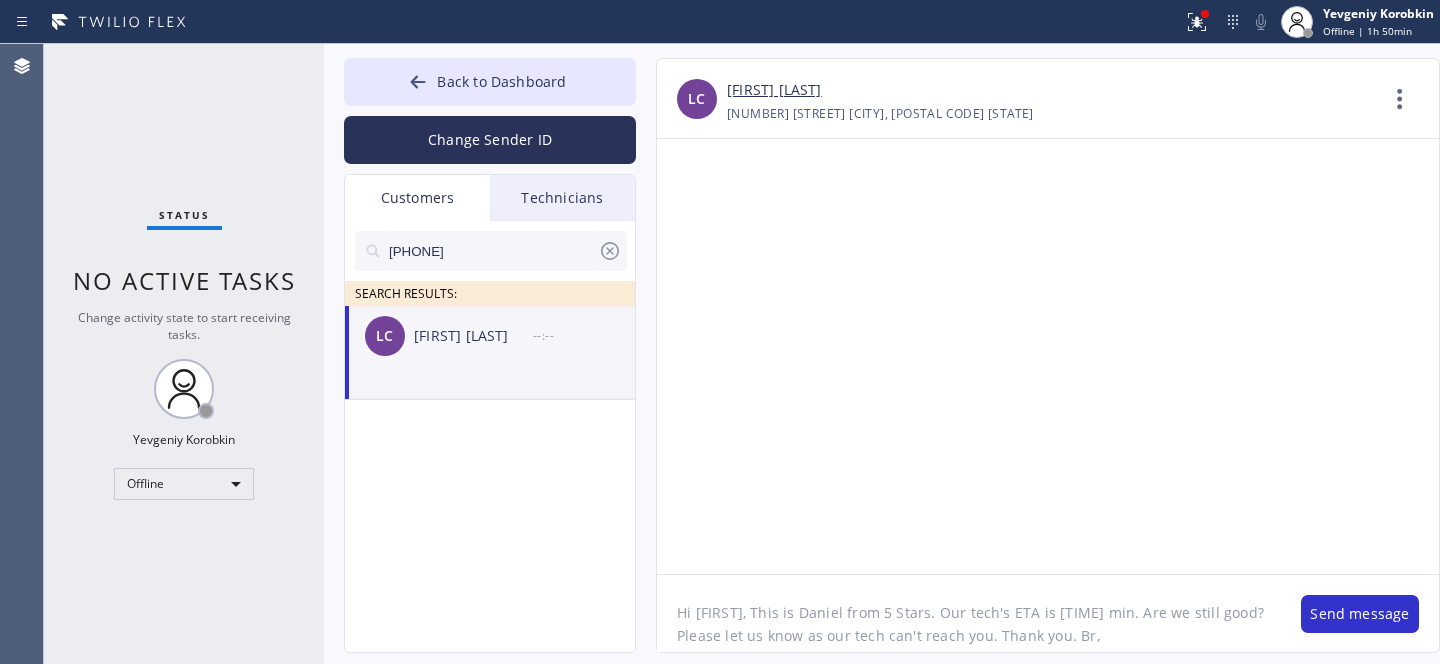 type 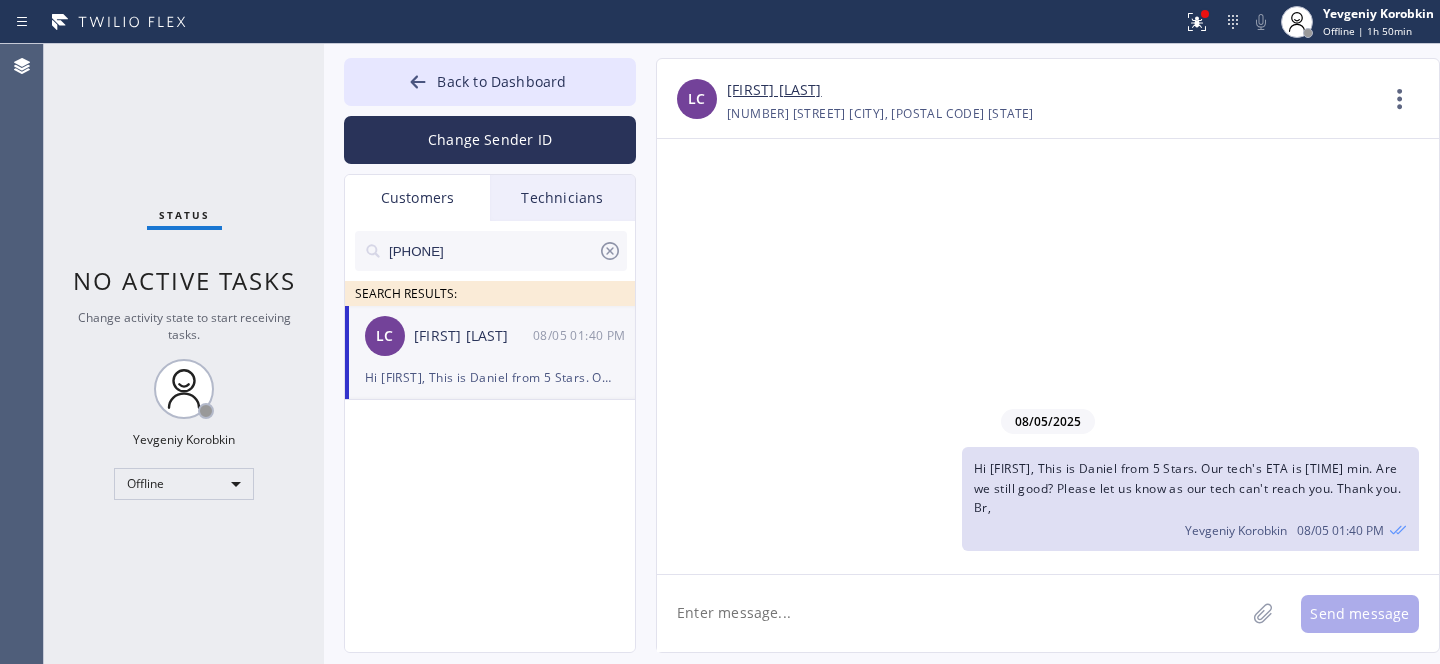 click 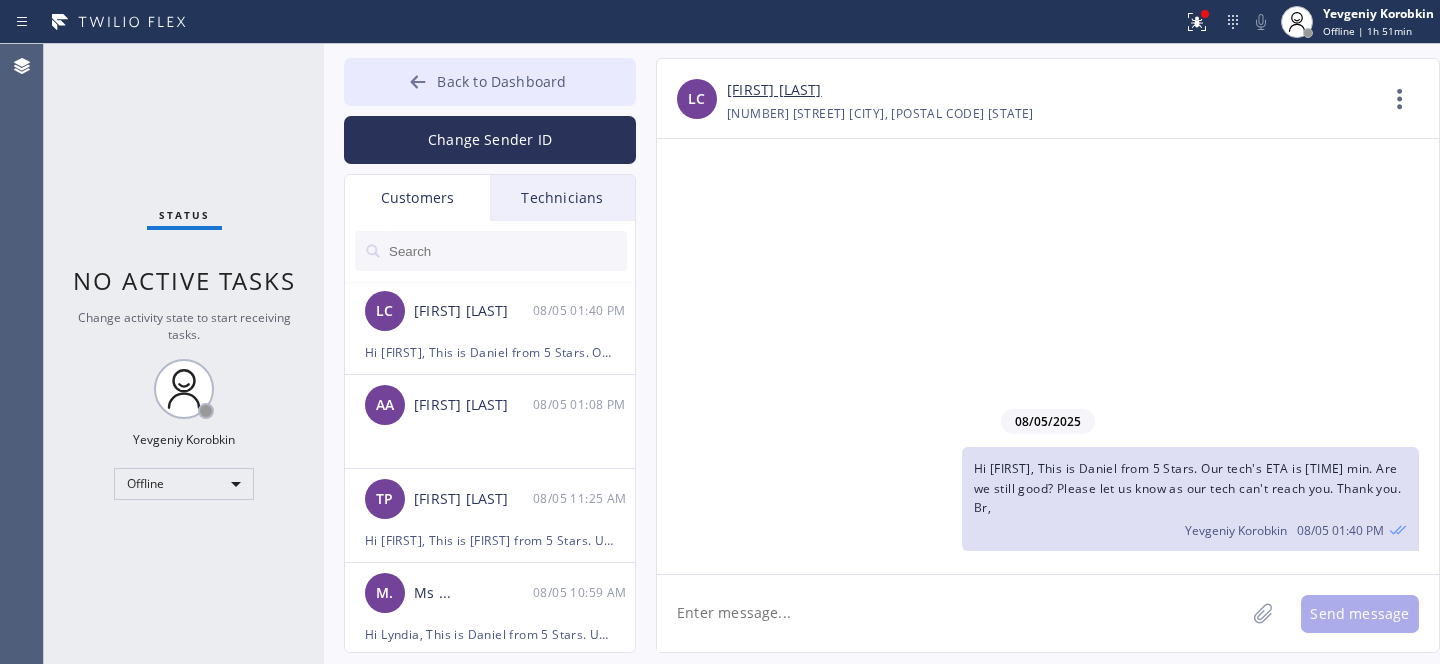 click on "Back to Dashboard" at bounding box center [501, 81] 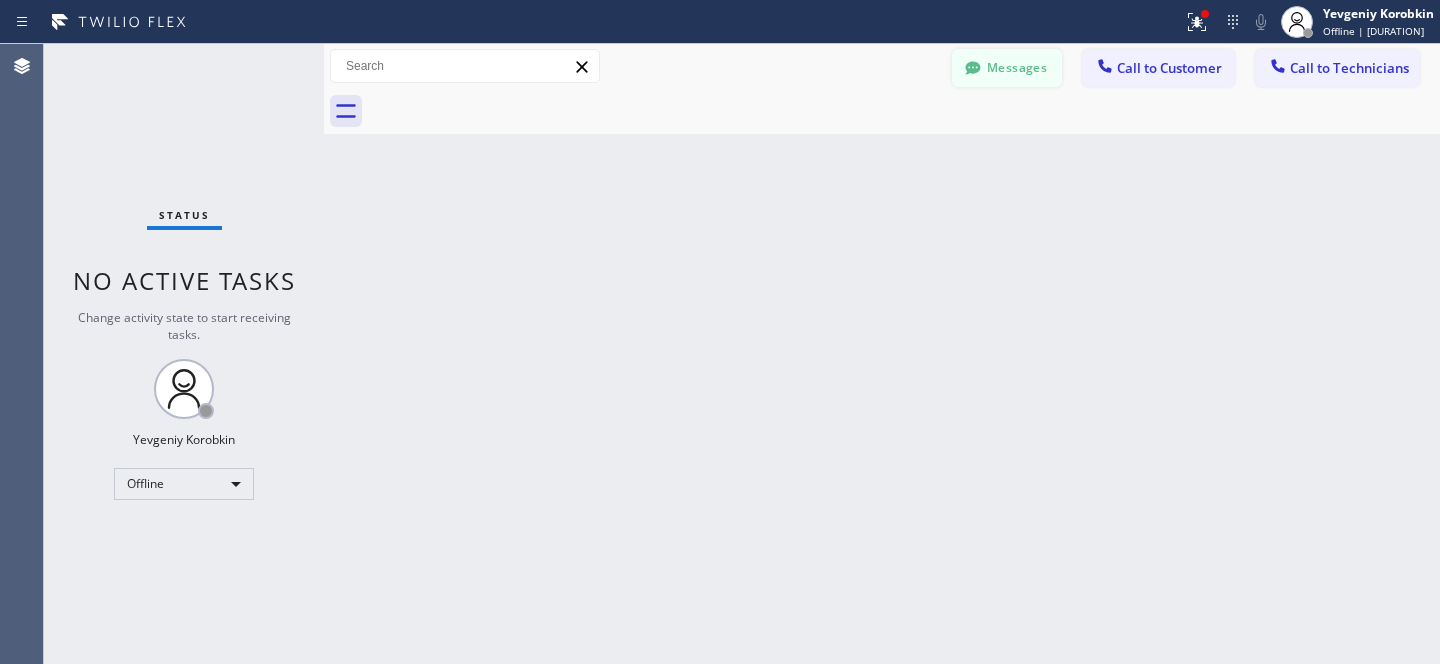 click on "Messages" at bounding box center [1007, 68] 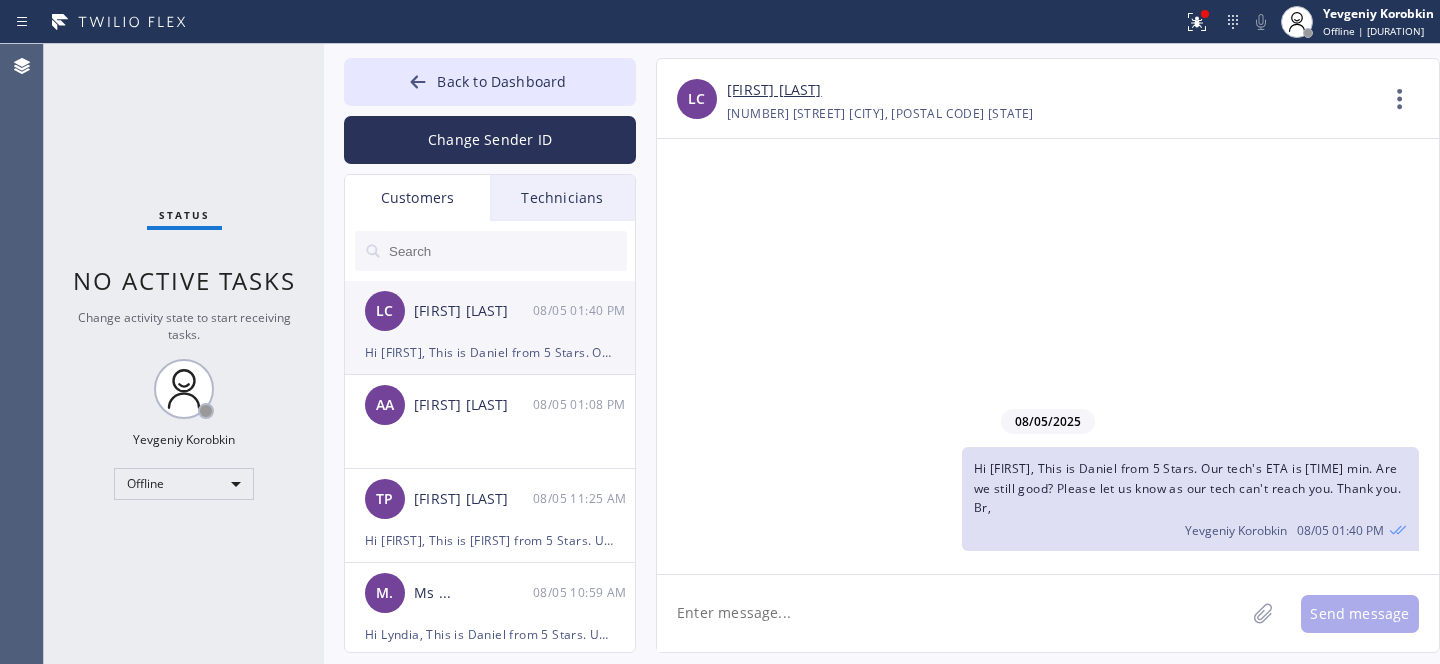 click on "[FIRST] [LAST] [DATE] [TIME]" at bounding box center (491, 311) 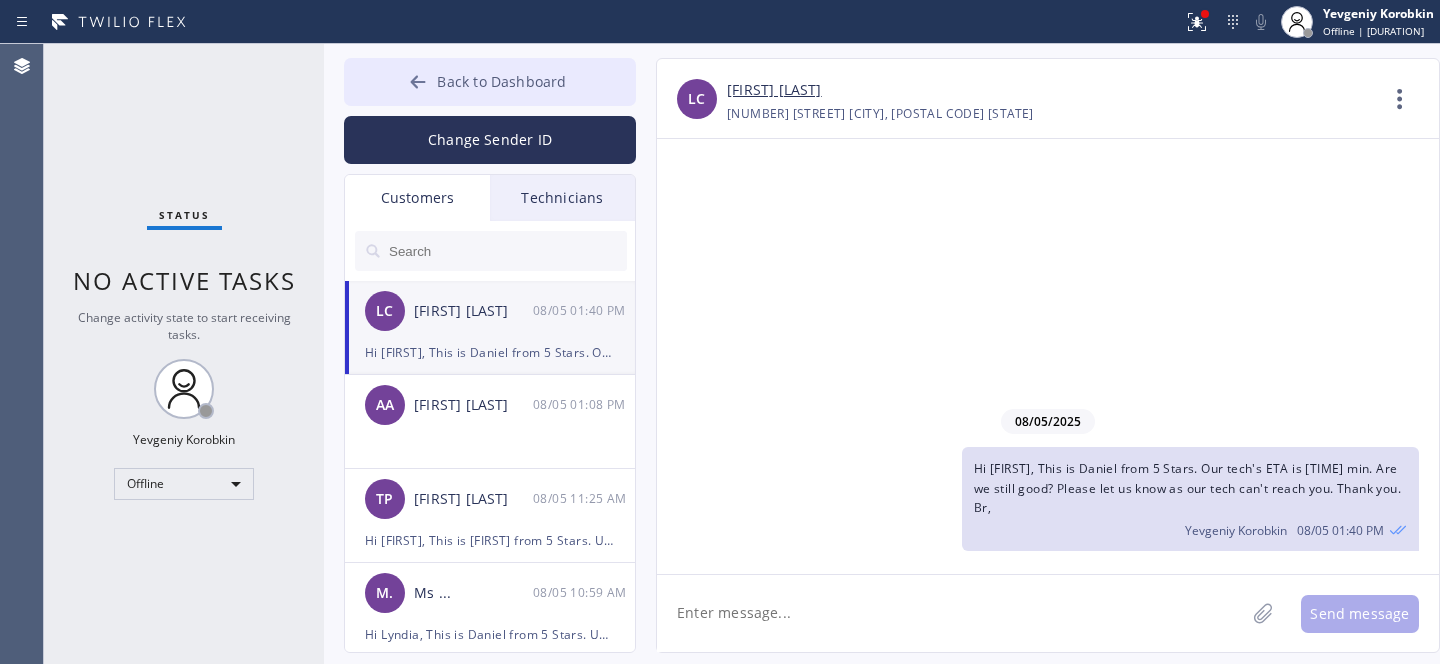 click on "Back to Dashboard" at bounding box center (501, 81) 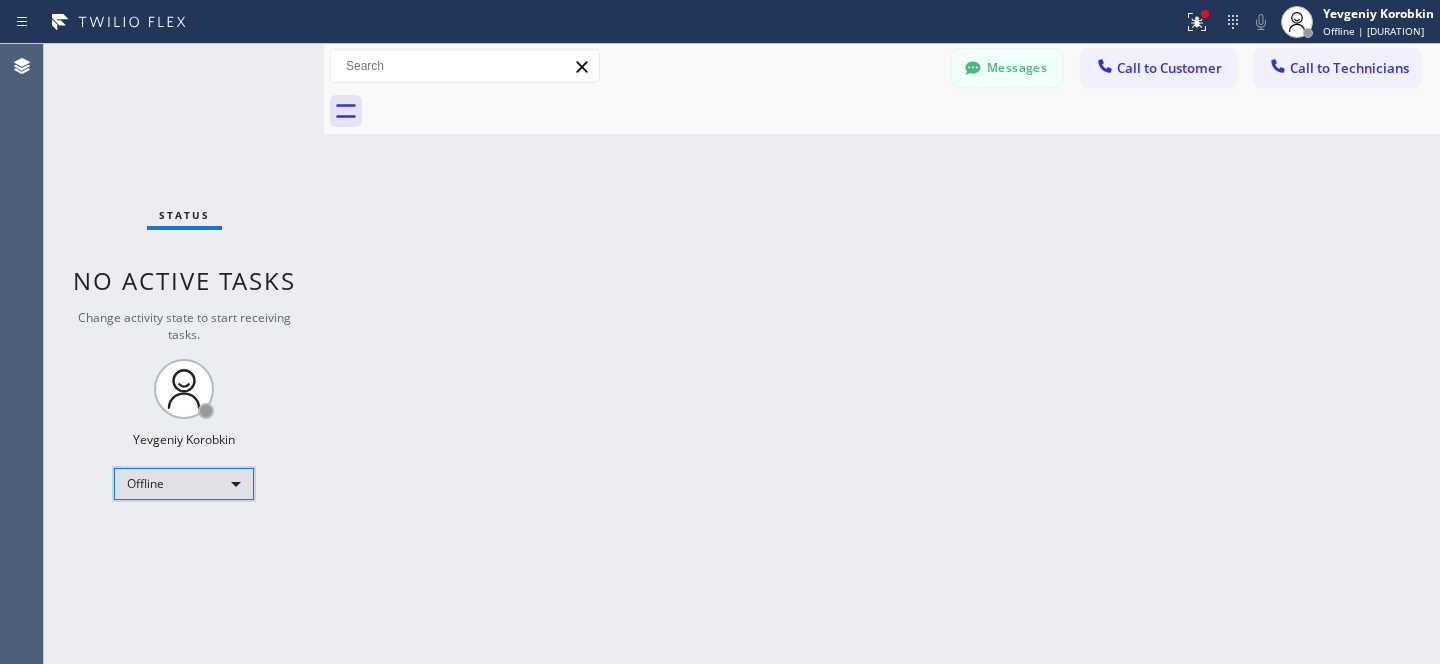 click on "Offline" at bounding box center (184, 484) 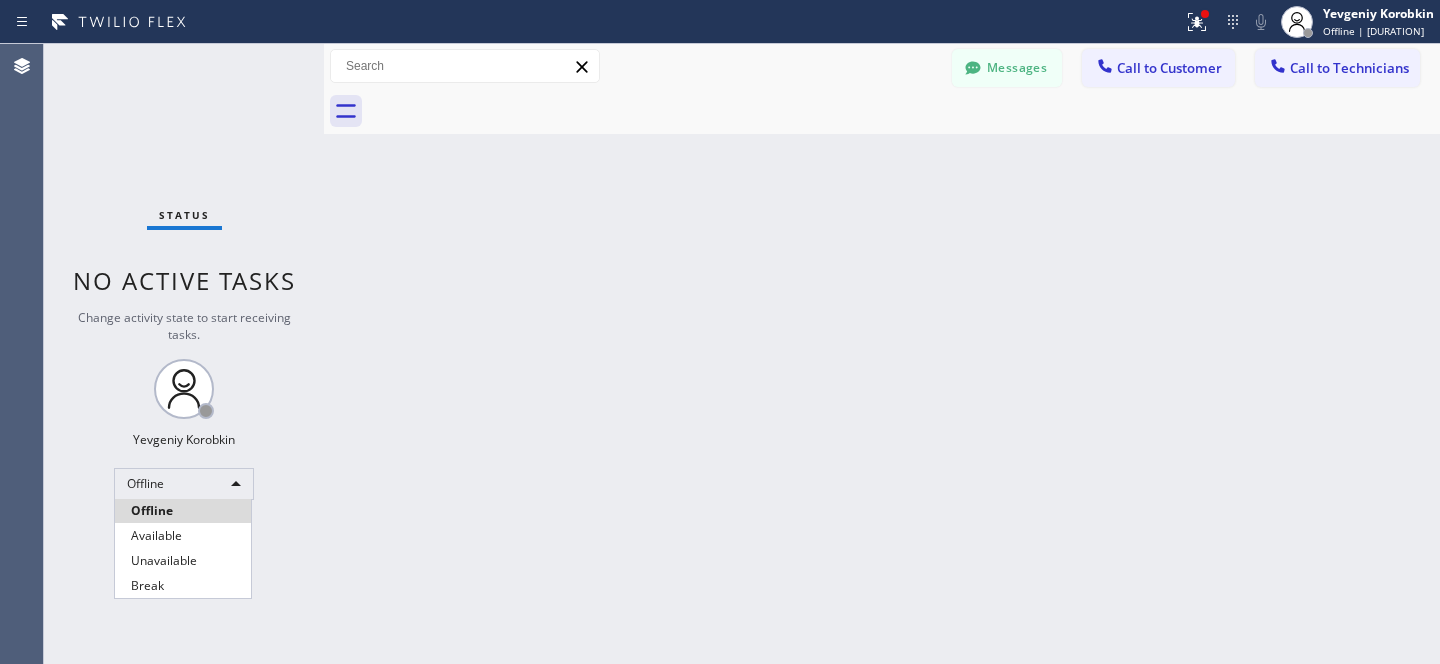 drag, startPoint x: 185, startPoint y: 528, endPoint x: 360, endPoint y: 457, distance: 188.85445 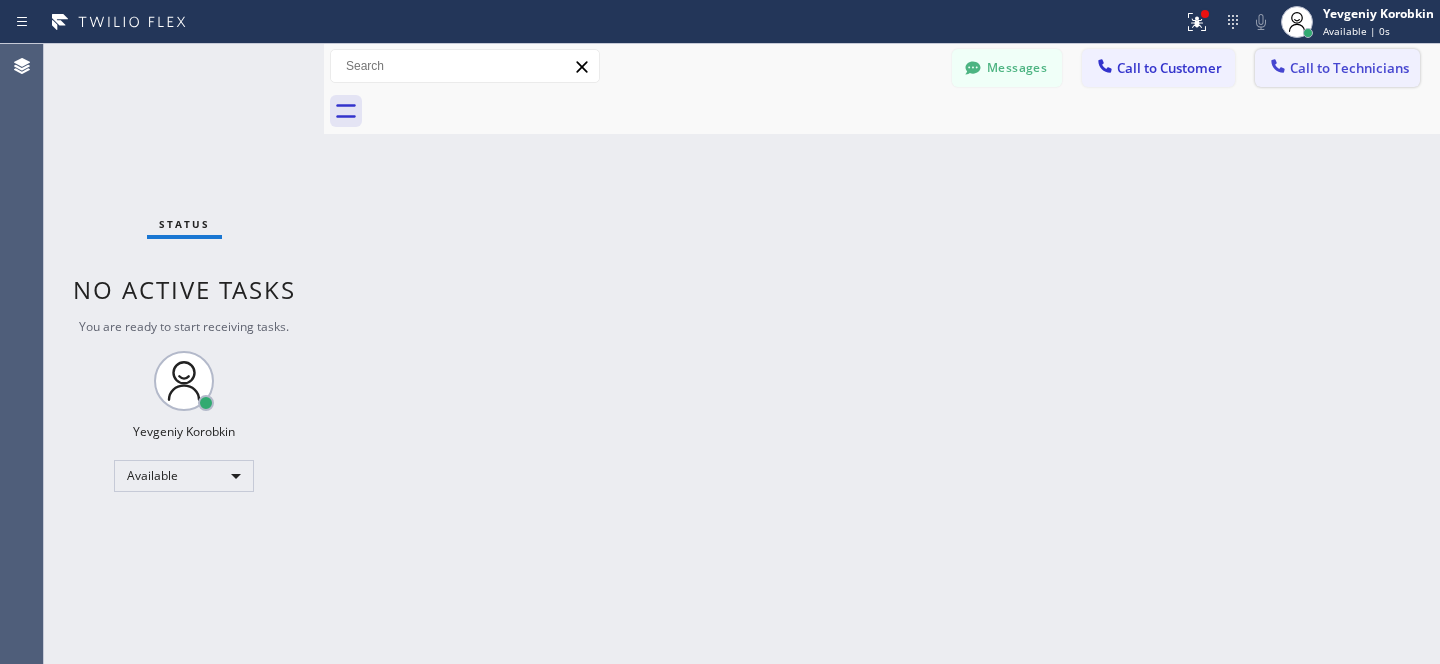 click 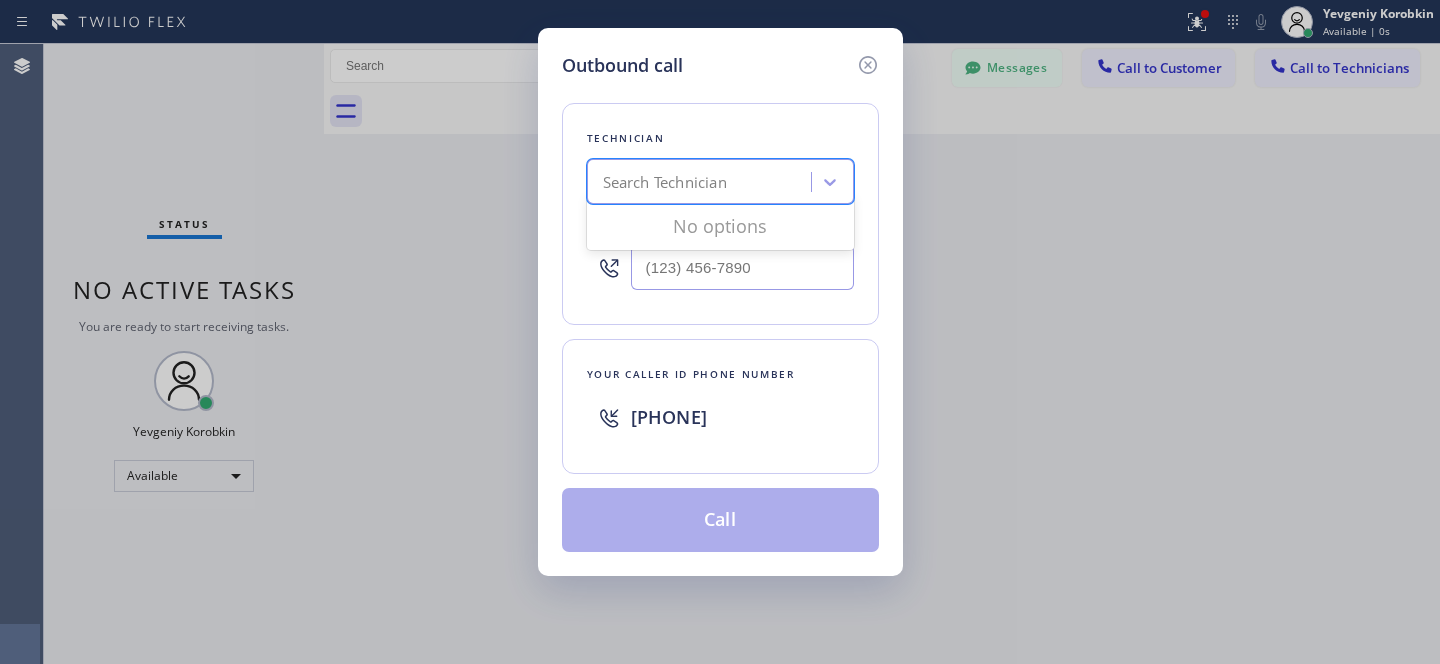 click on "Search Technician" at bounding box center (665, 182) 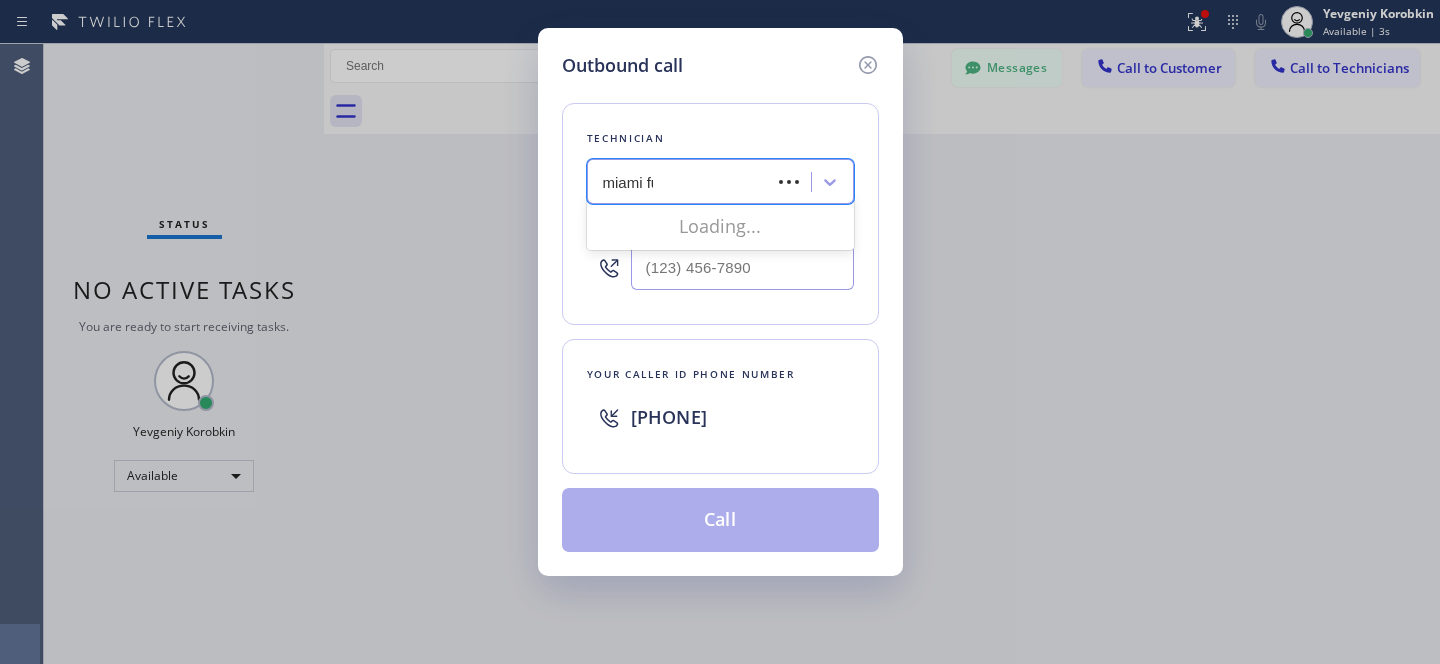 type on "[CITY] fua" 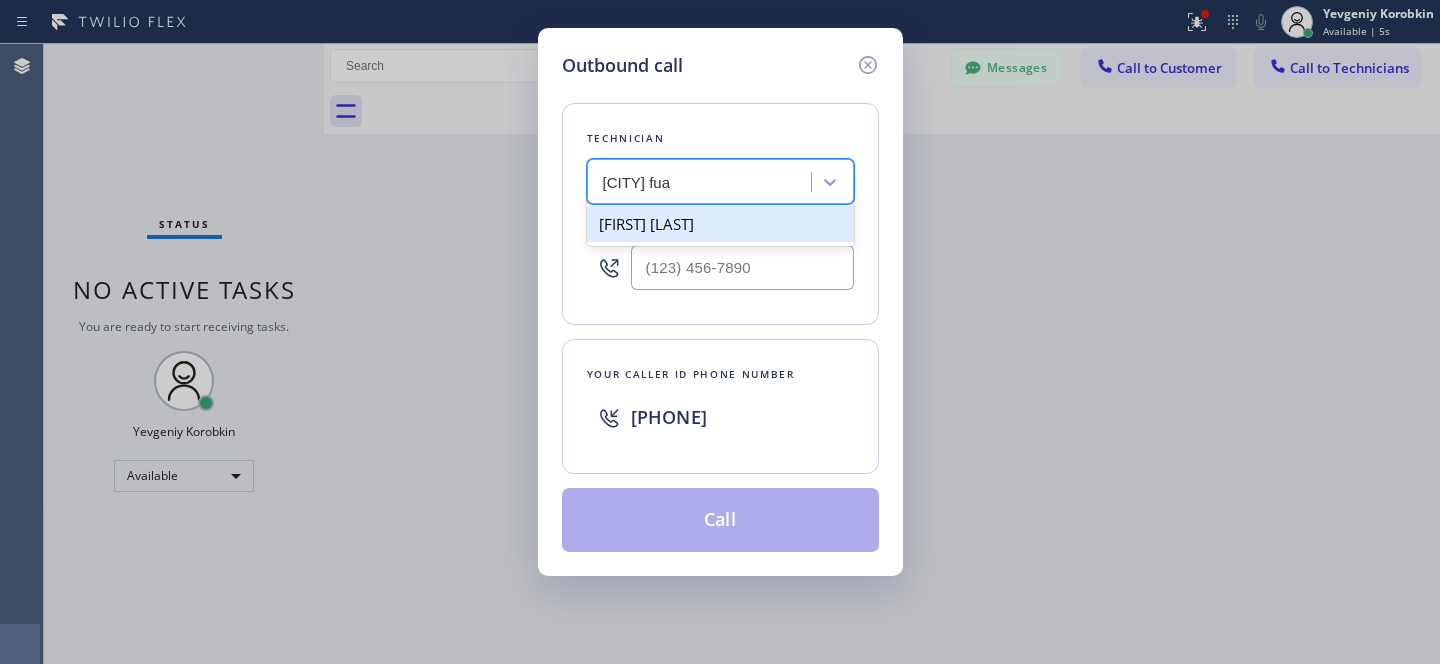 click on "[FIRST] [LAST]" at bounding box center (720, 224) 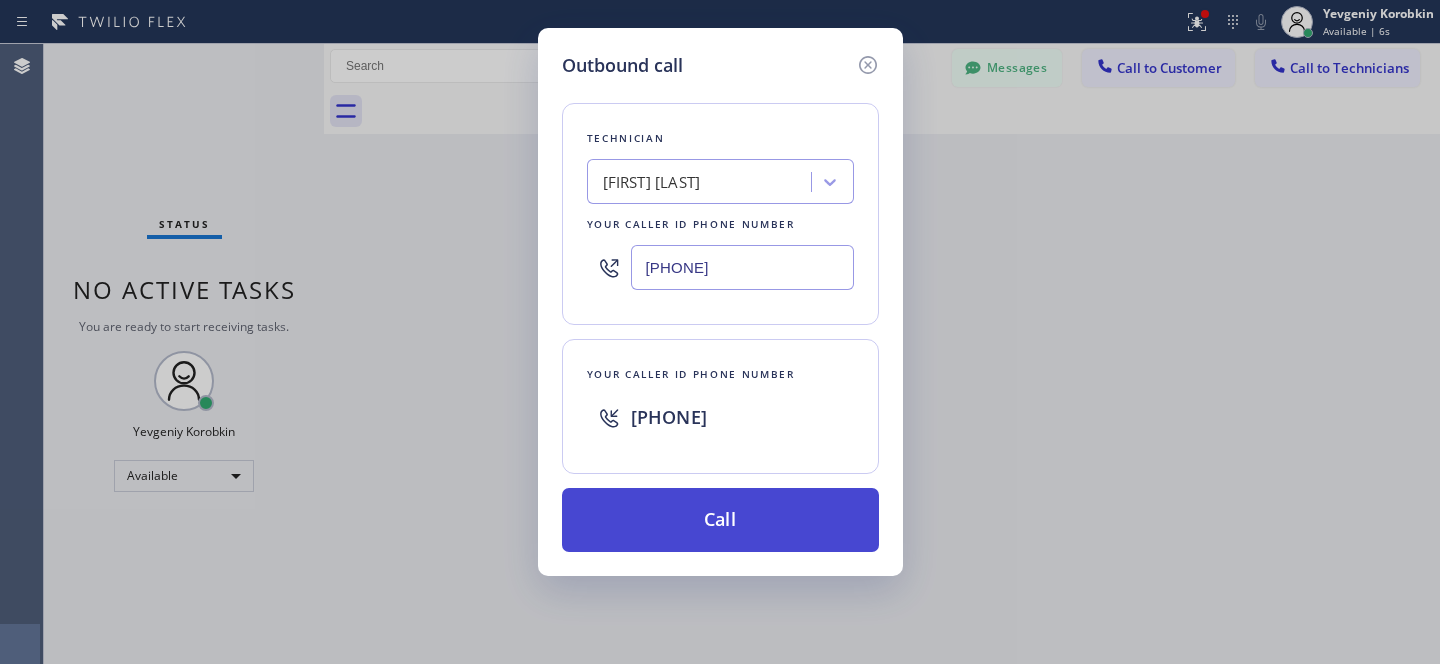click on "Call" at bounding box center [720, 520] 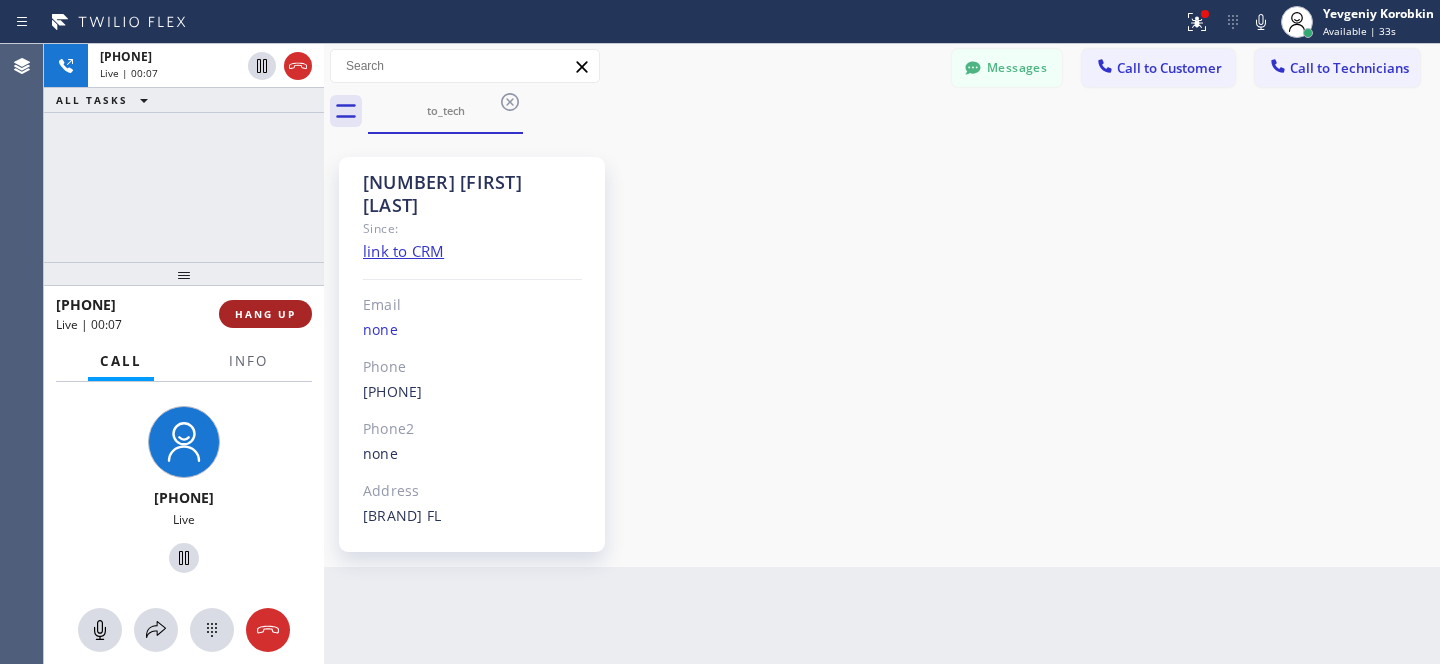 click on "HANG UP" at bounding box center [265, 314] 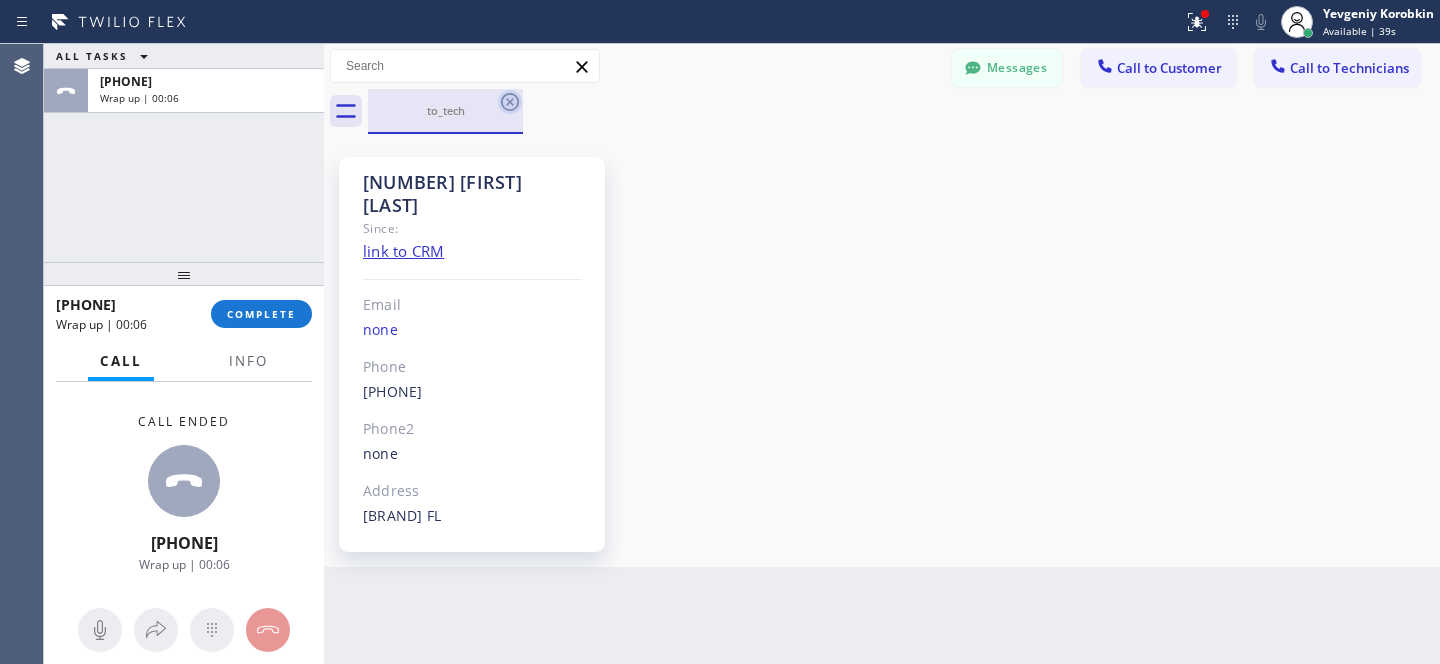 click 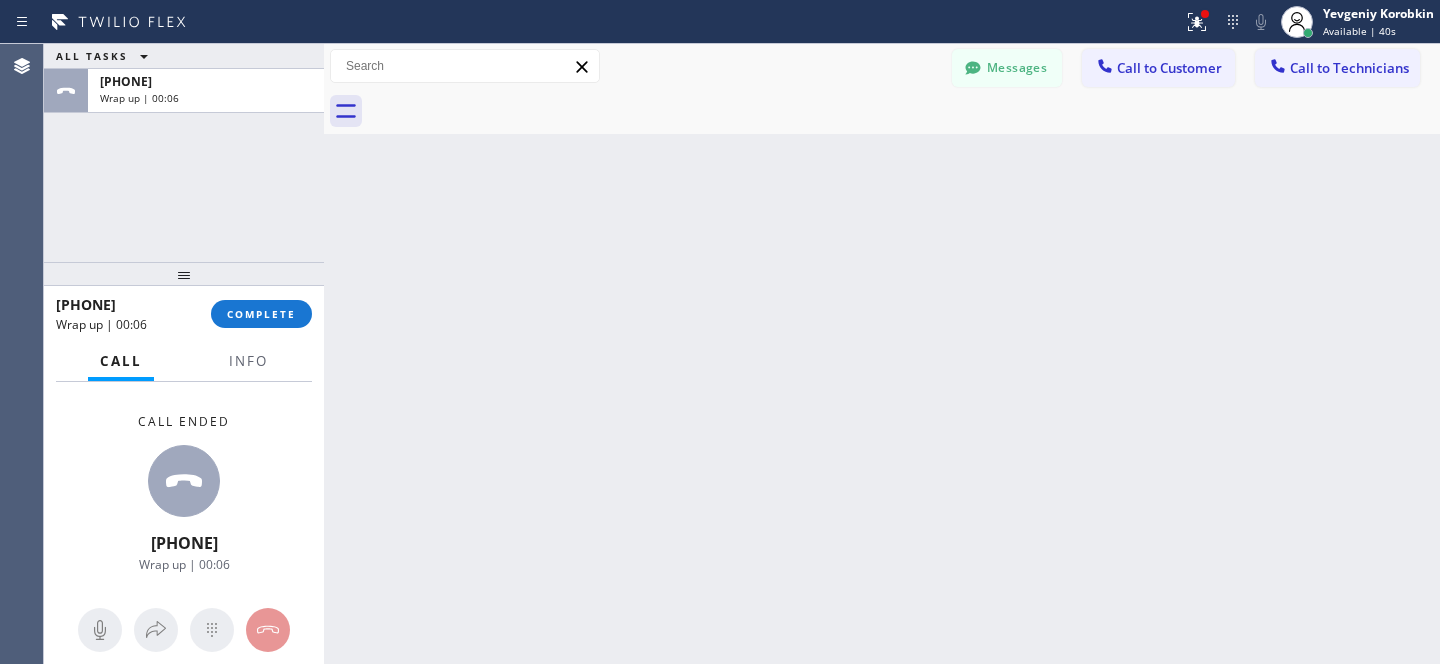 drag, startPoint x: 266, startPoint y: 315, endPoint x: 326, endPoint y: 344, distance: 66.64083 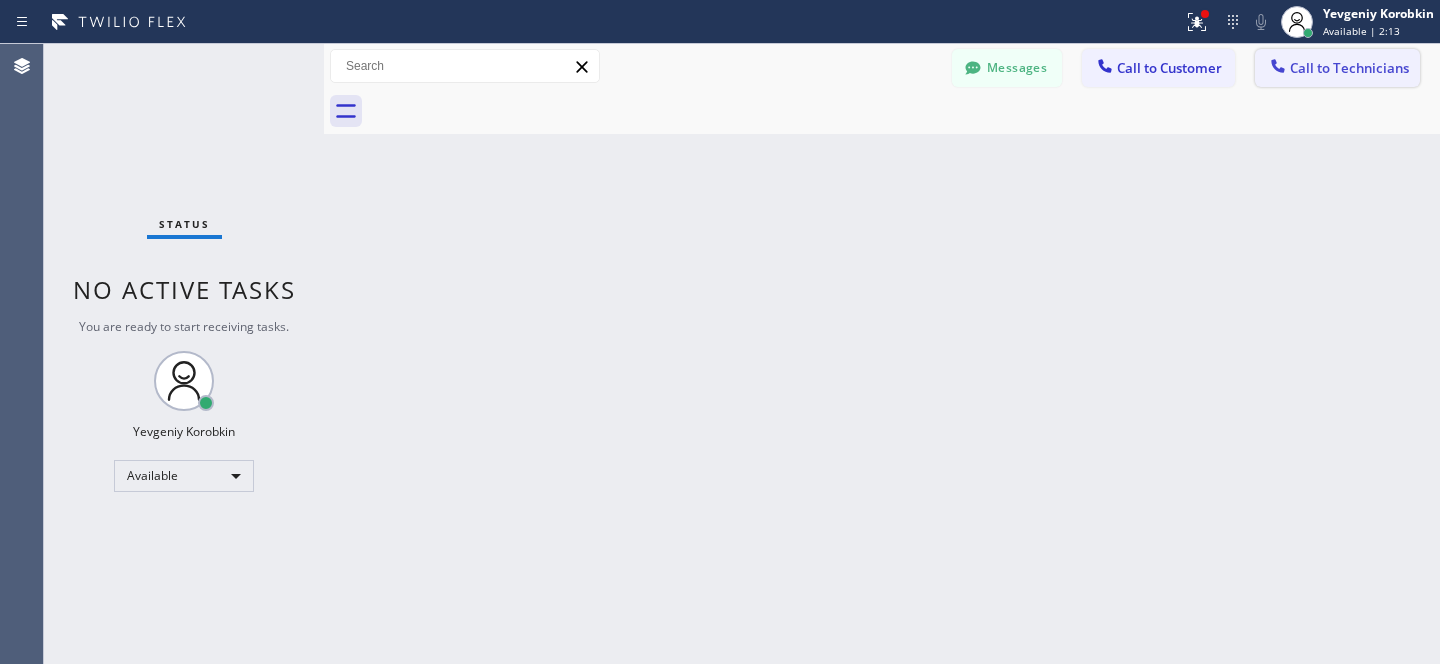 click on "Call to Technicians" at bounding box center (1337, 68) 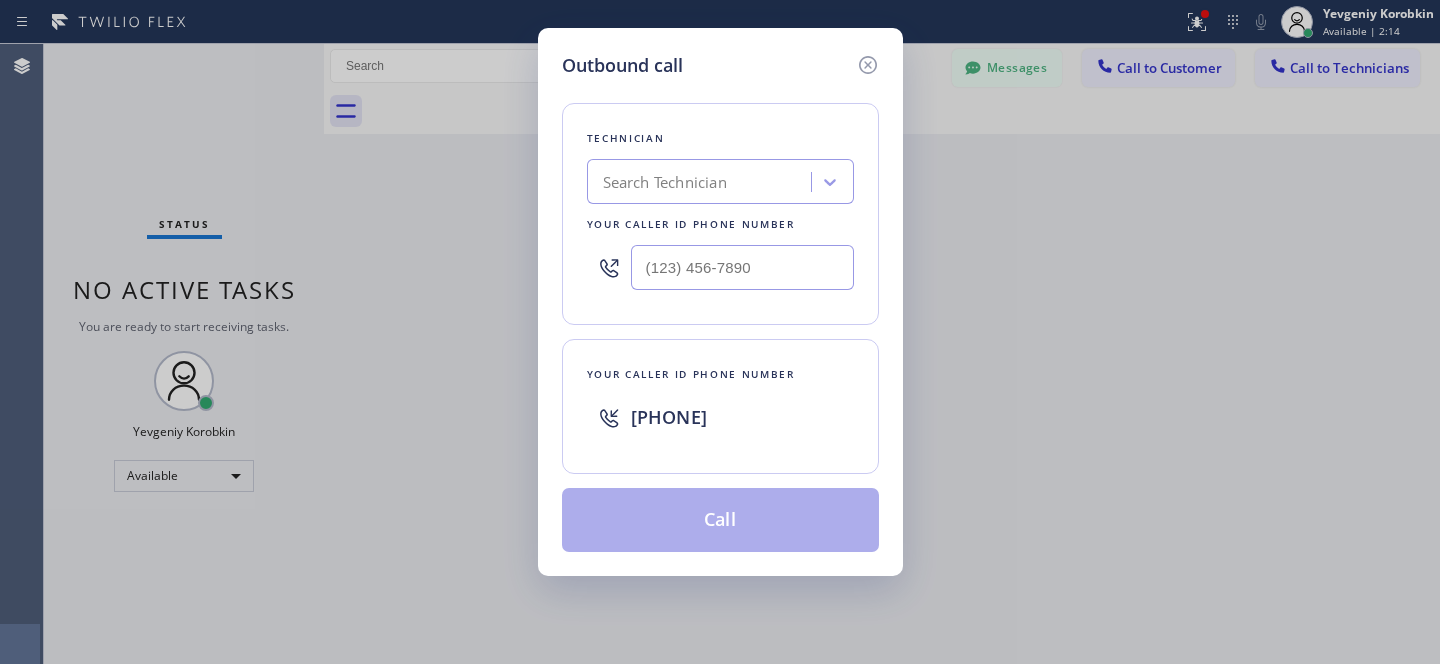 click on "Search Technician" at bounding box center [665, 182] 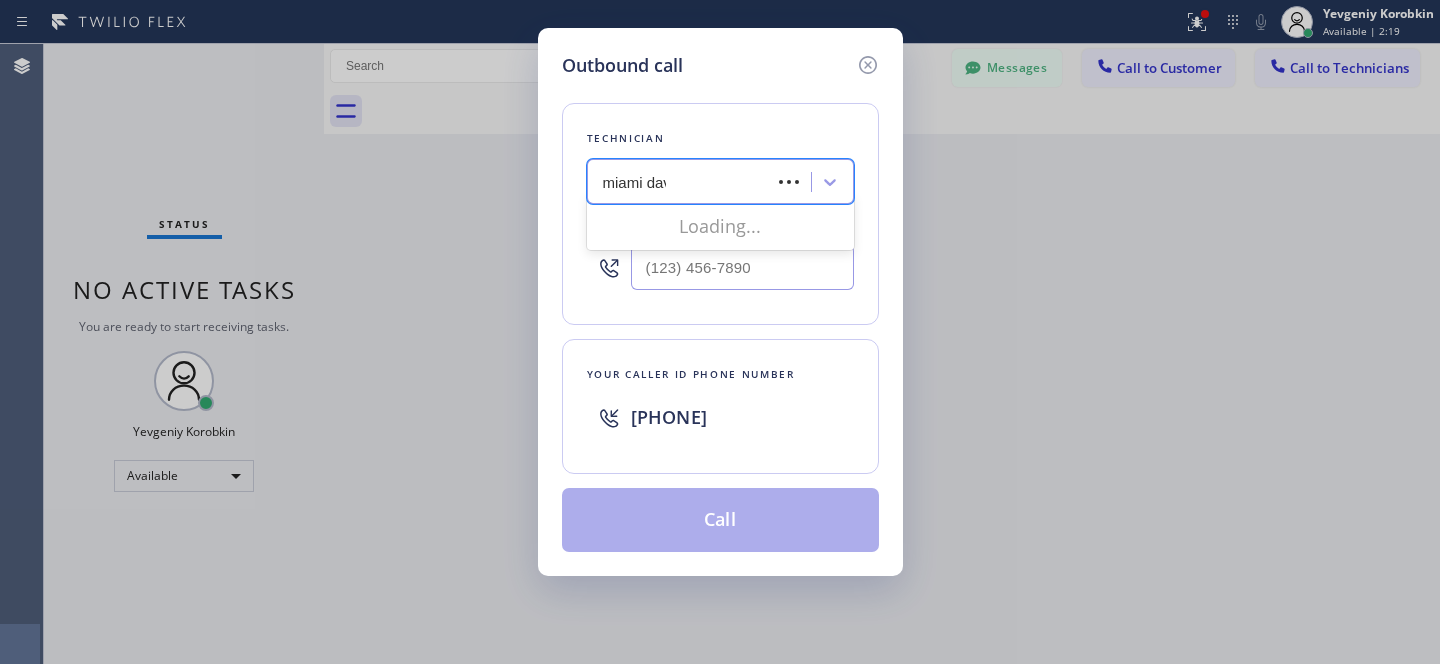 type on "[CITY] [FIRST]" 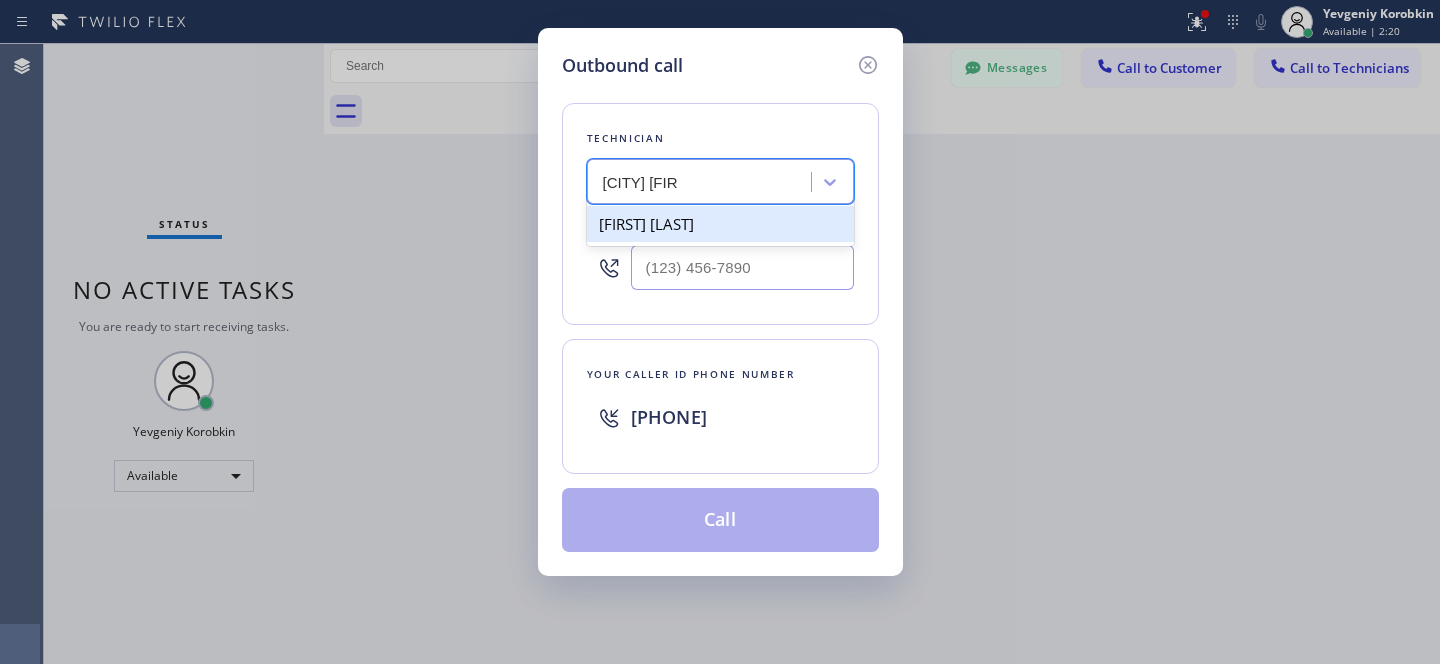 click on "[FIRST] [LAST]" at bounding box center [720, 224] 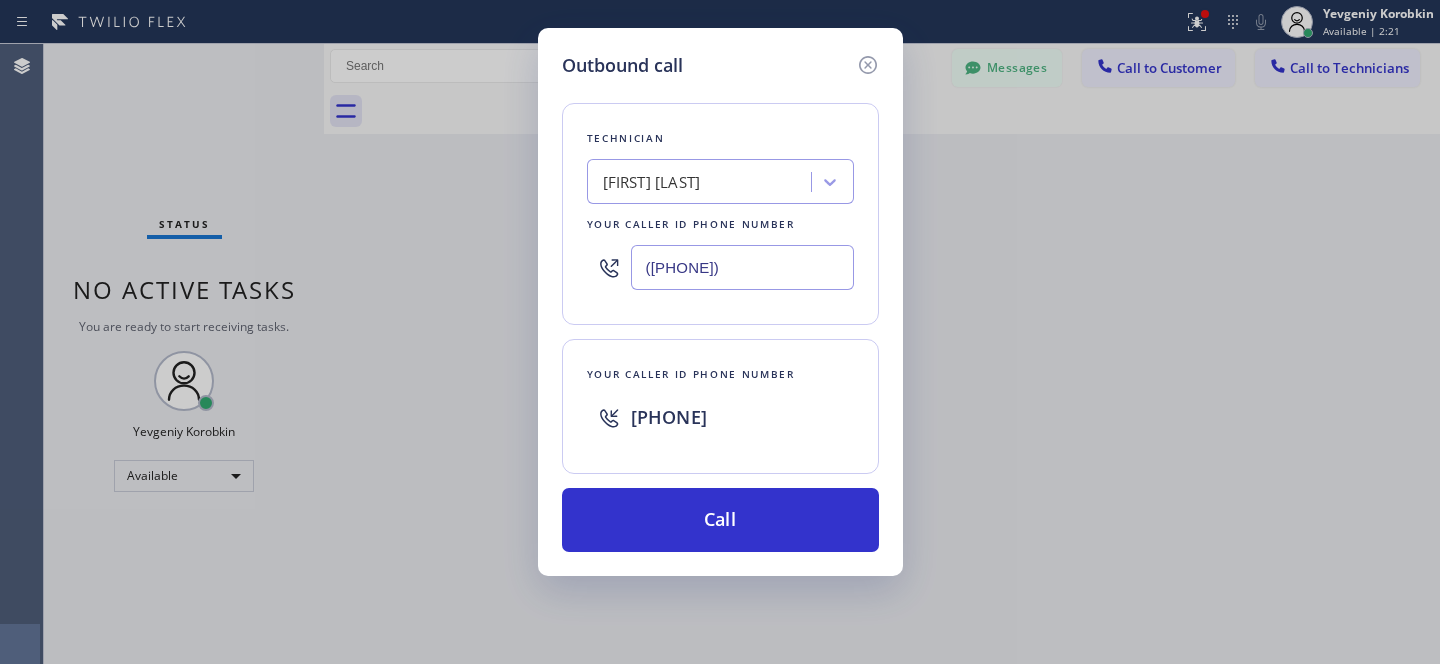 drag, startPoint x: 732, startPoint y: 513, endPoint x: 764, endPoint y: 488, distance: 40.60788 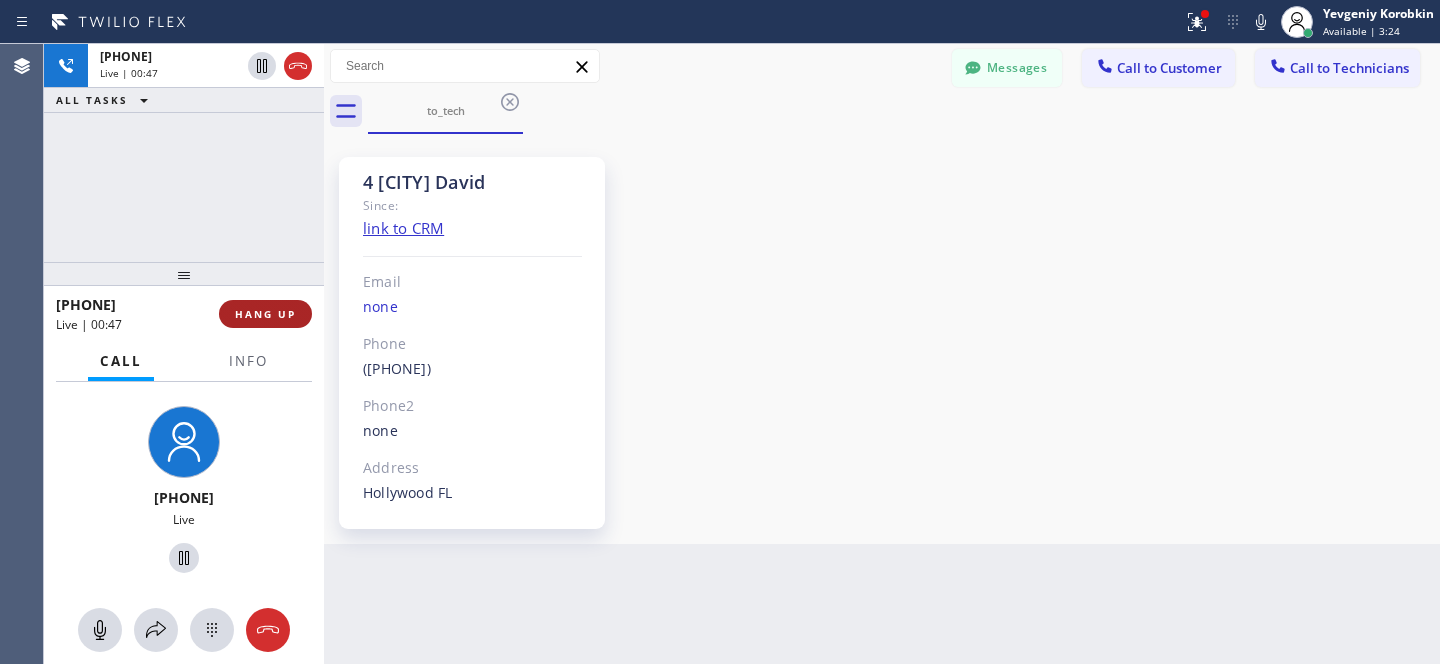 click on "HANG UP" at bounding box center [265, 314] 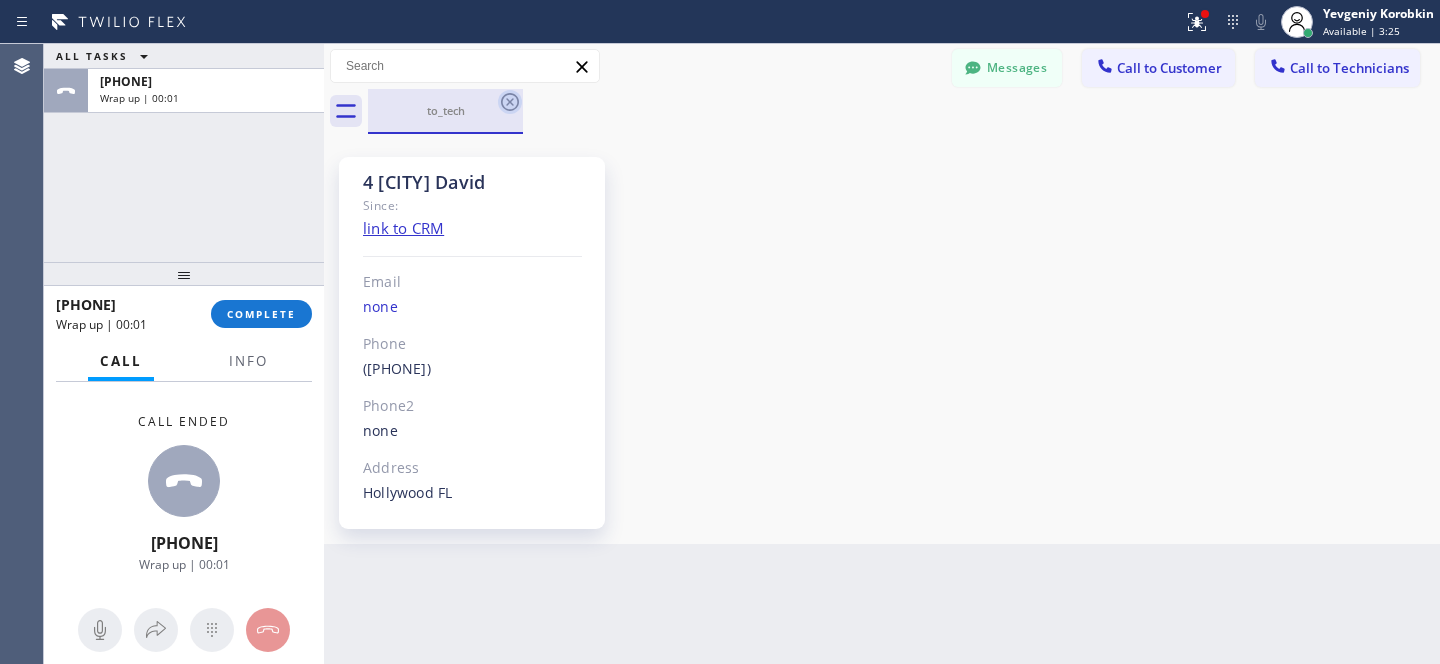 click 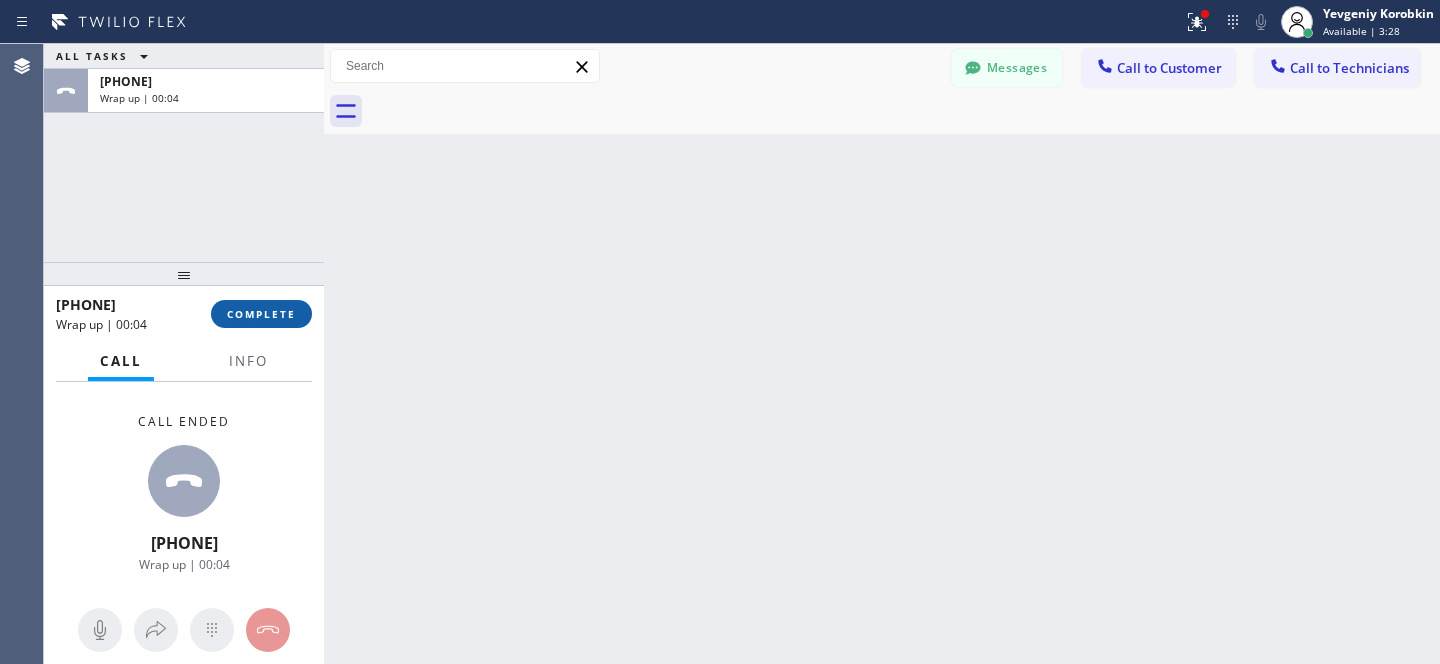click on "COMPLETE" at bounding box center [261, 314] 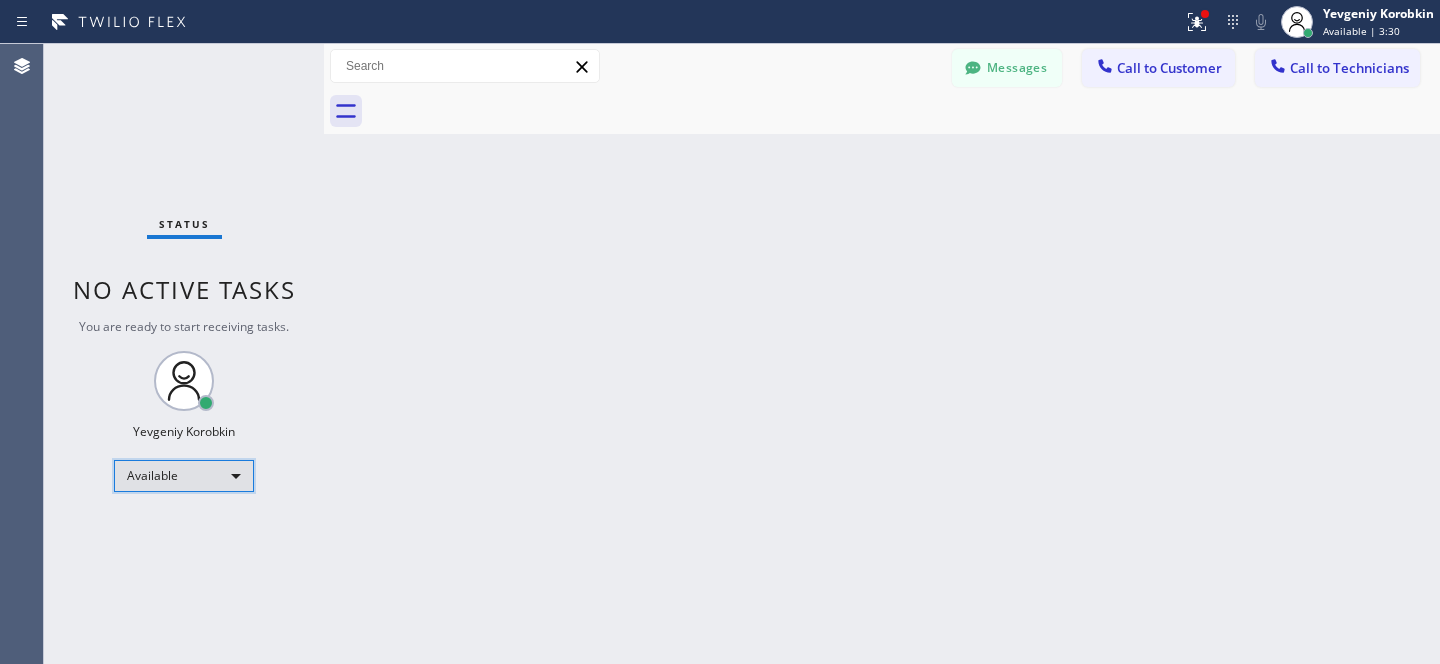 click on "Available" at bounding box center [184, 476] 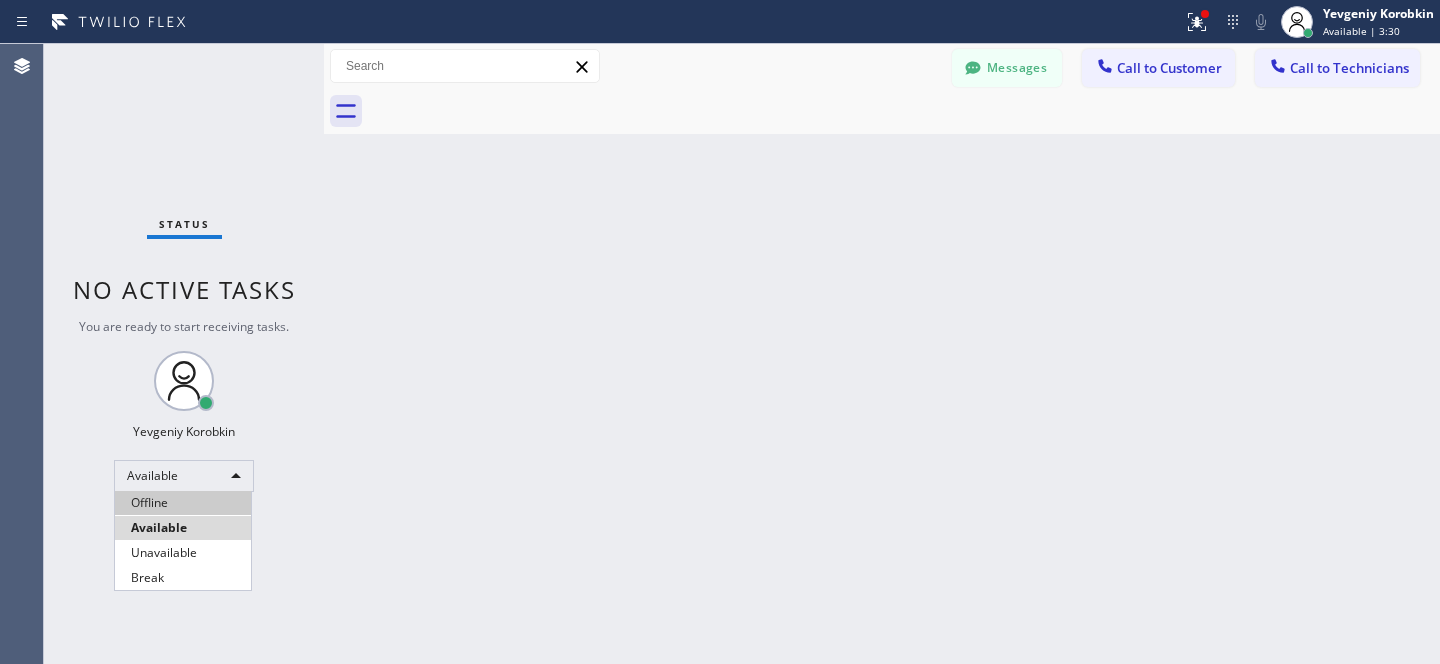 click on "Offline" at bounding box center [183, 503] 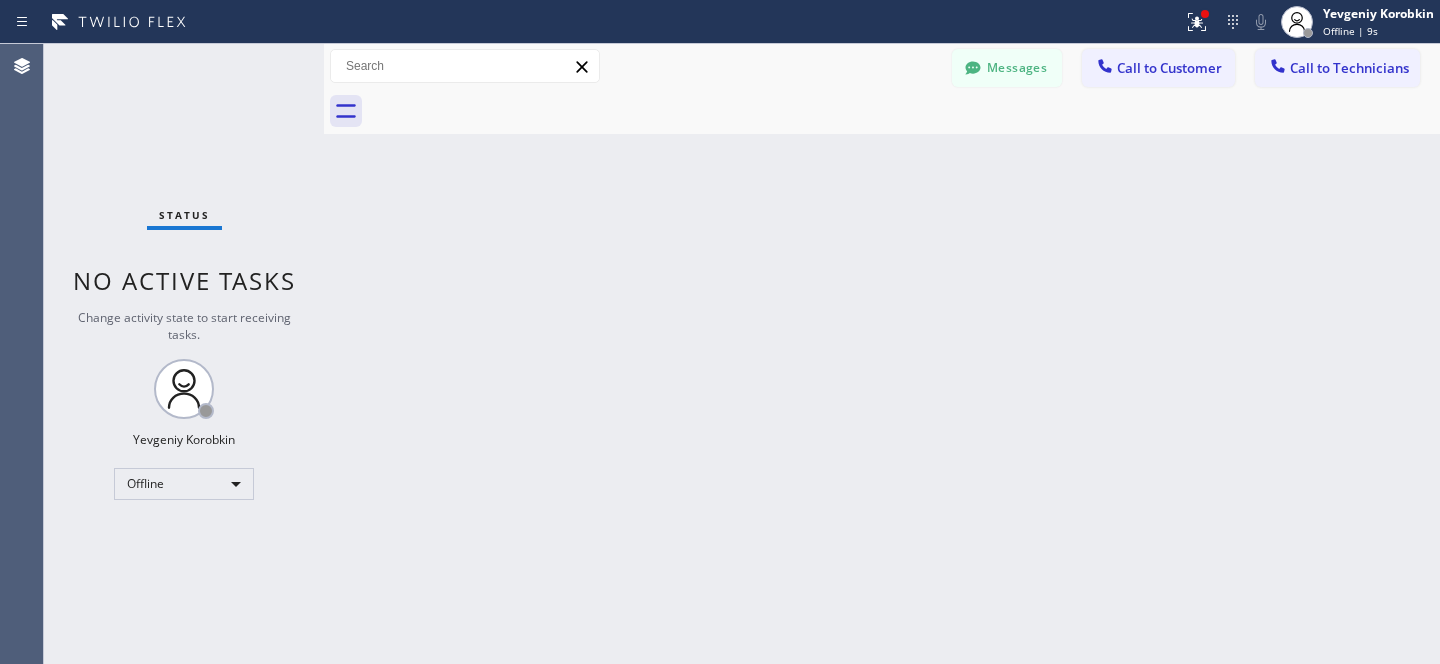 click on "Messages" at bounding box center (1007, 68) 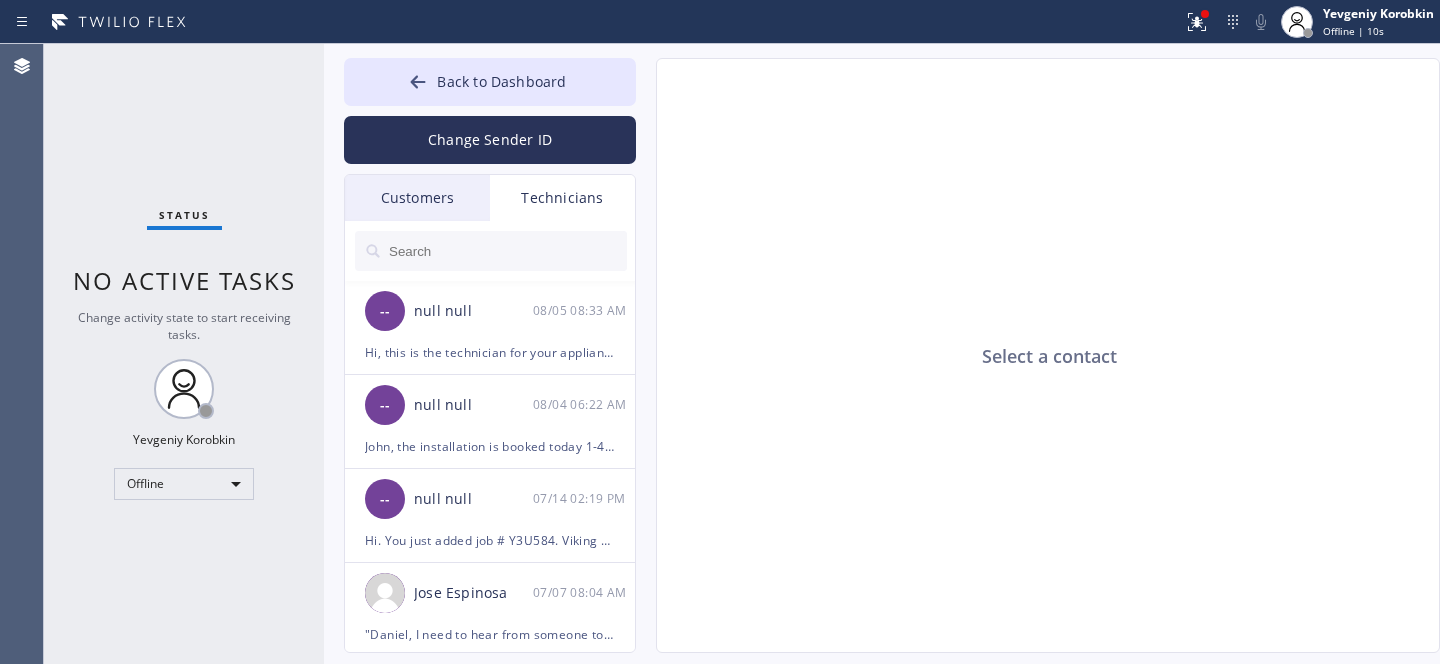 drag, startPoint x: 415, startPoint y: 184, endPoint x: 514, endPoint y: 345, distance: 189.00264 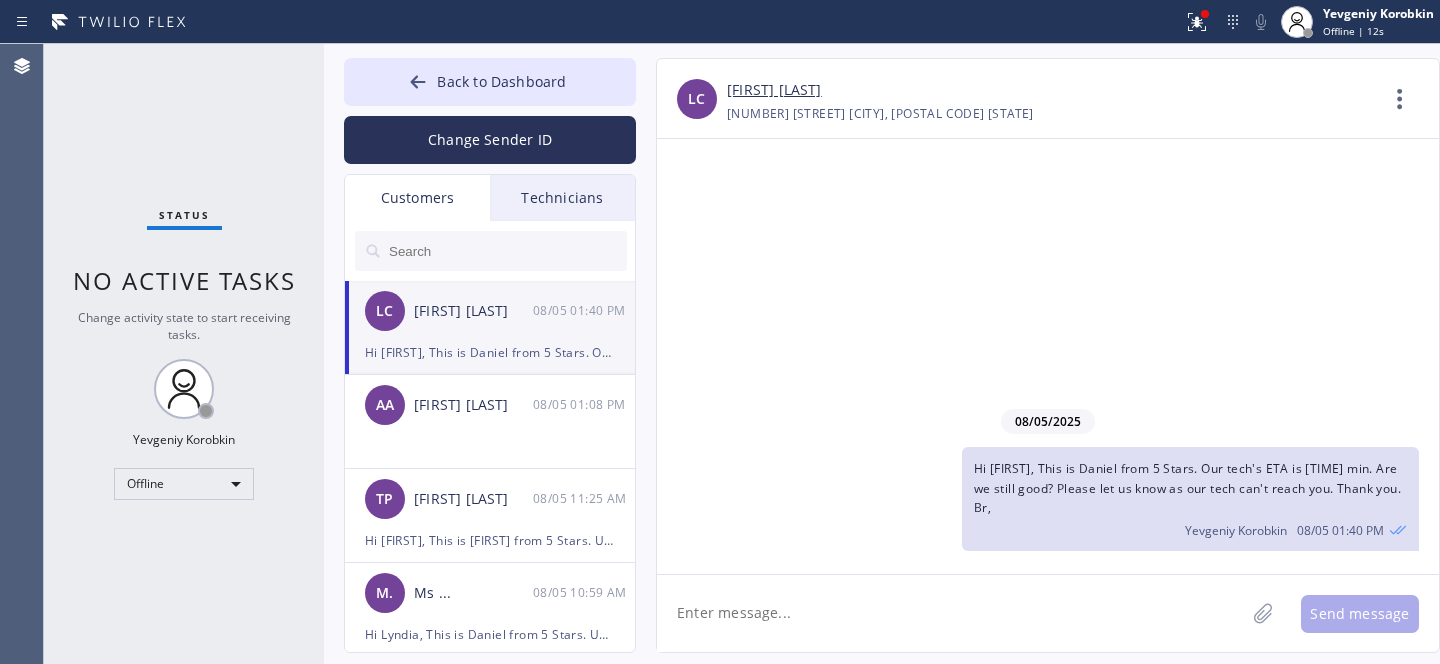 click 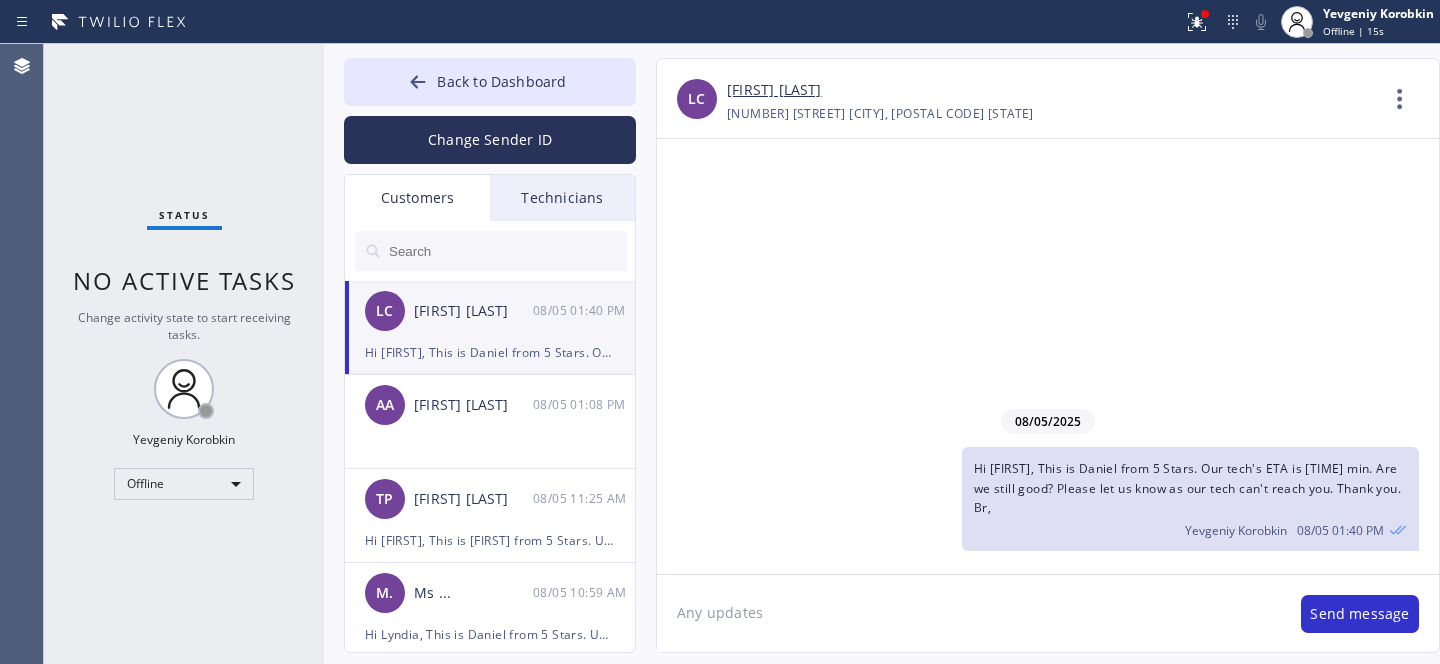 type on "Any updates?" 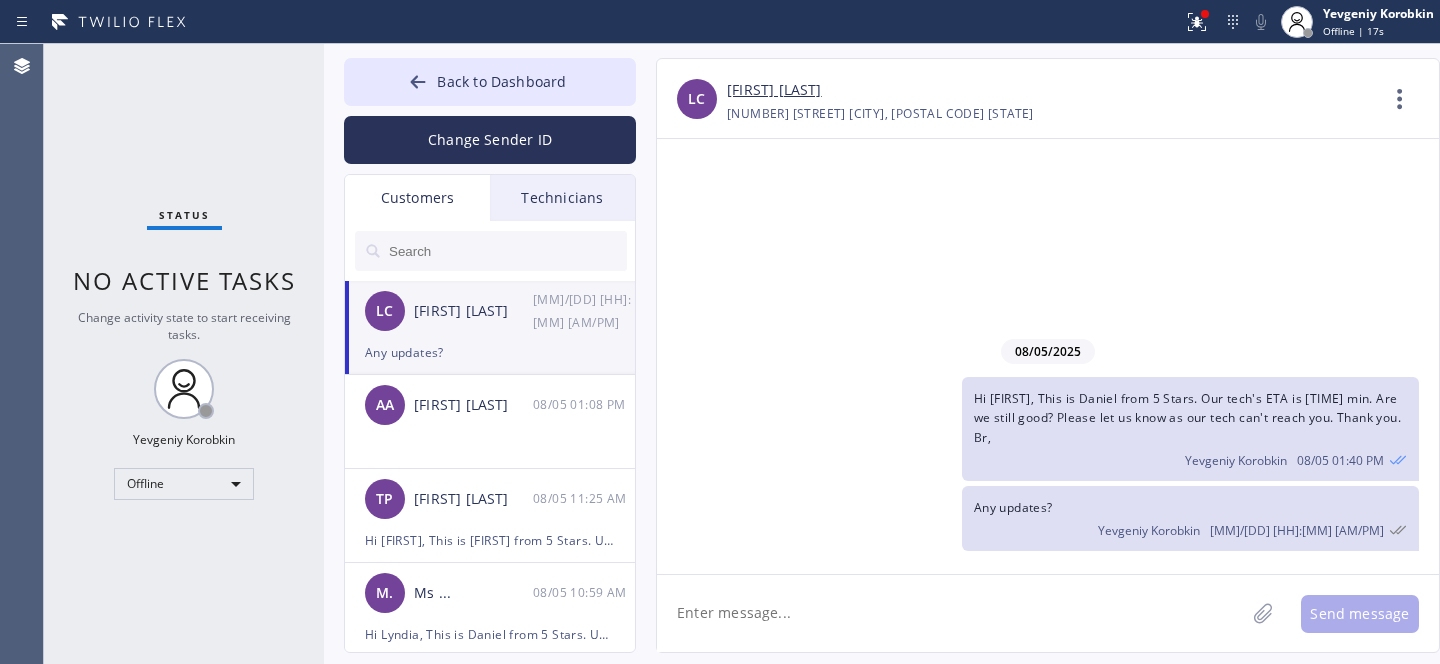 click at bounding box center [507, 251] 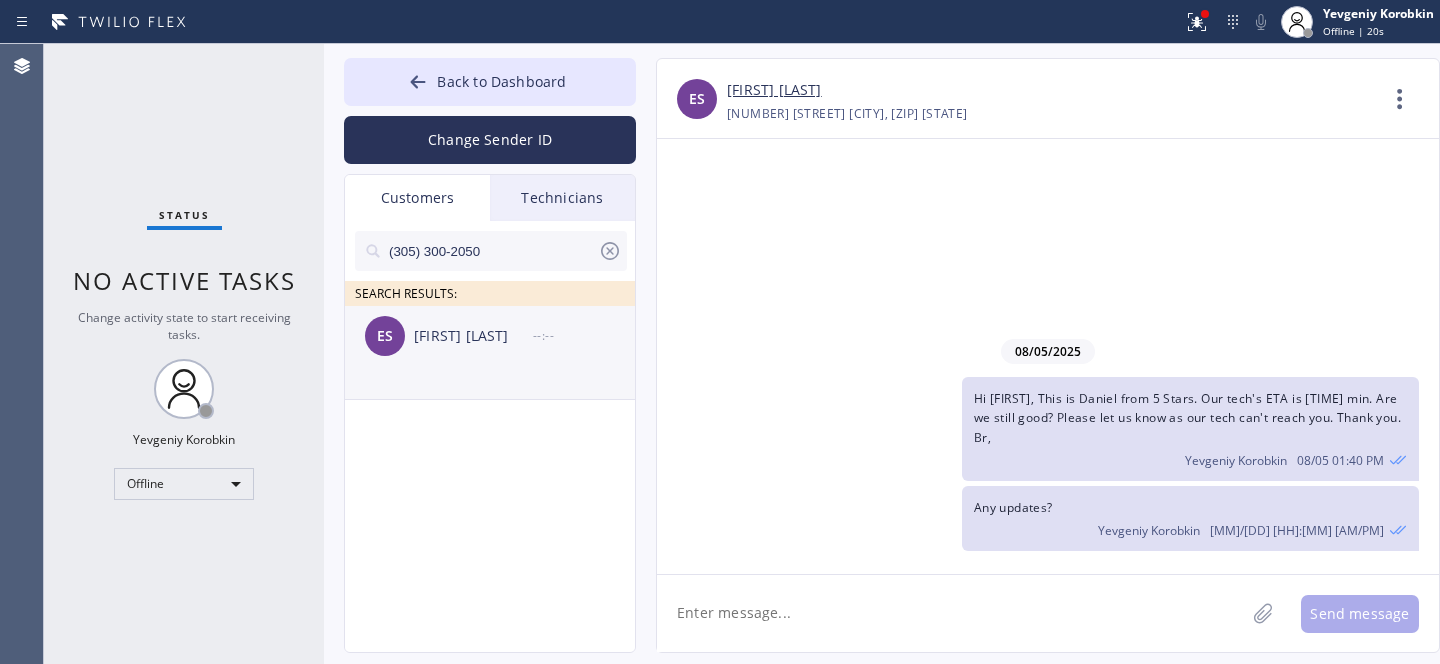 click on "ES [FIRST] [LAST] --:--" at bounding box center (491, 336) 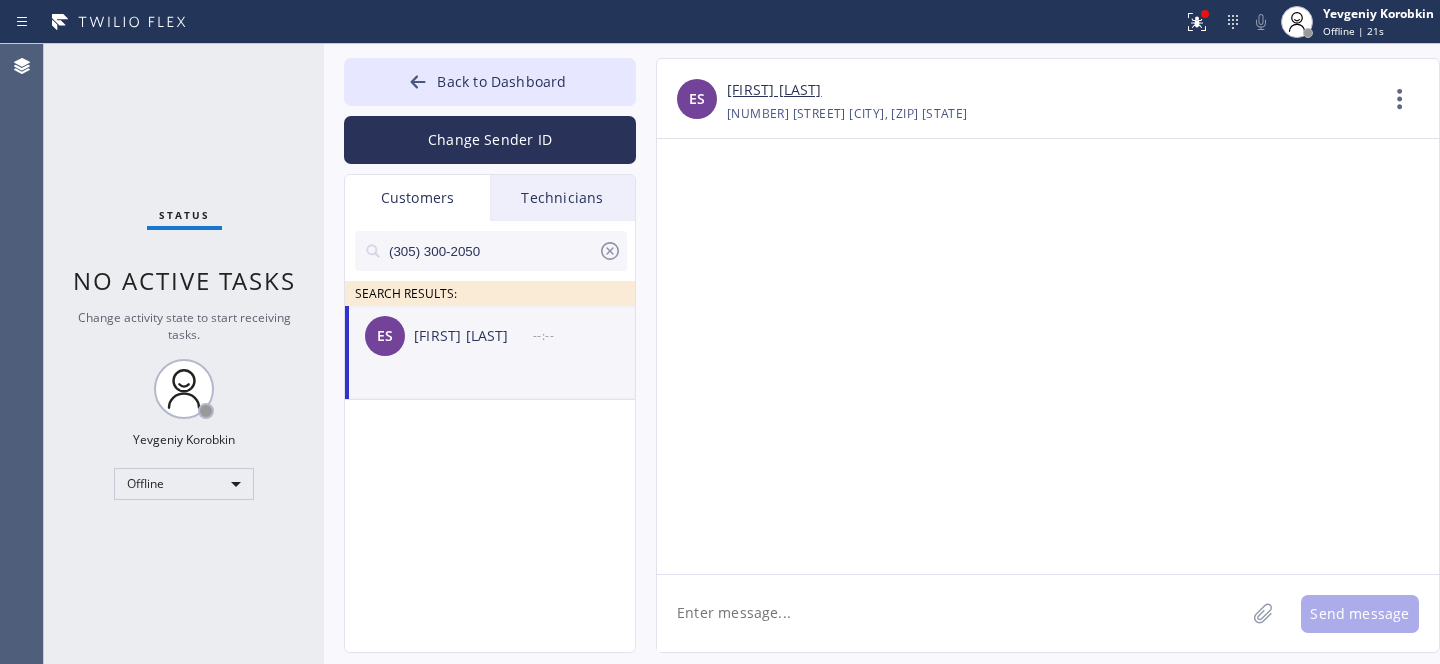 click 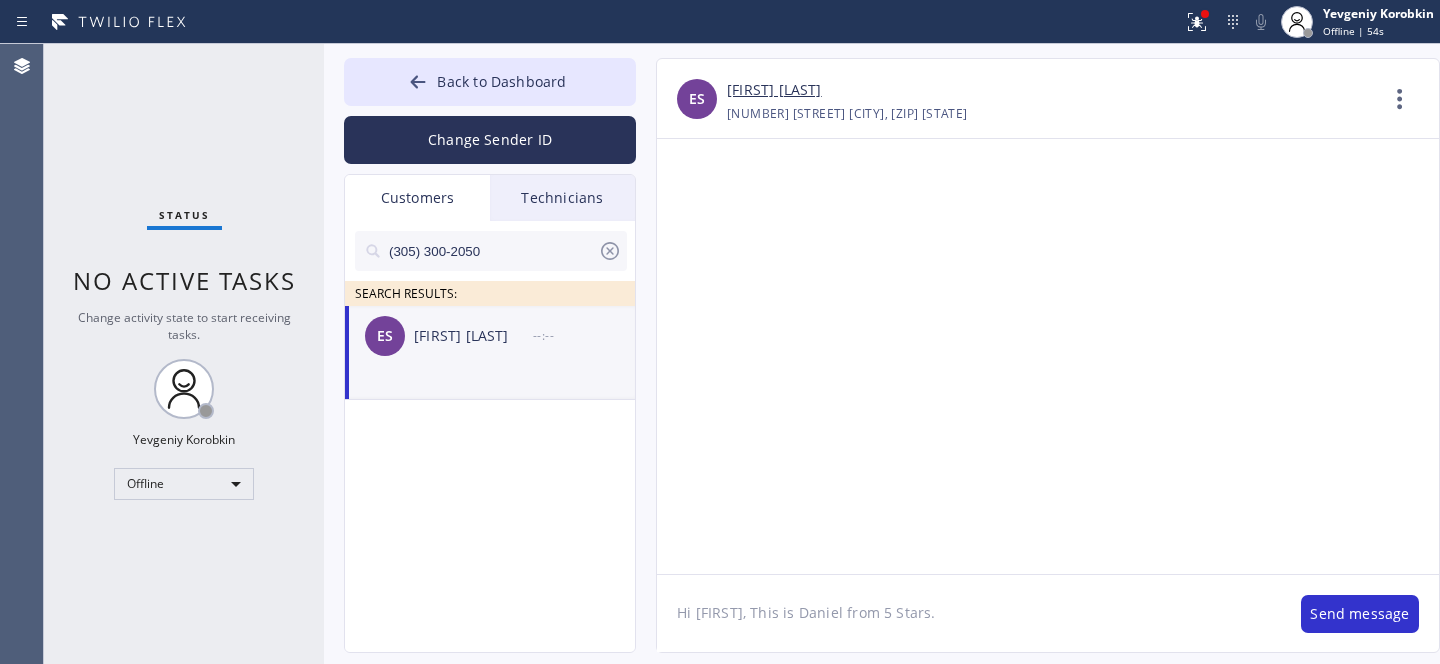 click on "Hi [FIRST], This is Daniel from 5 Stars." 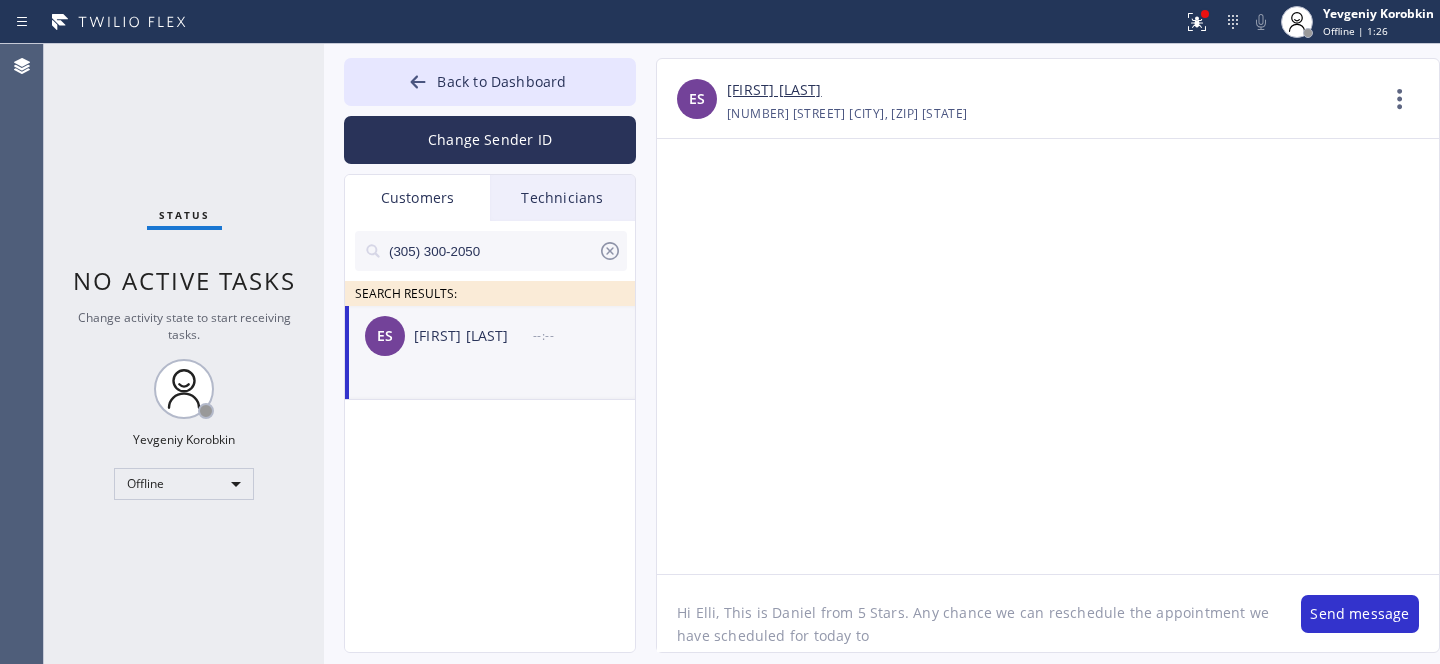 paste on "[DAY] [DATE]" 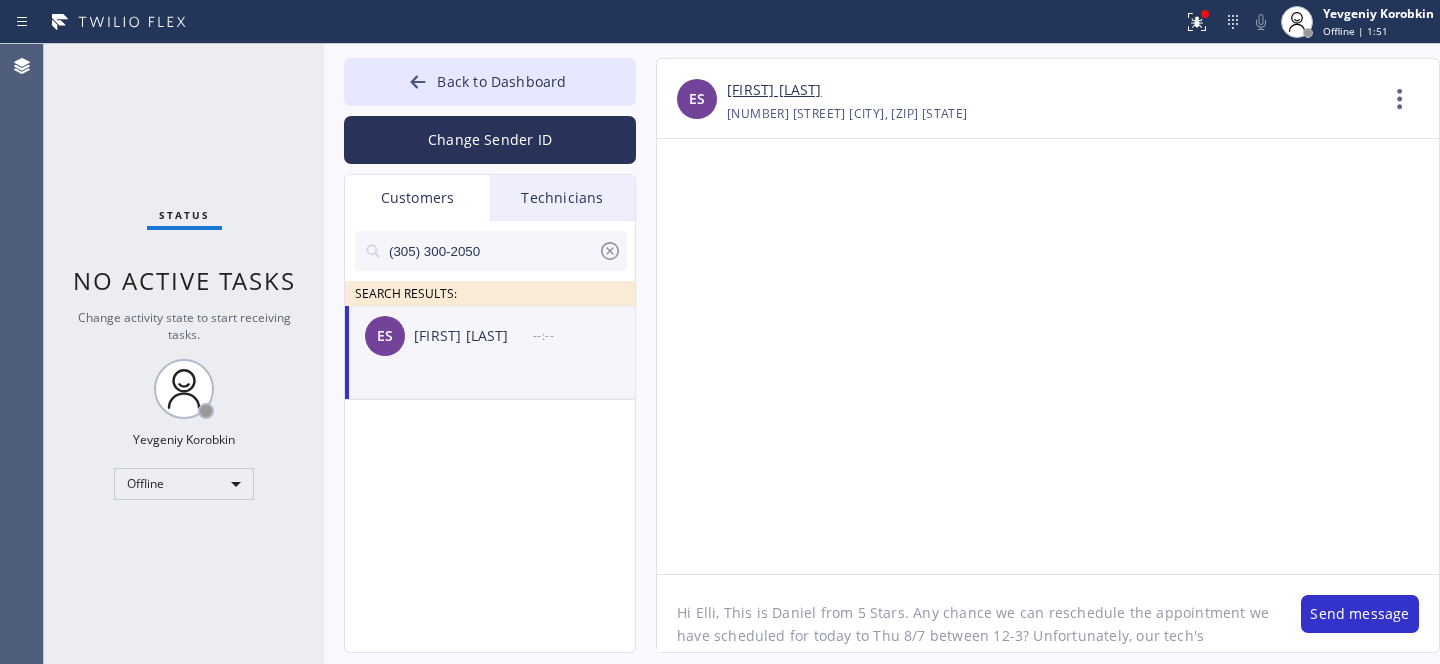 scroll, scrollTop: 16, scrollLeft: 0, axis: vertical 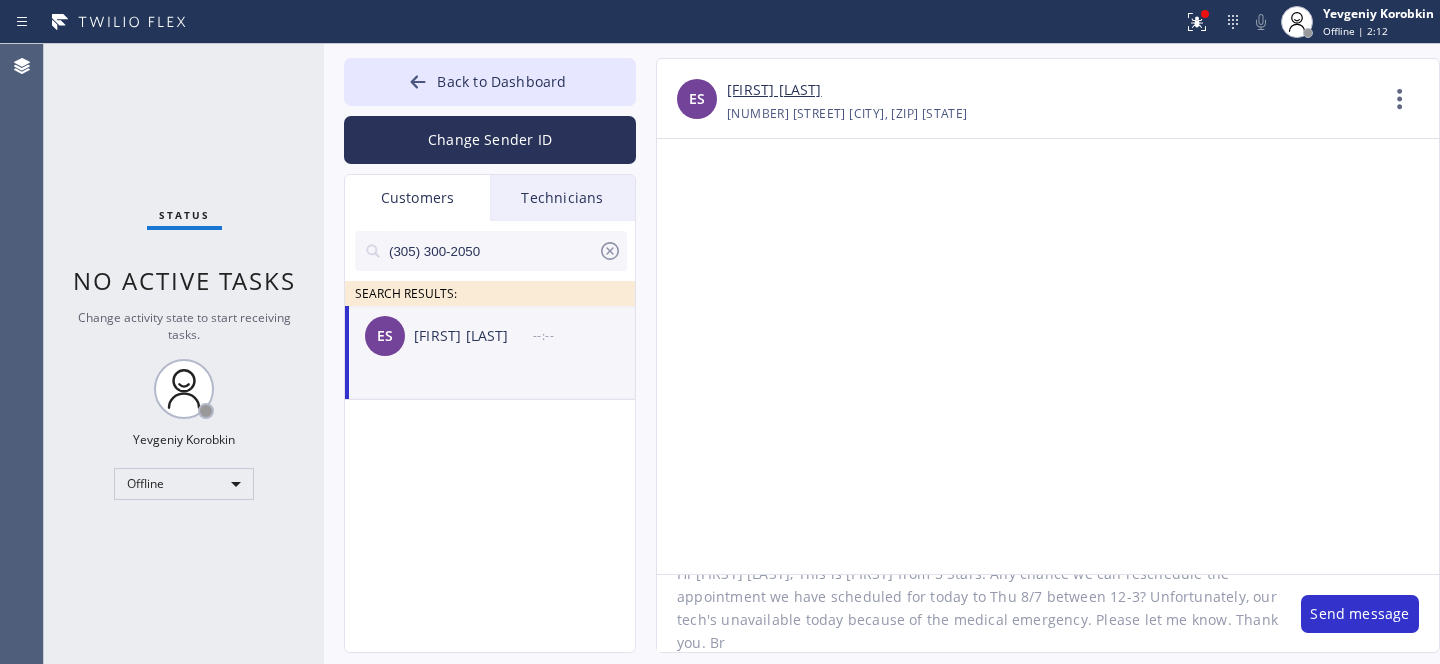 type on "Hi Elli, This is Daniel from 5 Stars. Any chance we can reschedule the appointment we have scheduled for today to Thu [MONTH] [DD] between 12-3? Unfortunately, our tech's unavailable today because of the medical emergency. Please let me know. Thank you. Br," 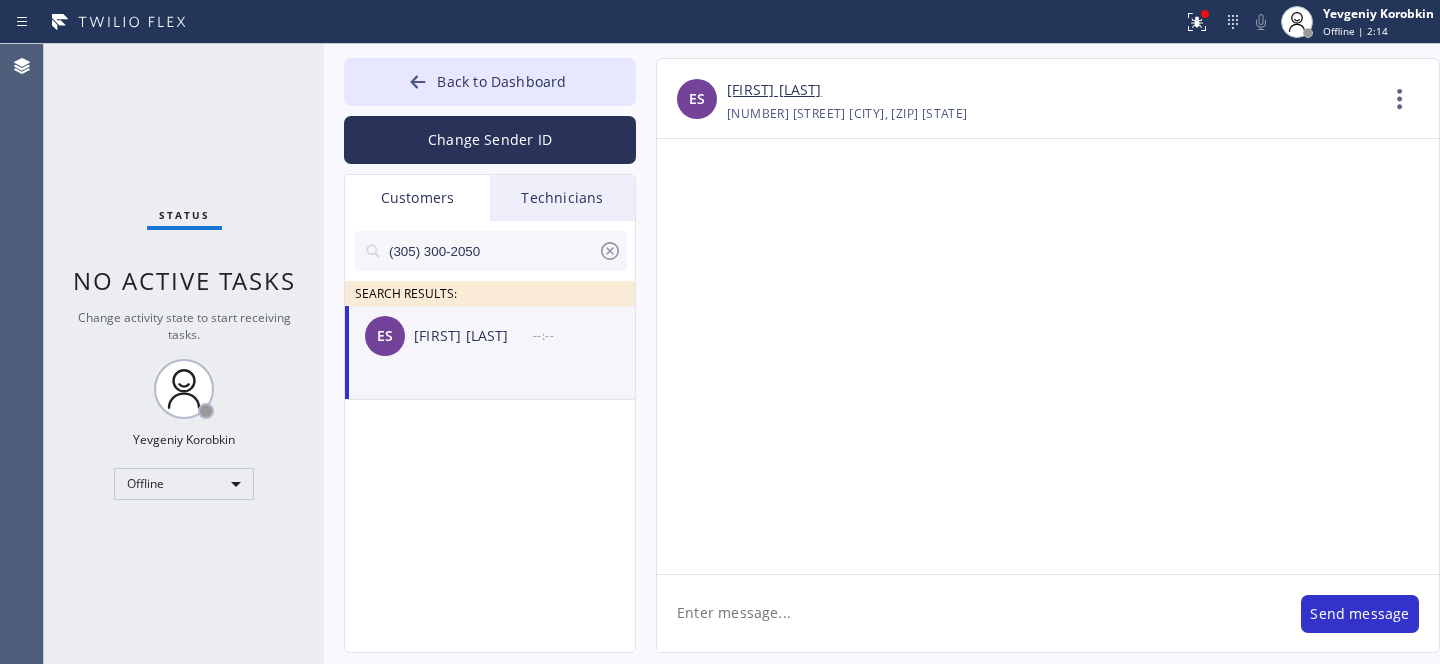 scroll, scrollTop: 0, scrollLeft: 0, axis: both 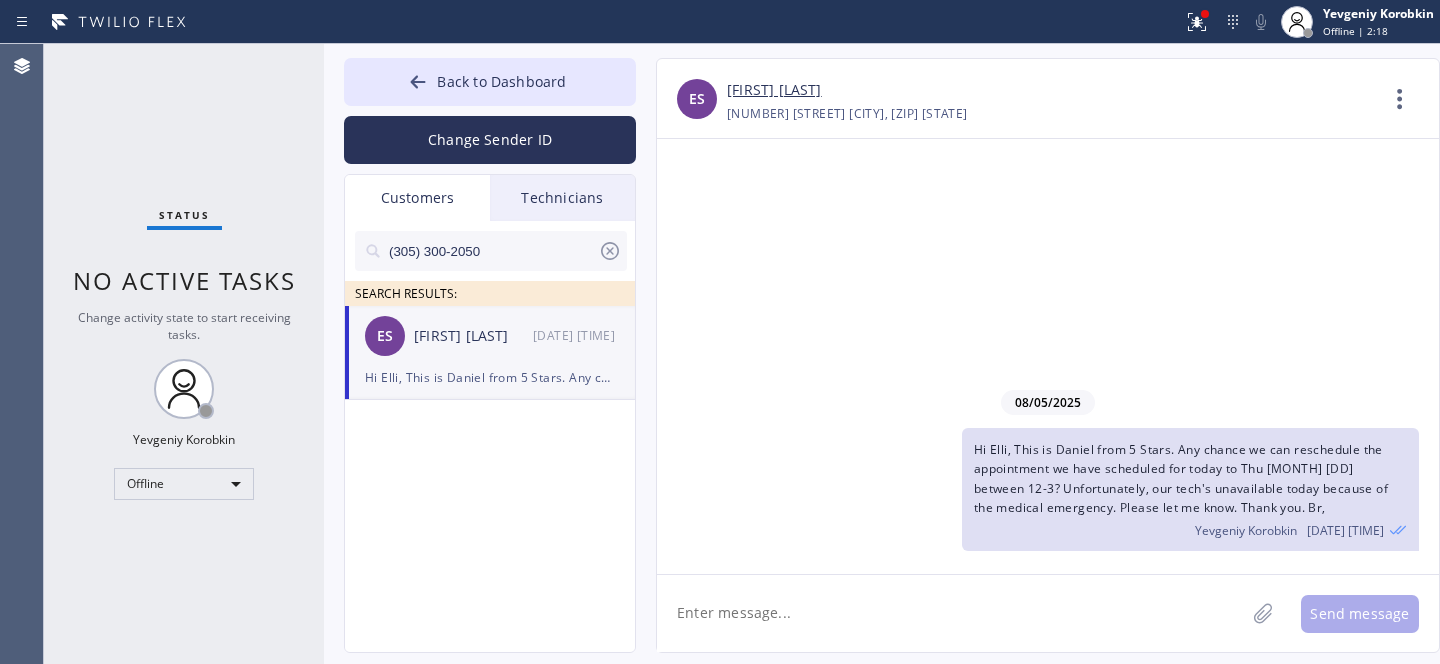 type 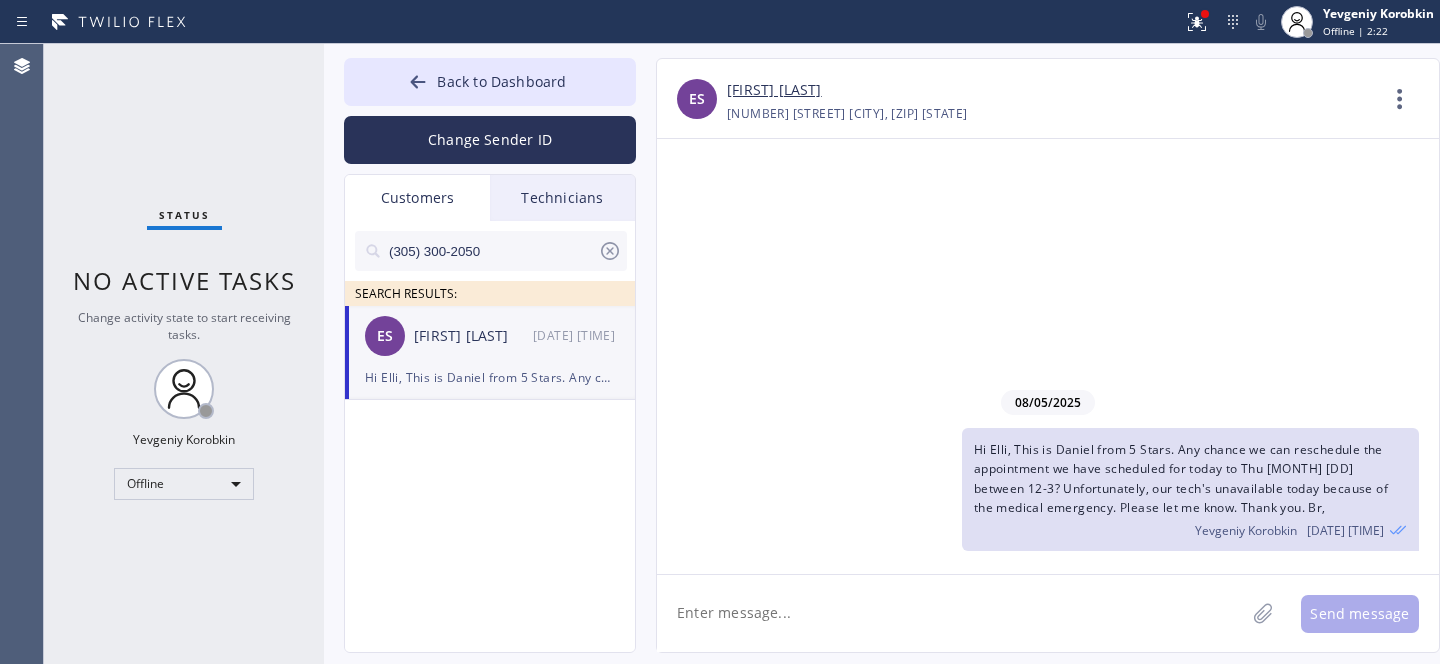 click 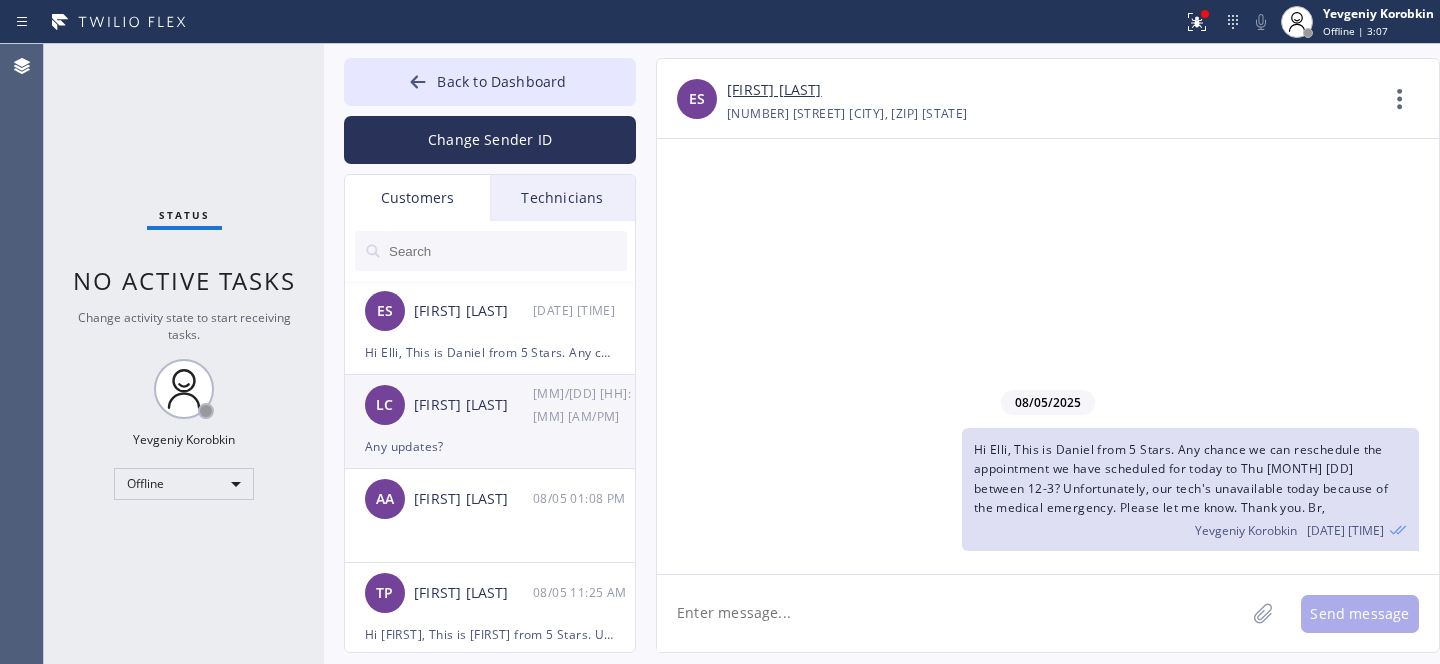 click on "[INITIAL] [LAST] [DATE] [TIME]" at bounding box center [491, 405] 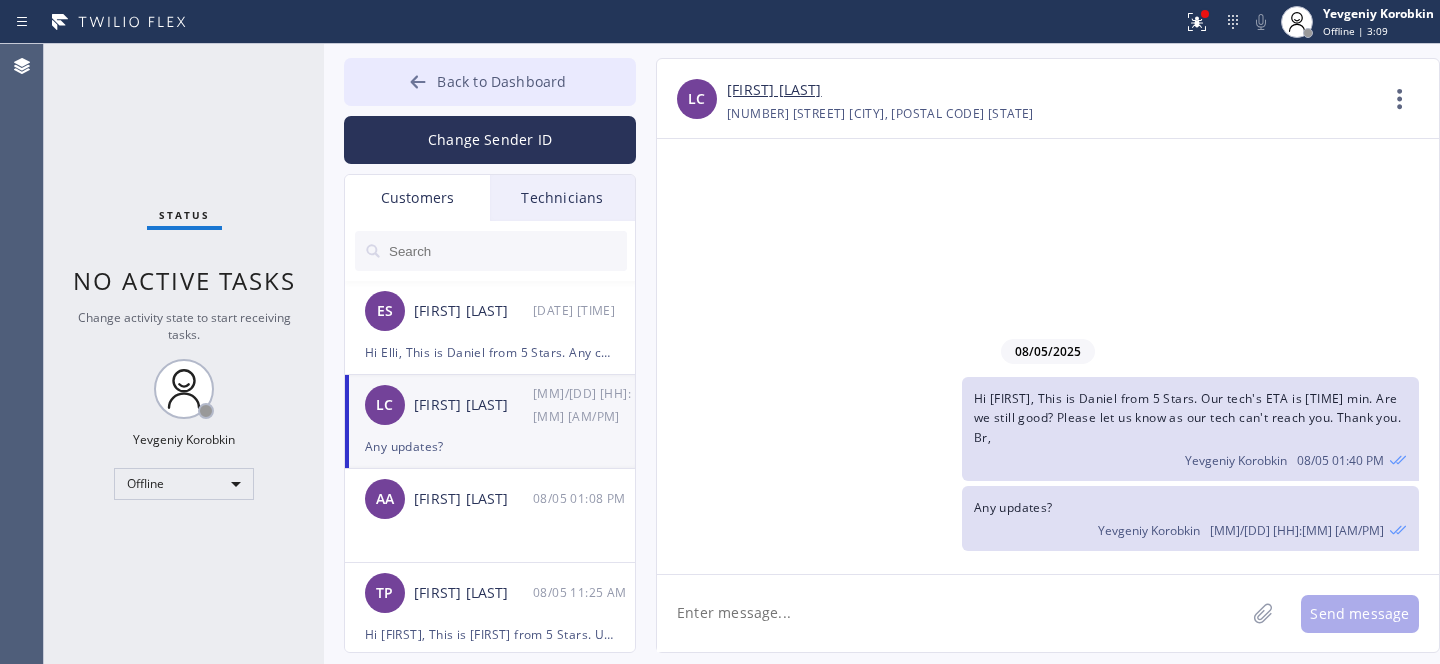 click on "Back to Dashboard" at bounding box center [501, 81] 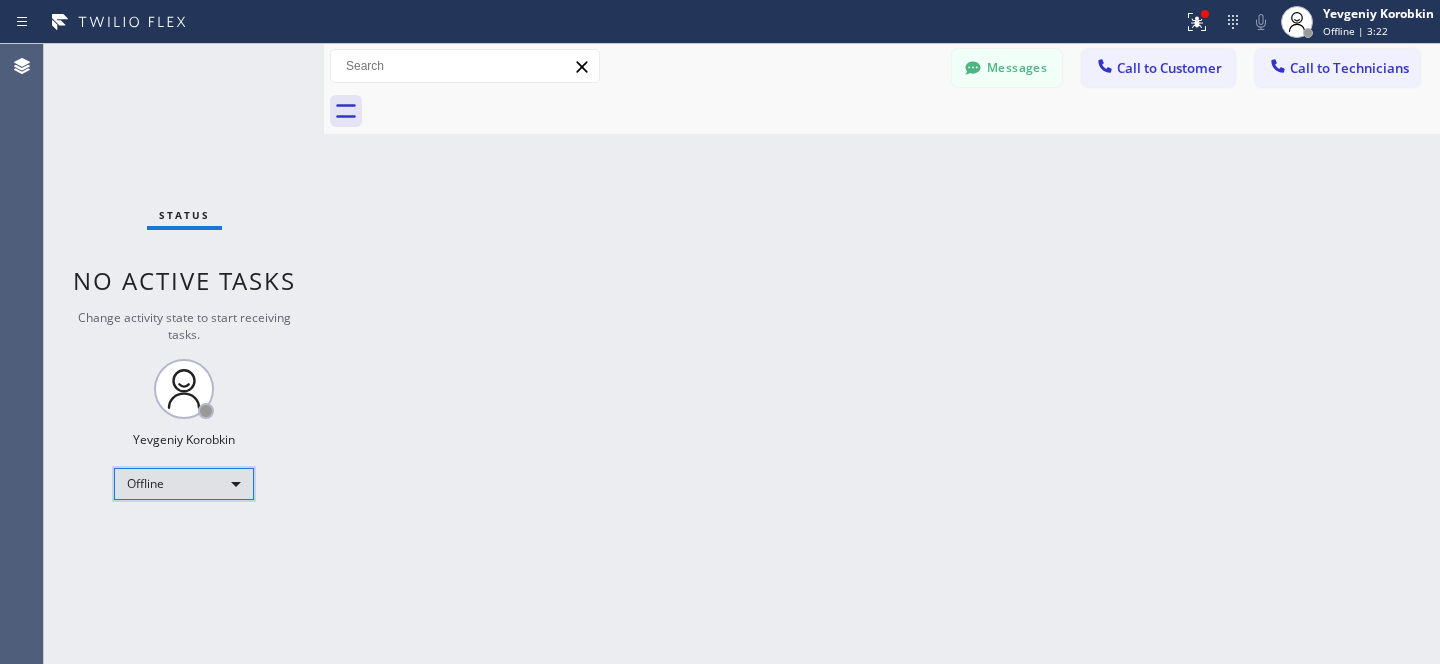click on "Offline" at bounding box center (184, 484) 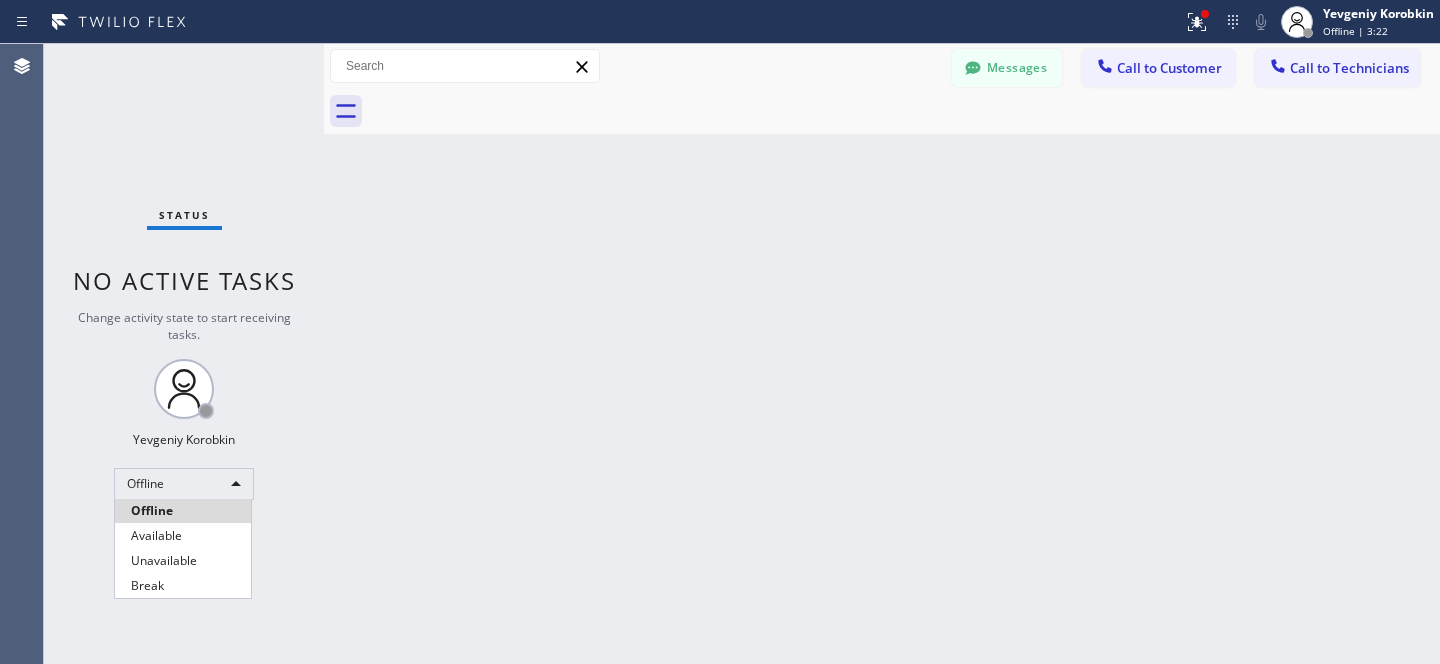 drag, startPoint x: 182, startPoint y: 534, endPoint x: 633, endPoint y: 295, distance: 510.41354 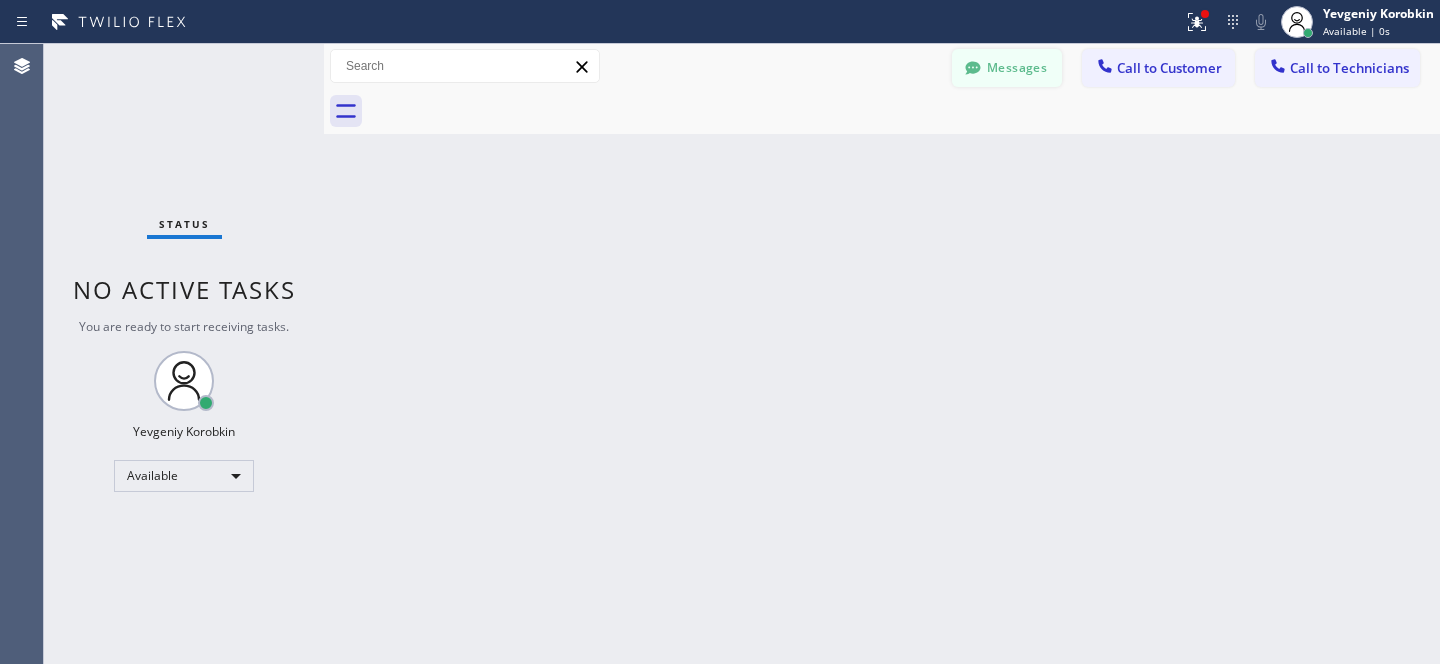 click on "Messages" at bounding box center (1007, 68) 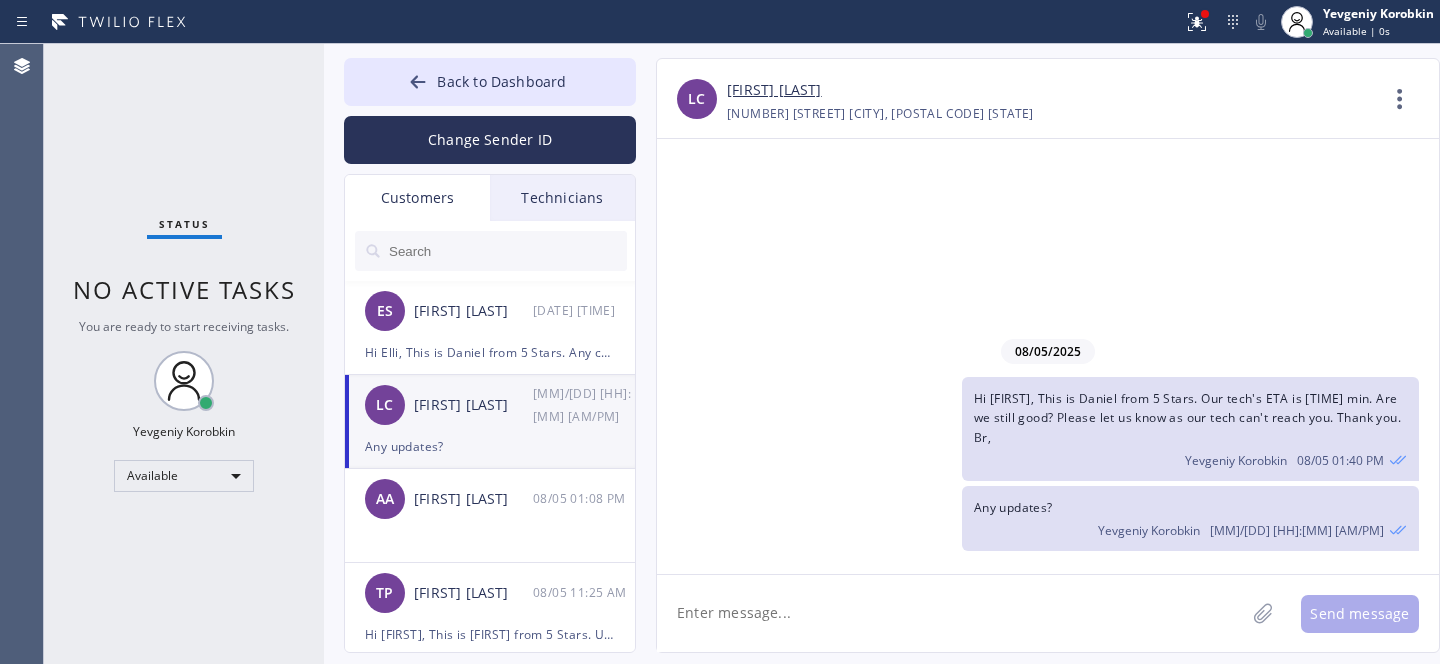 drag, startPoint x: 455, startPoint y: 428, endPoint x: 490, endPoint y: 407, distance: 40.81666 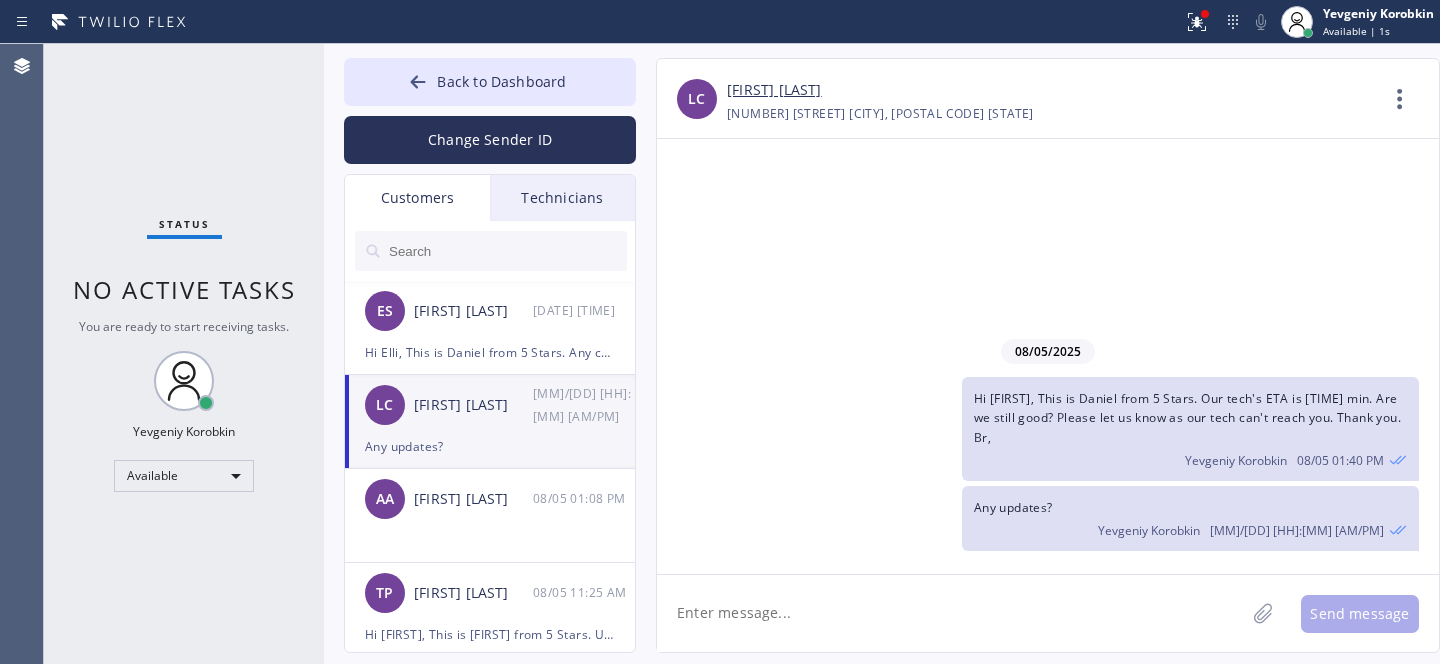 click on "[FIRST] [LAST]" at bounding box center (774, 90) 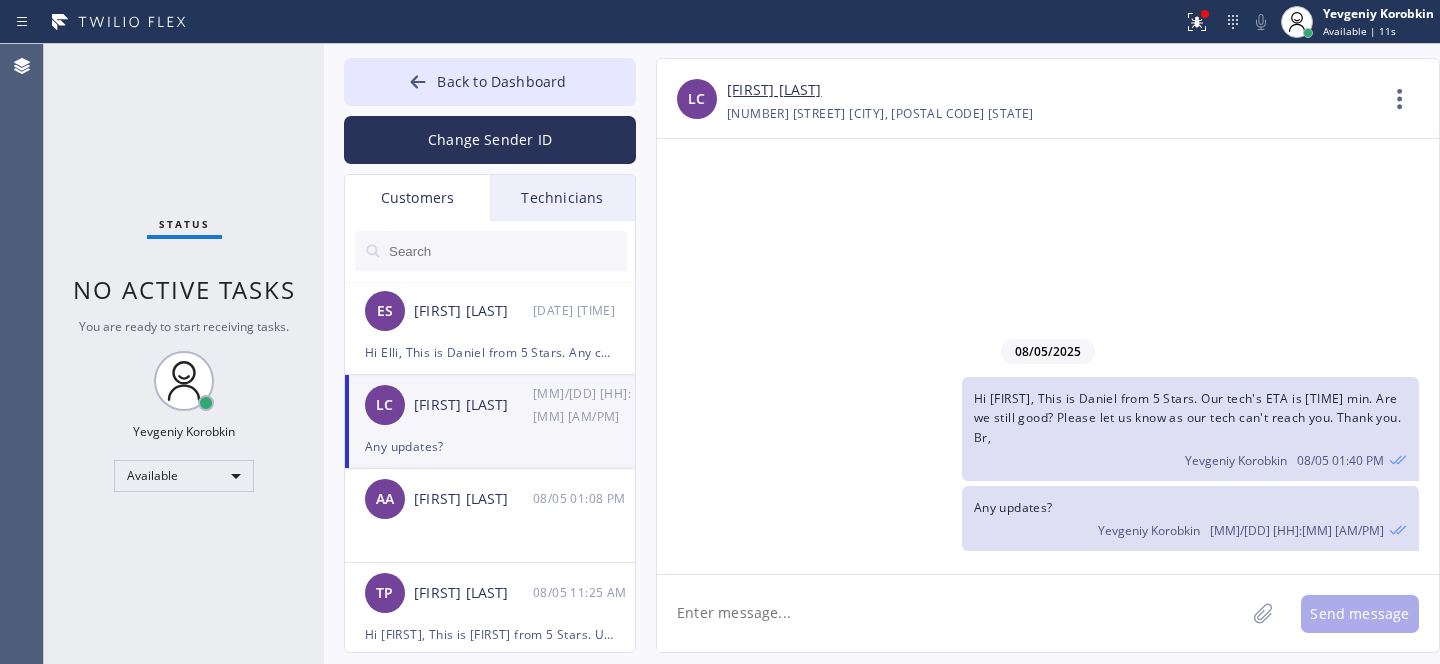 click on "Back to Dashboard" at bounding box center [490, 82] 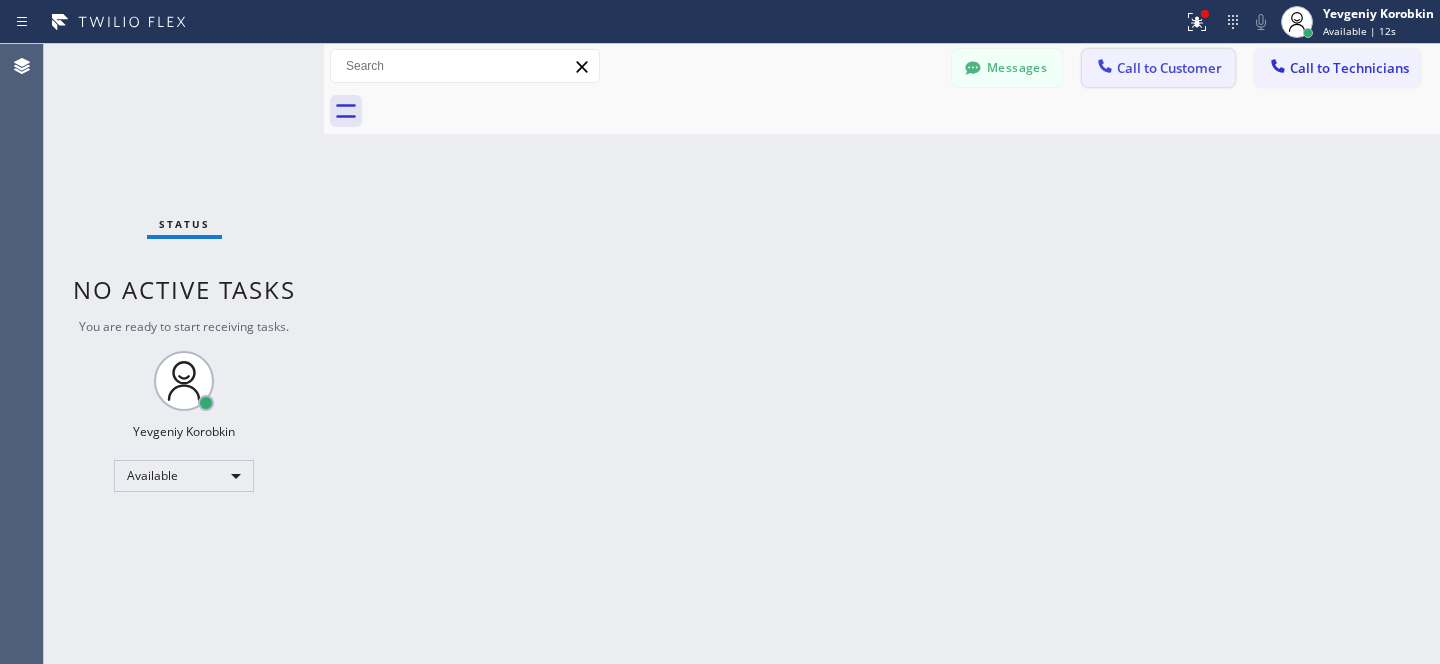 click on "Call to Customer" at bounding box center [1158, 68] 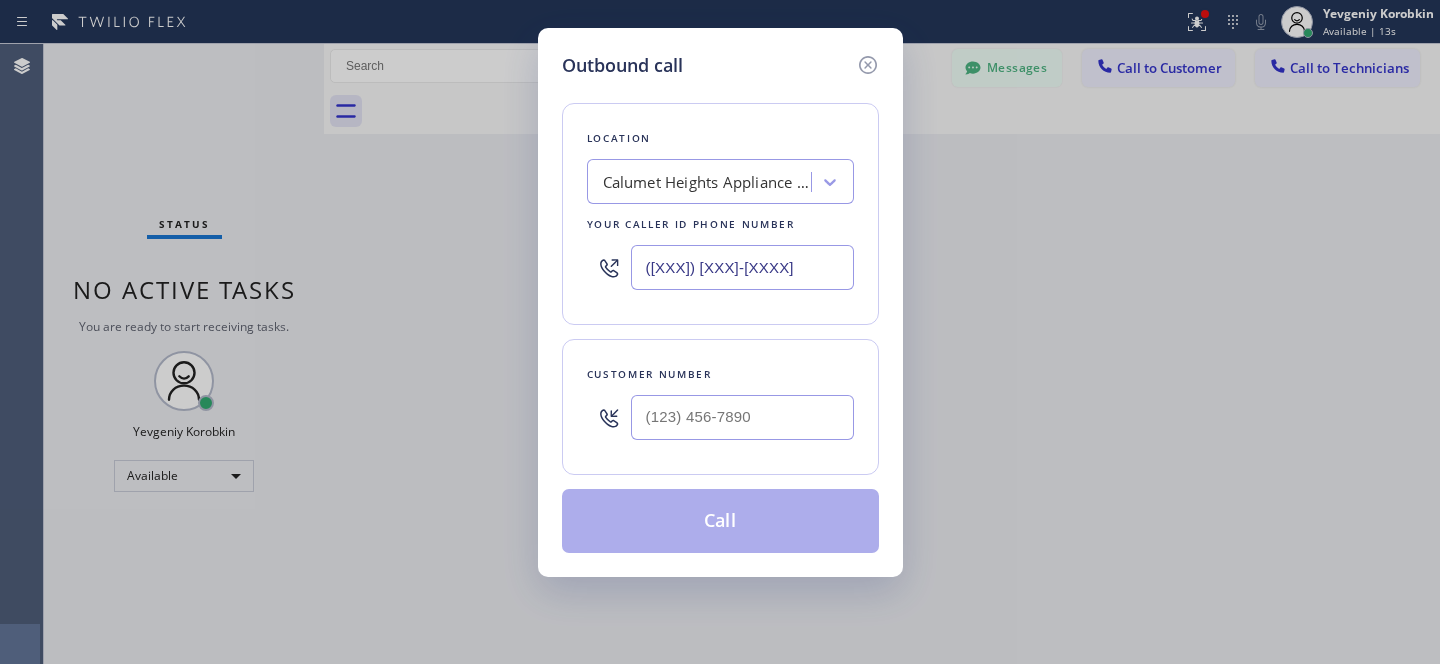 type 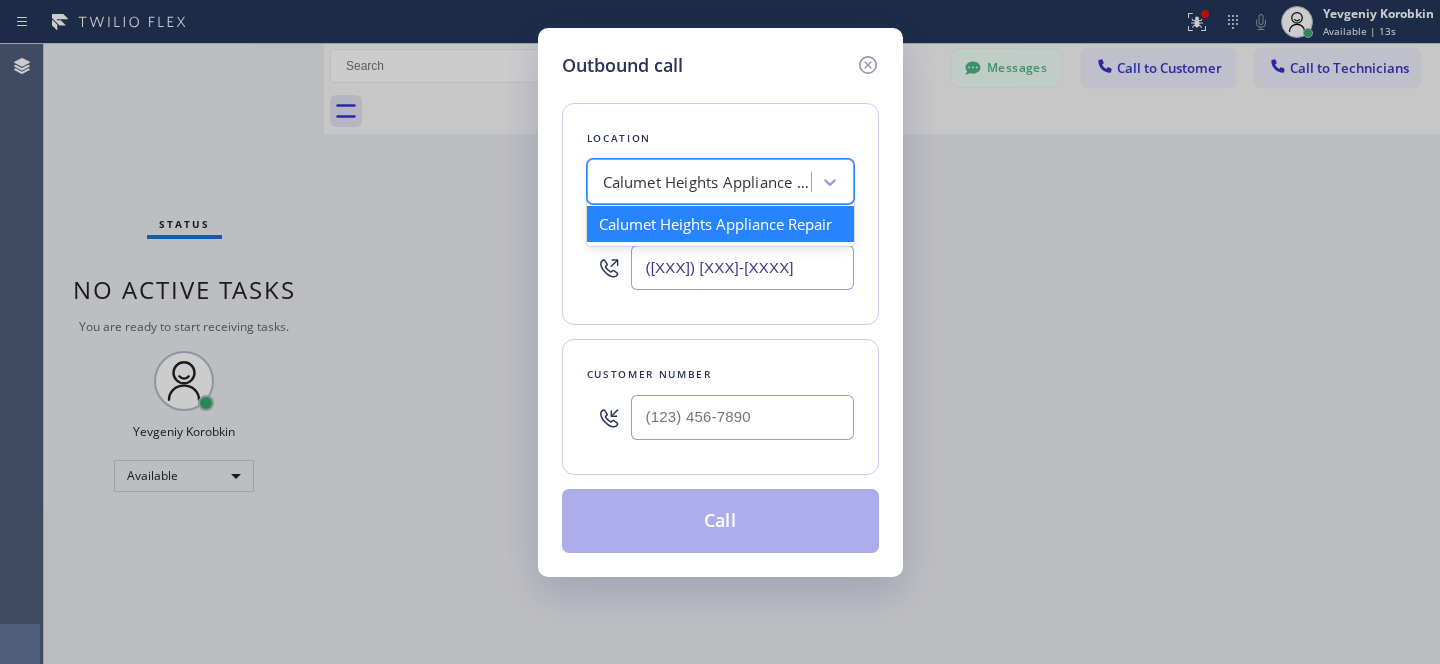 click on "Calumet Heights Appliance Repair" at bounding box center (708, 182) 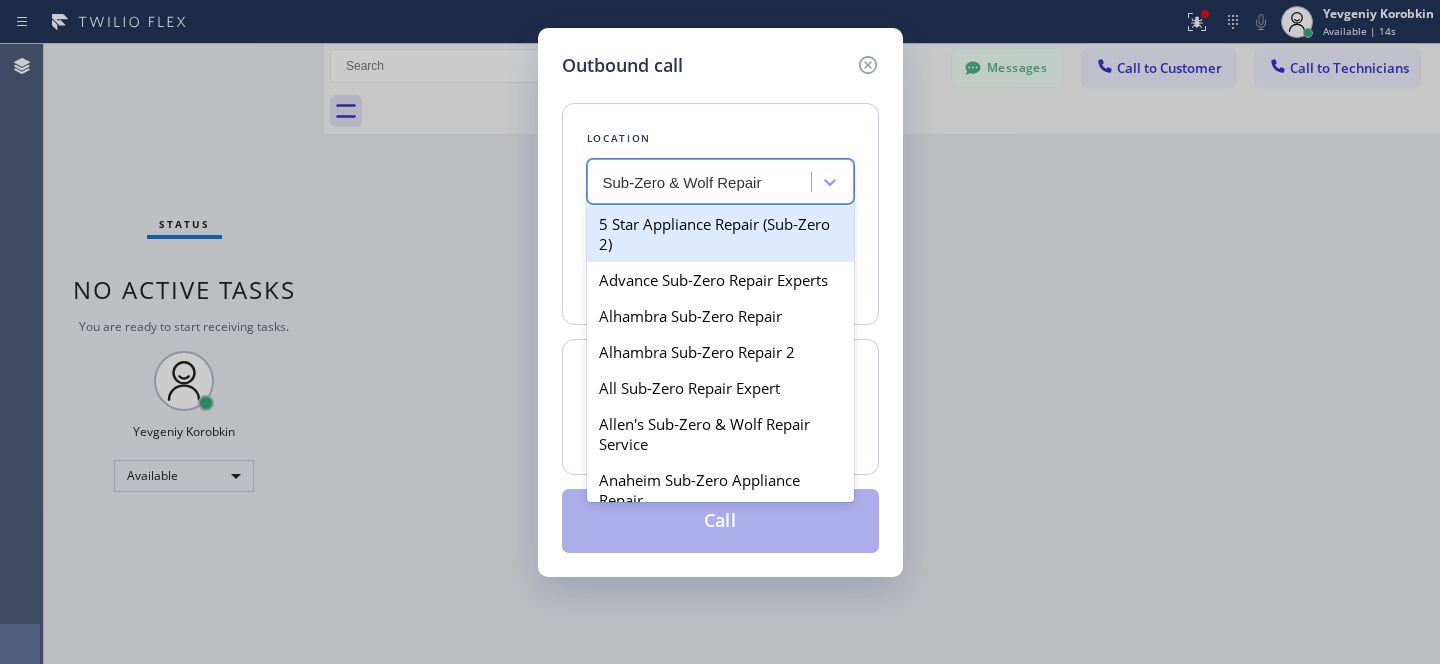 click on "5 Star Appliance Repair (Sub-Zero 2)" at bounding box center [720, 234] 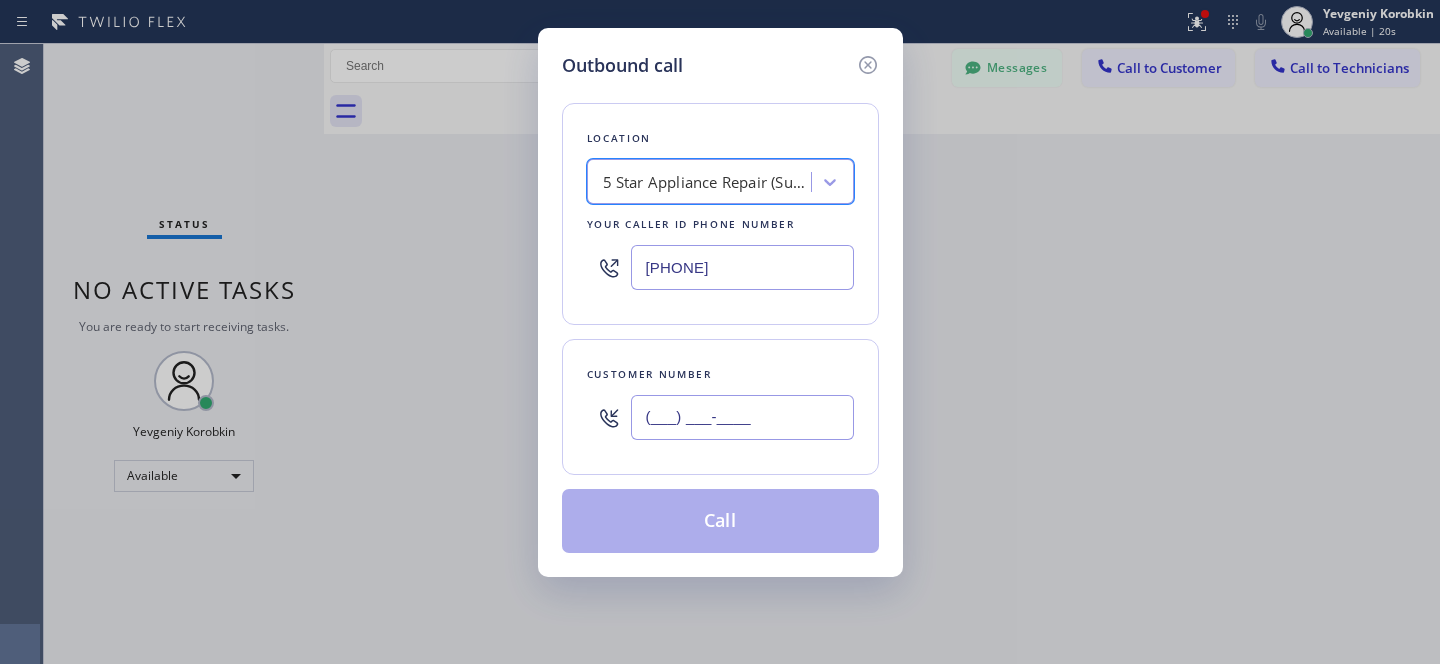 click on "(___) ___-____" at bounding box center [742, 417] 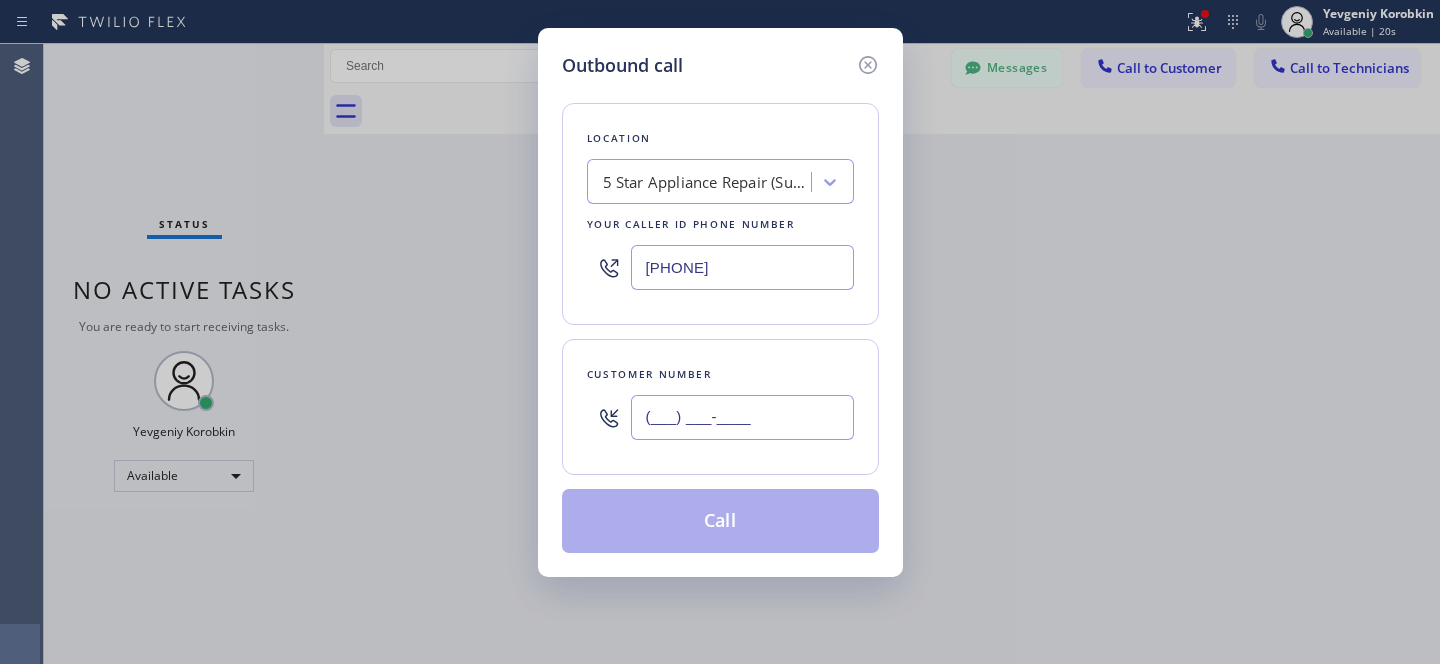 paste on "([PHONE])" 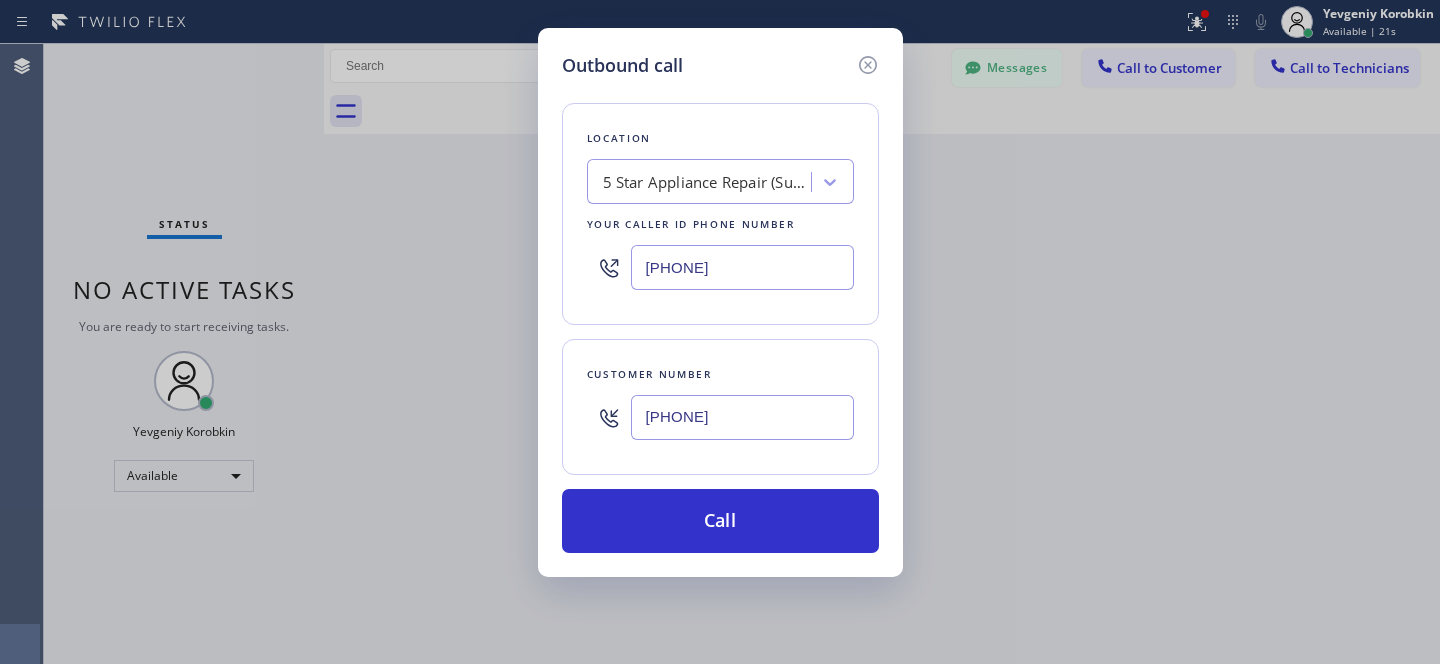 type on "[PHONE]" 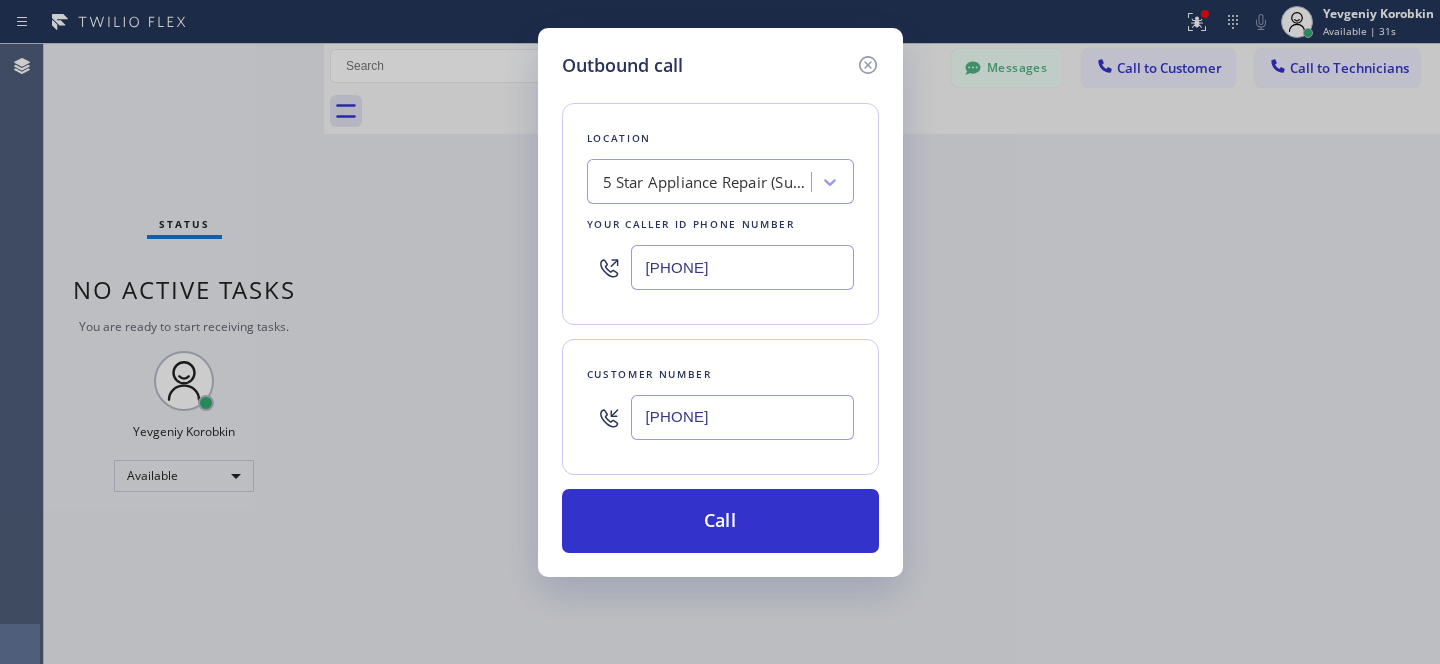 click on "[PHONE]" at bounding box center (742, 267) 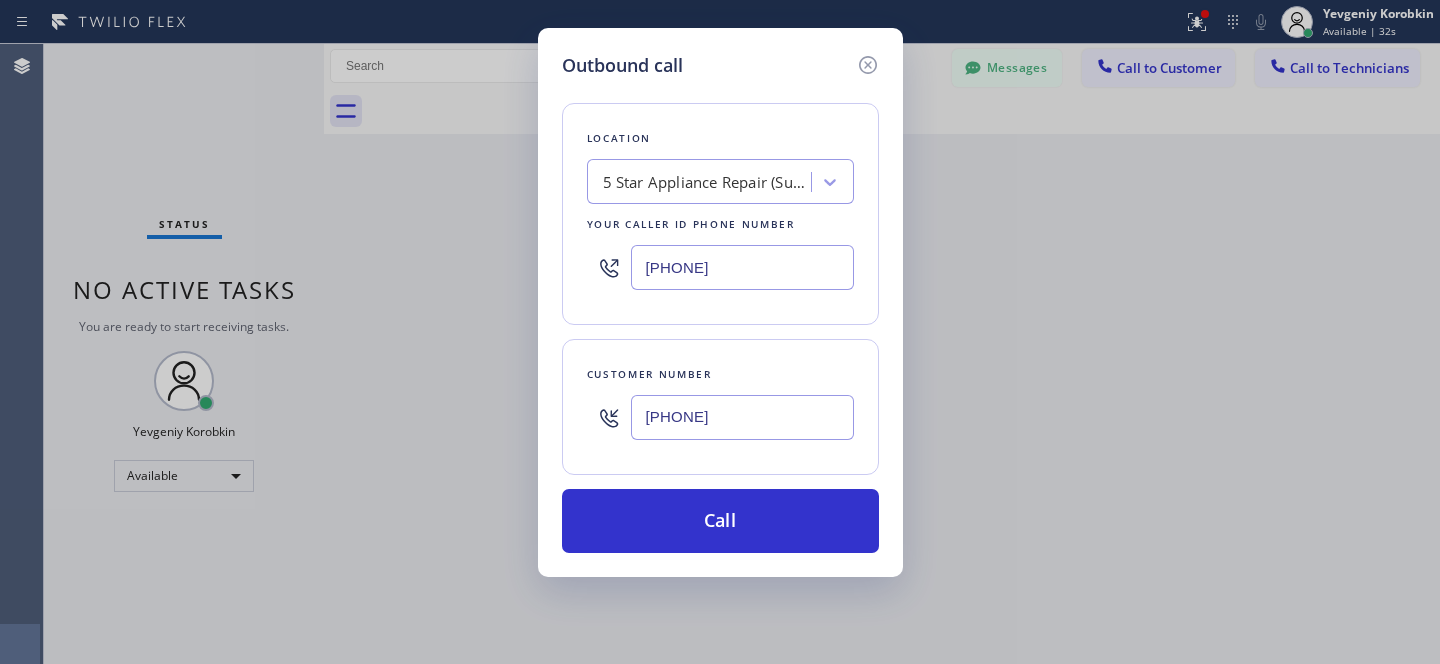 paste on "731-4952" 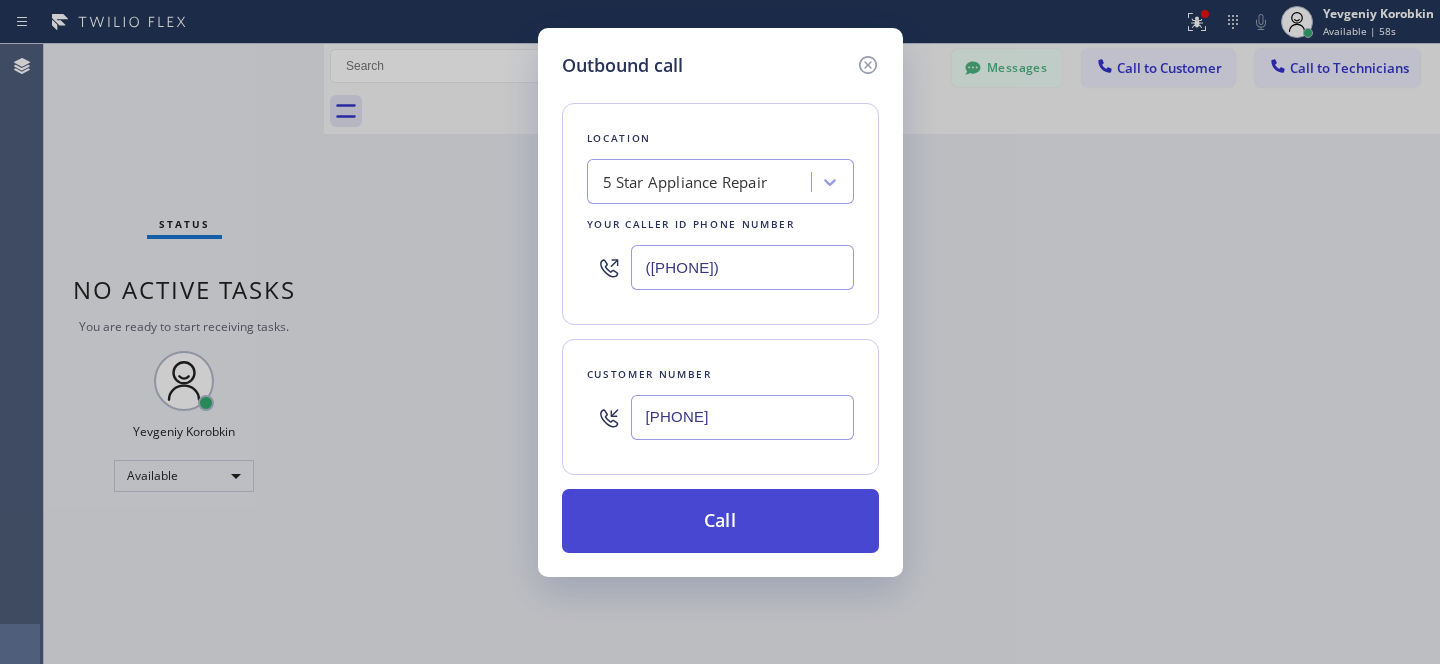 type on "([PHONE])" 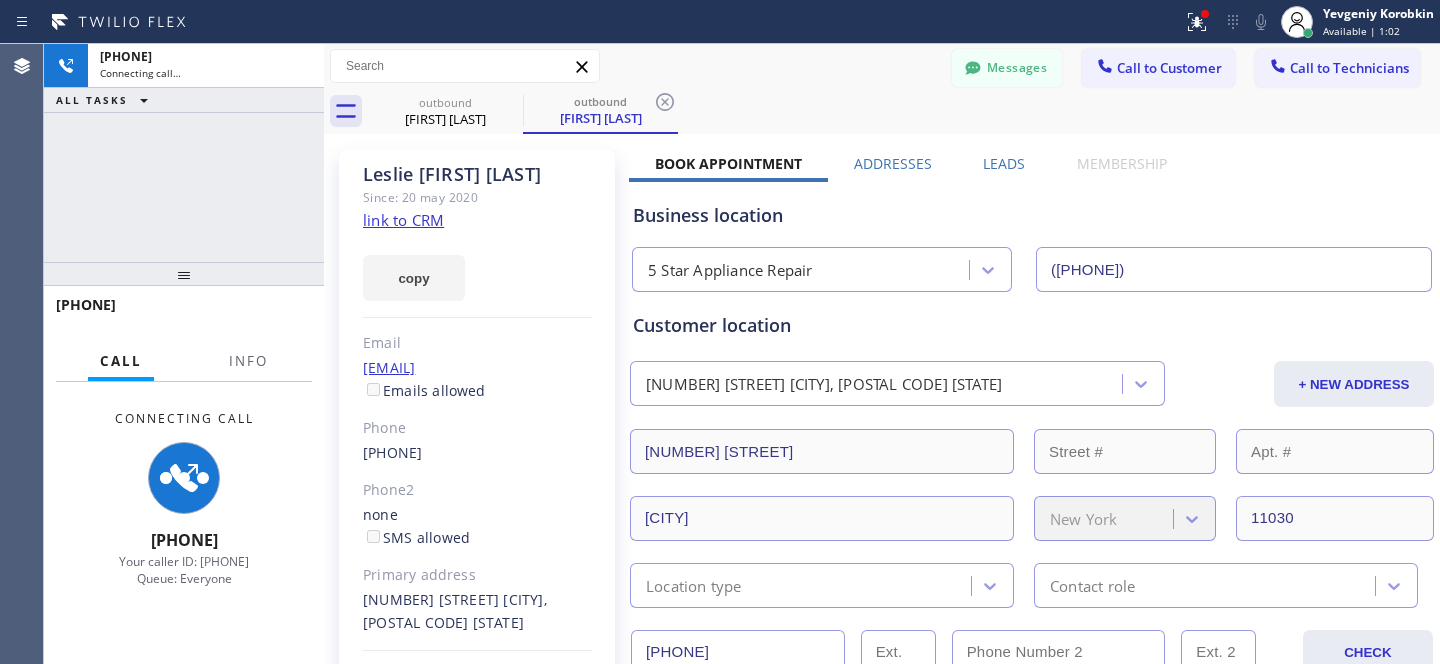 type on "([PHONE])" 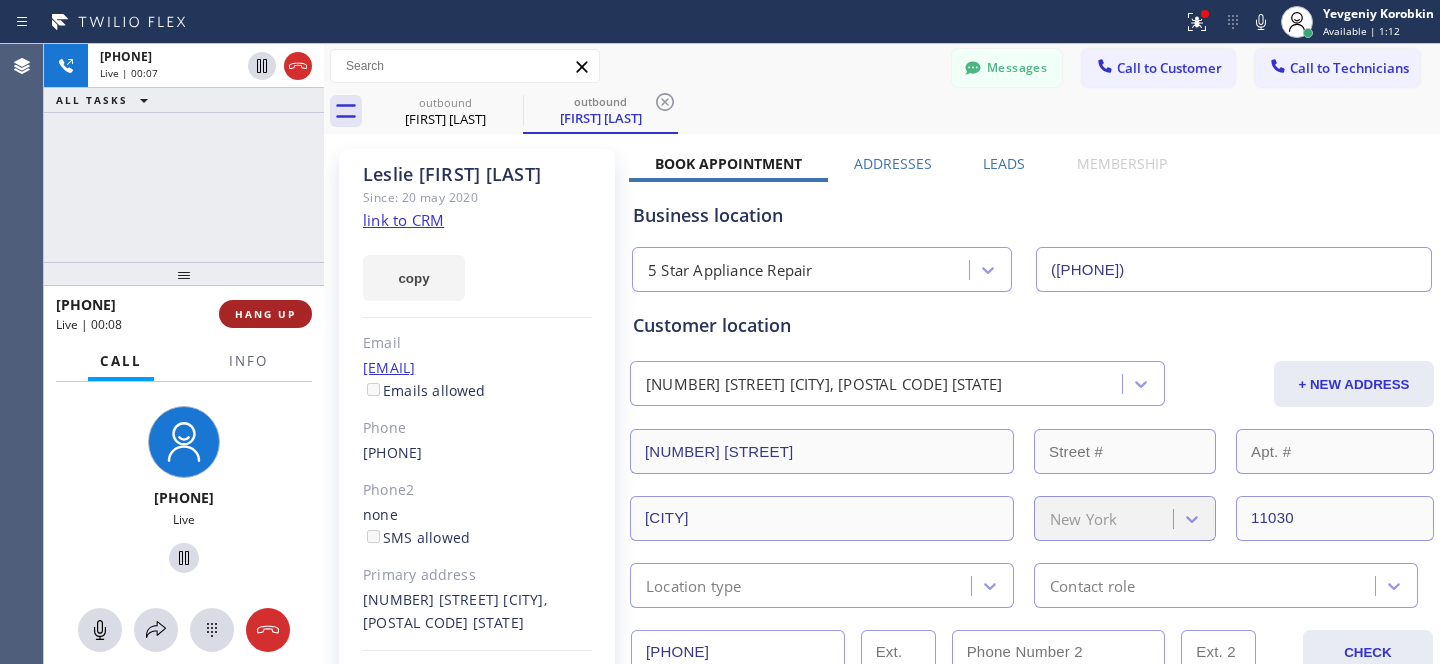 click on "HANG UP" at bounding box center [265, 314] 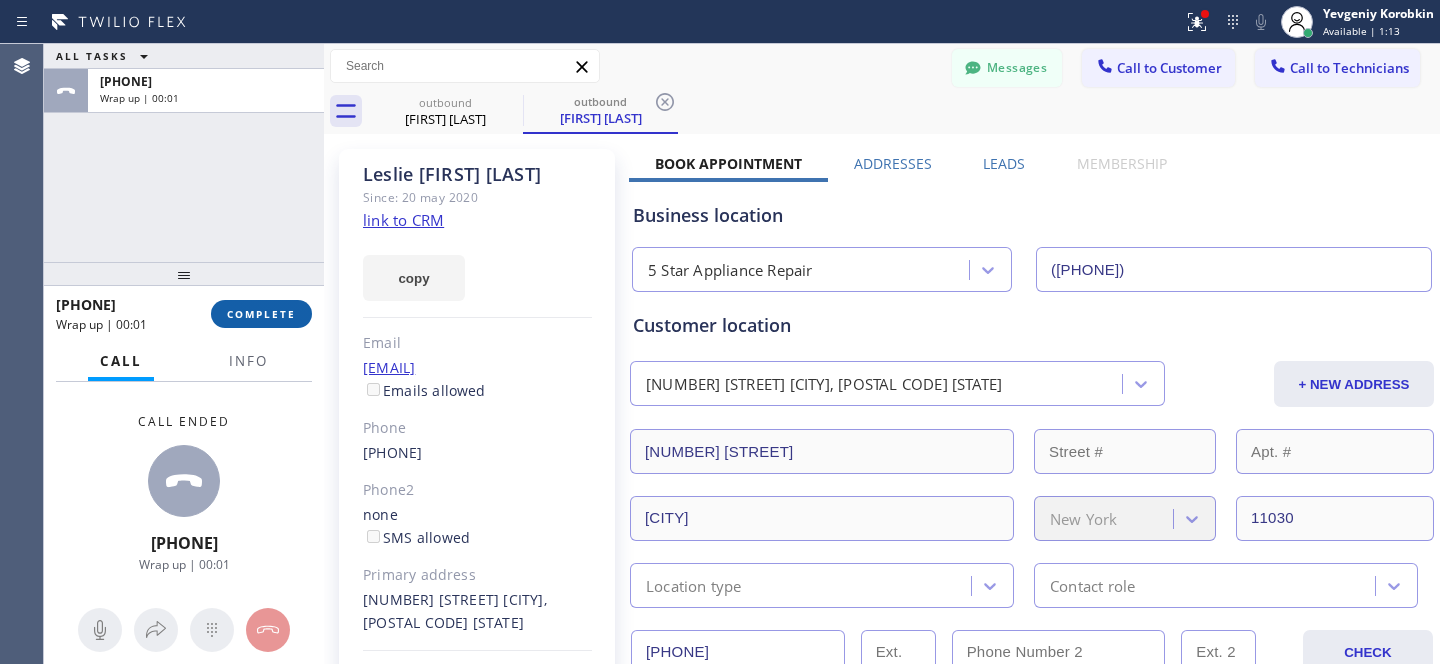click on "COMPLETE" at bounding box center [261, 314] 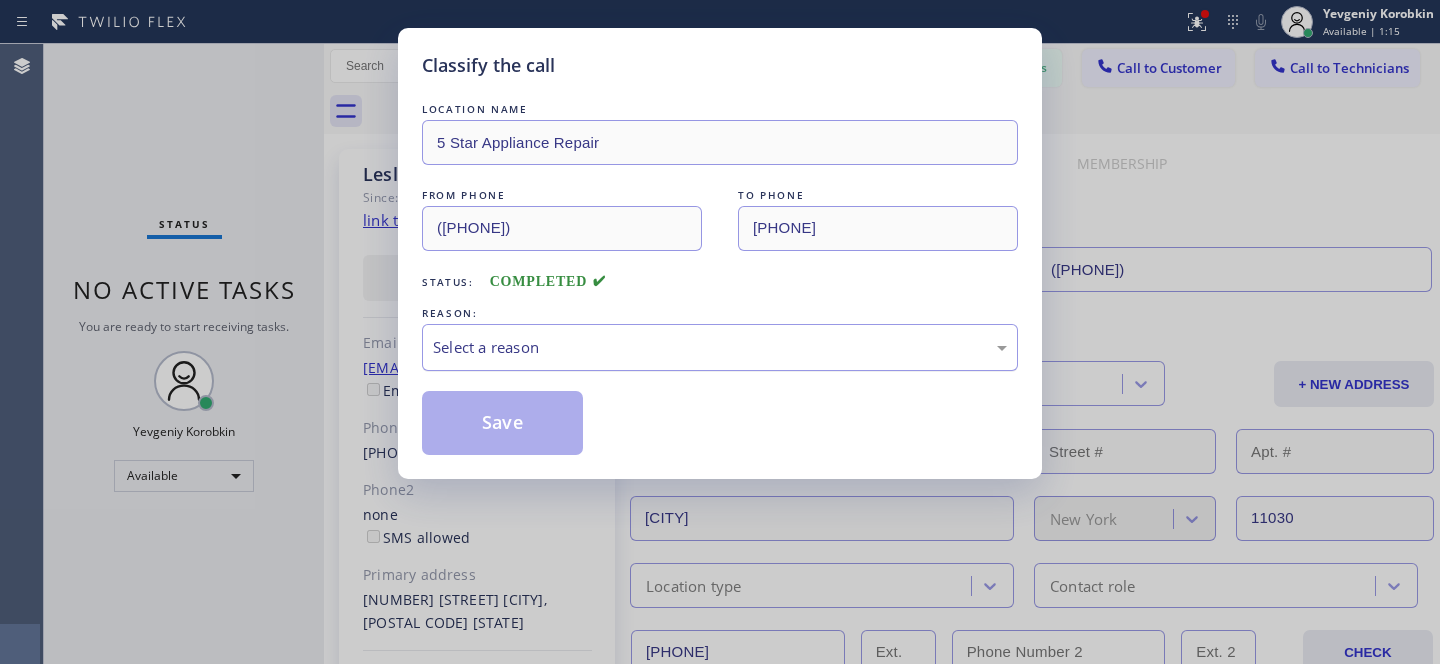 click on "Select a reason" at bounding box center [720, 347] 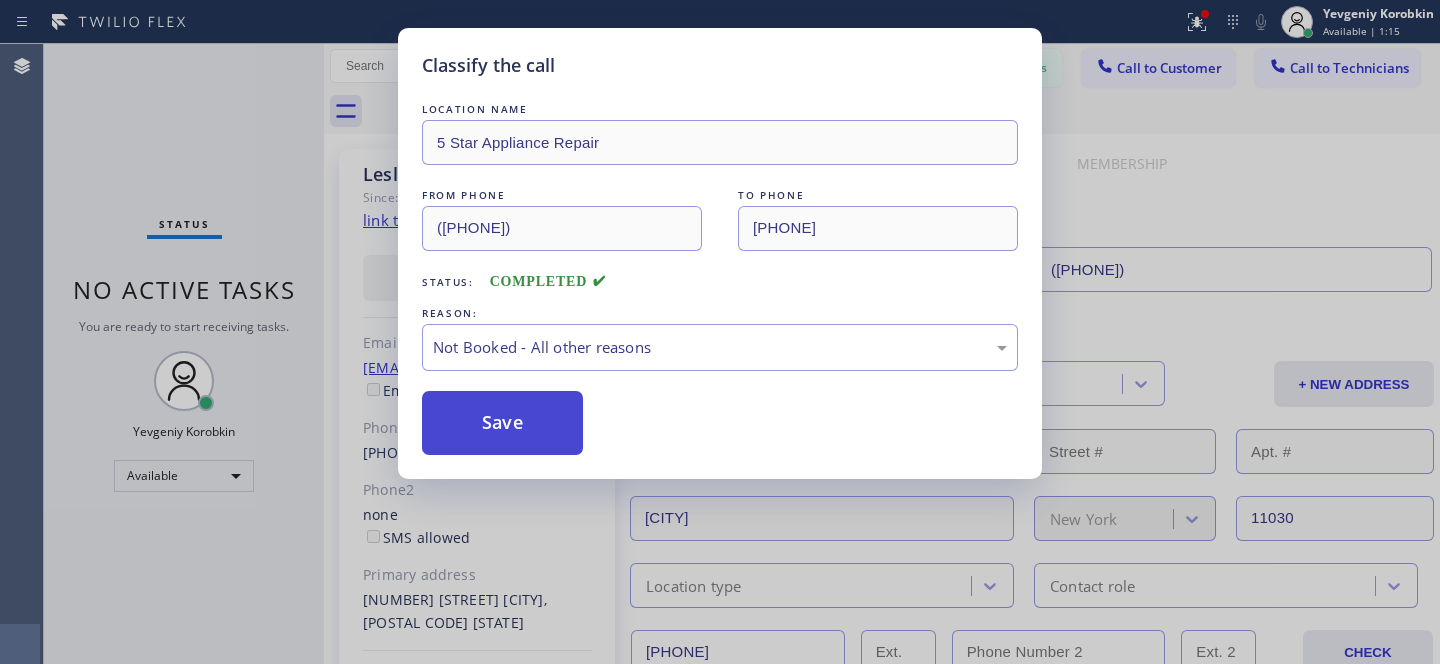 click on "Save" at bounding box center [502, 423] 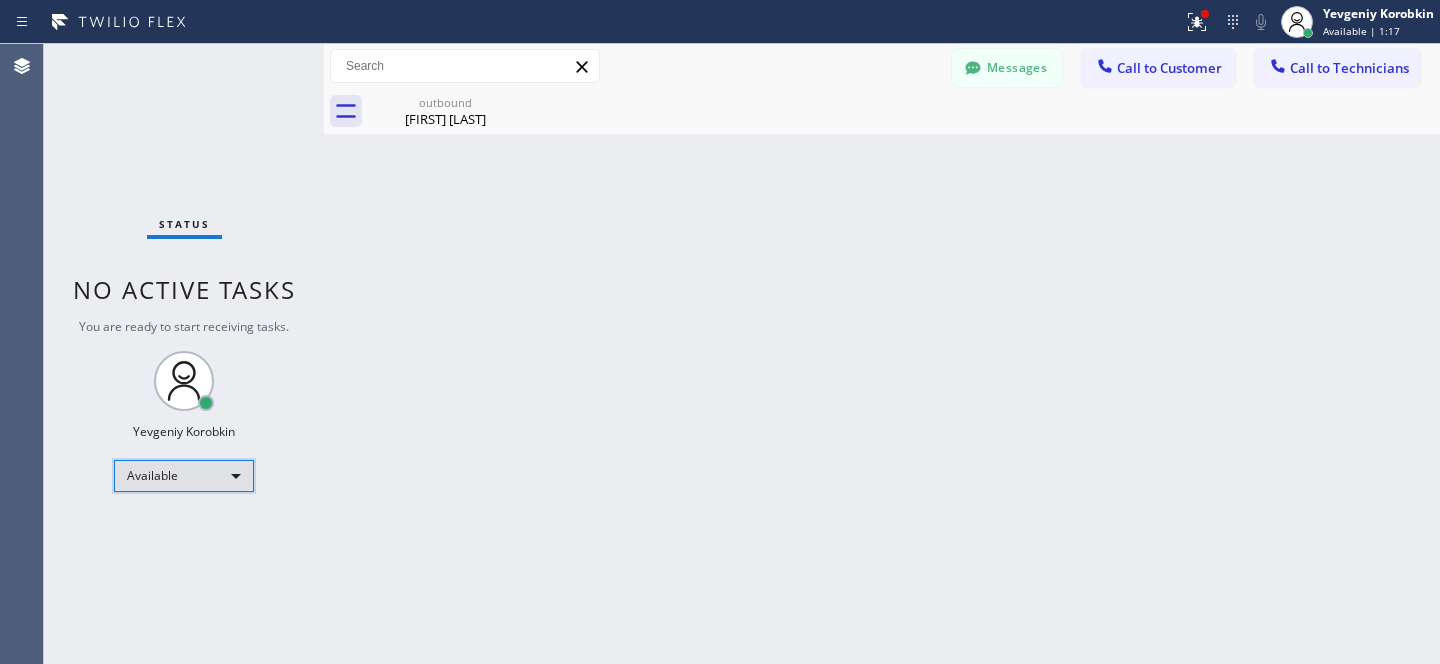click on "Available" at bounding box center [184, 476] 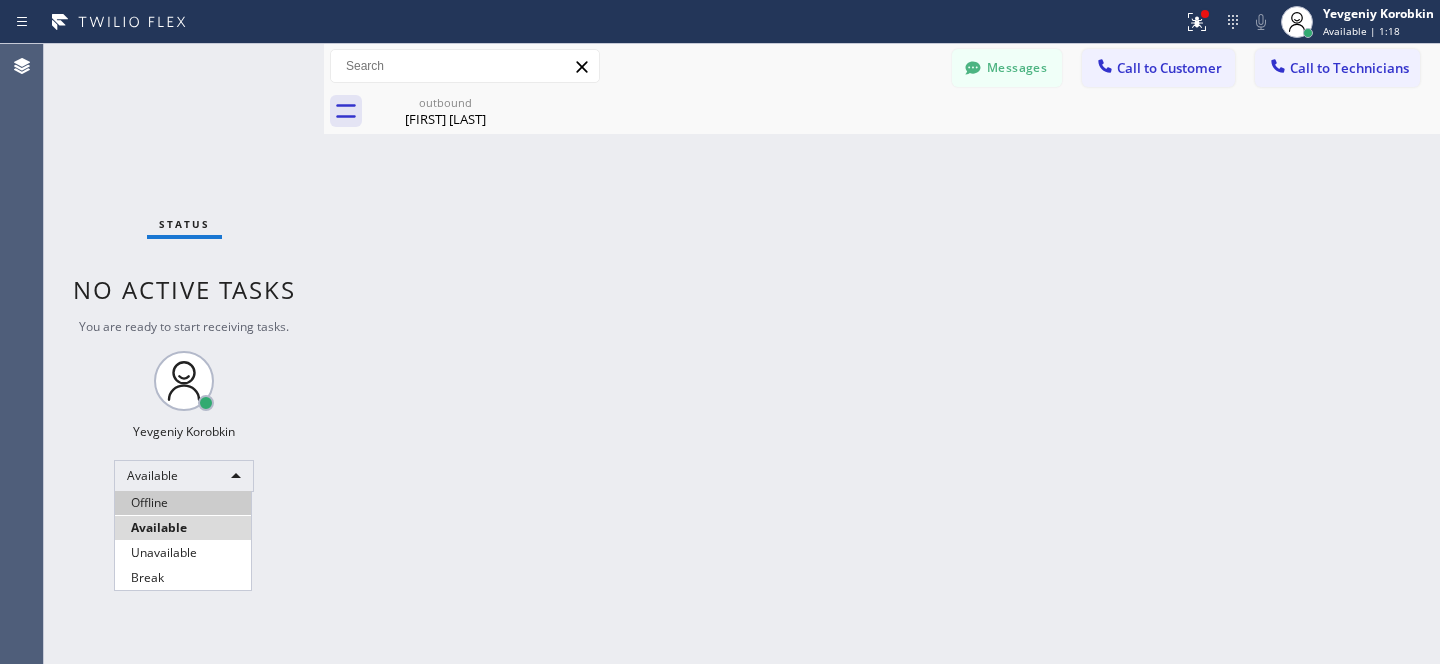 click on "Offline" at bounding box center (183, 503) 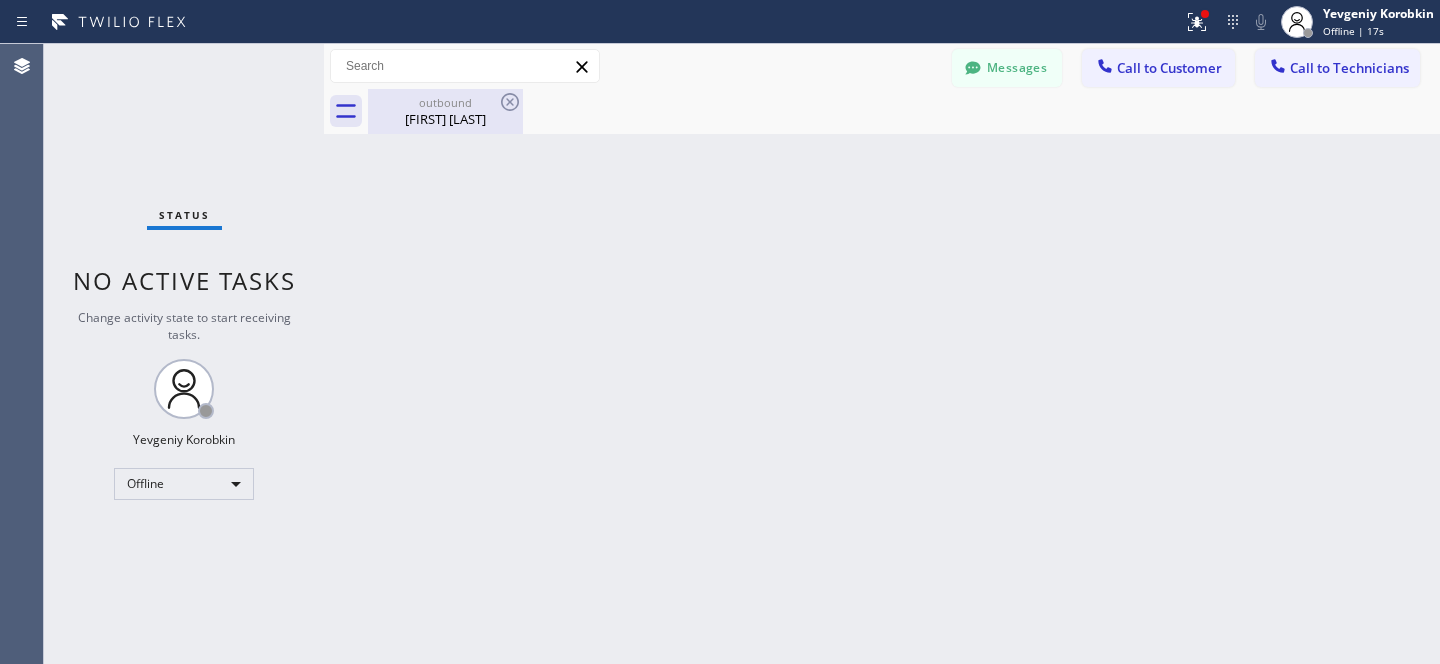 click on "outbound" at bounding box center (445, 102) 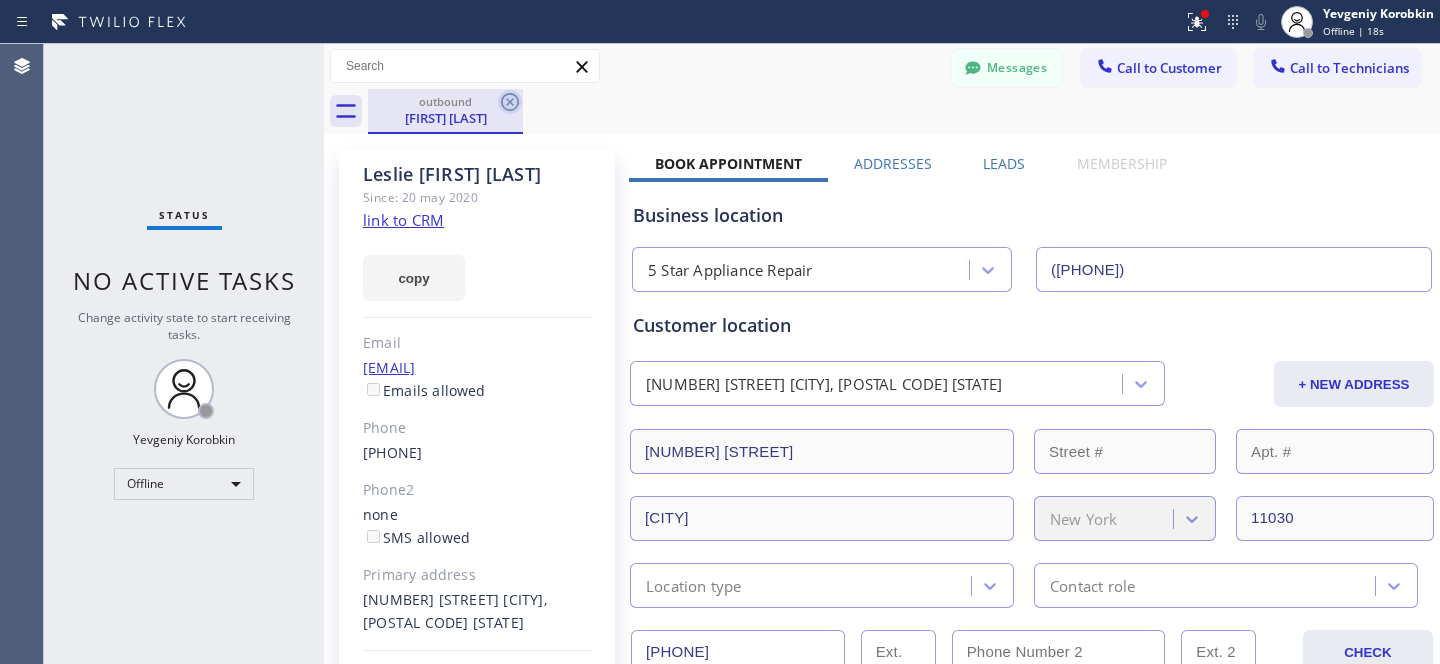 click 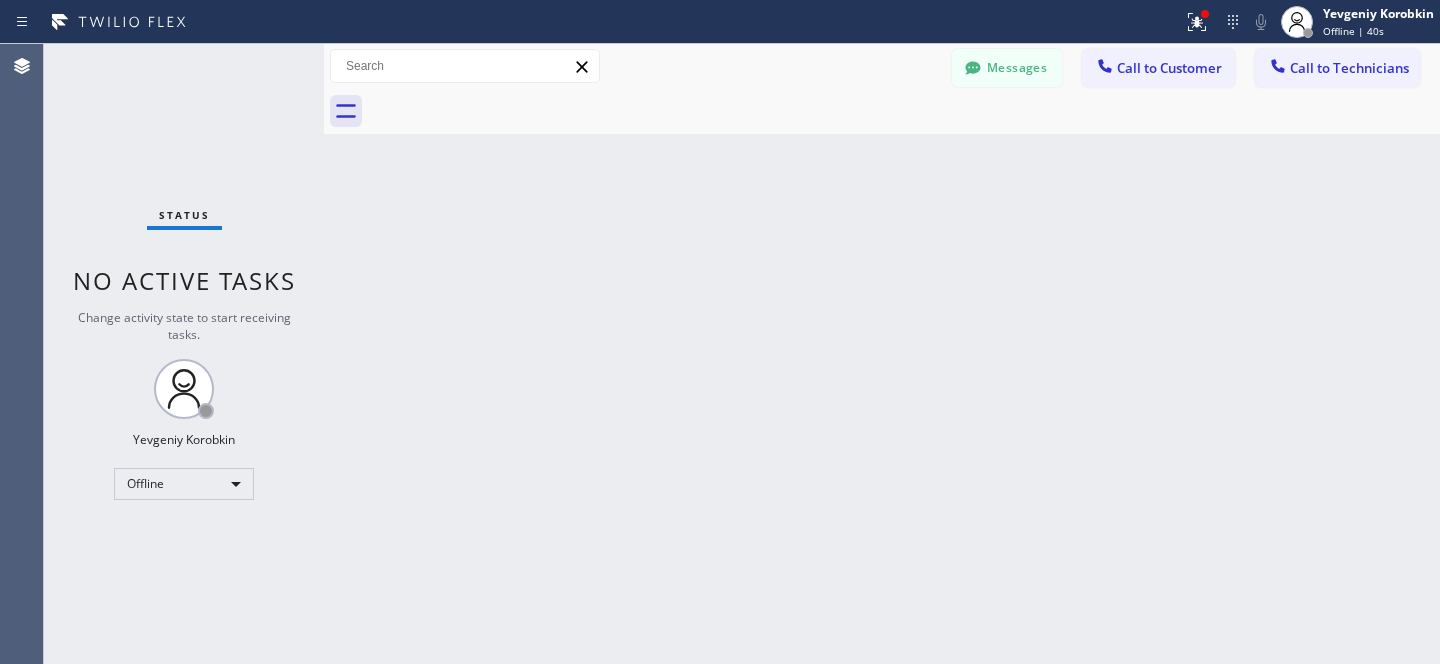click on "Messages Call to Customer Call to Technicians Outbound call Location 5 Star Appliance Repair Your caller id phone number ([PHONE]) Customer number Call Outbound call Technician Search Technician Your caller id phone number Your caller id phone number +[COUNTRYCODE][PHONE] Call" at bounding box center [882, 66] 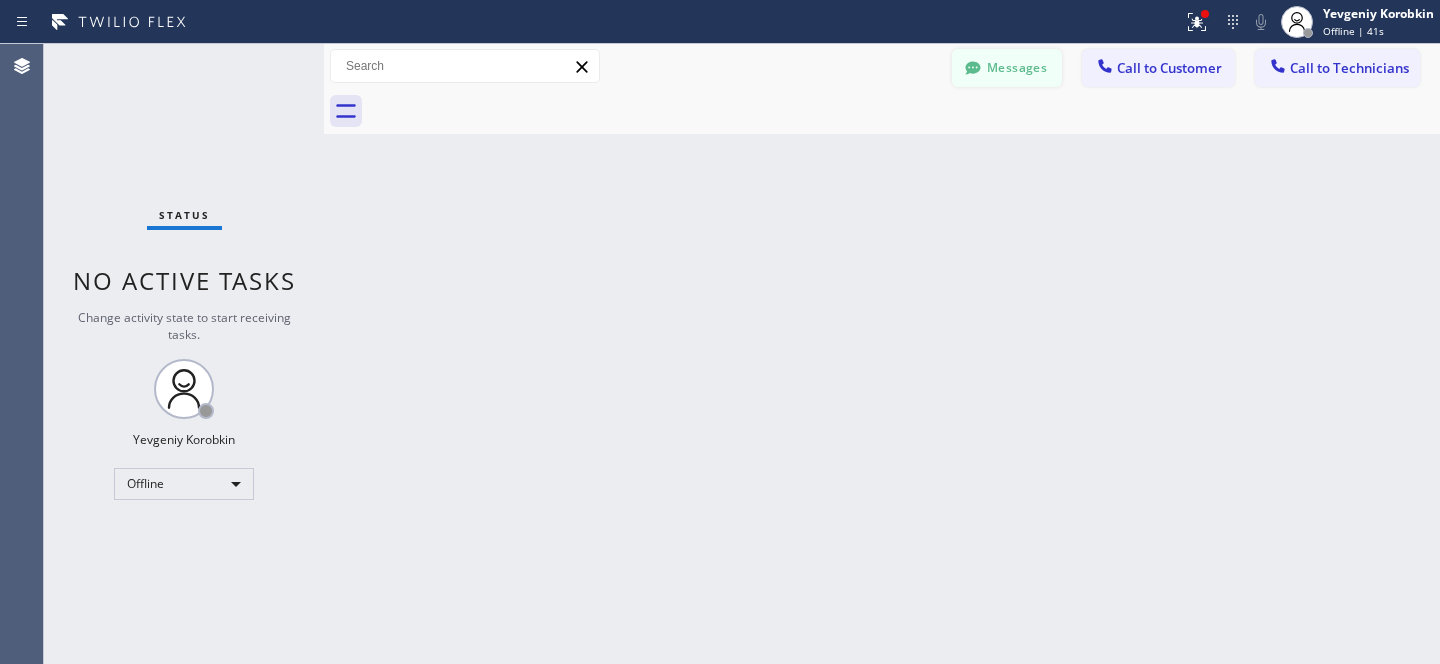 click on "Messages" at bounding box center (1007, 68) 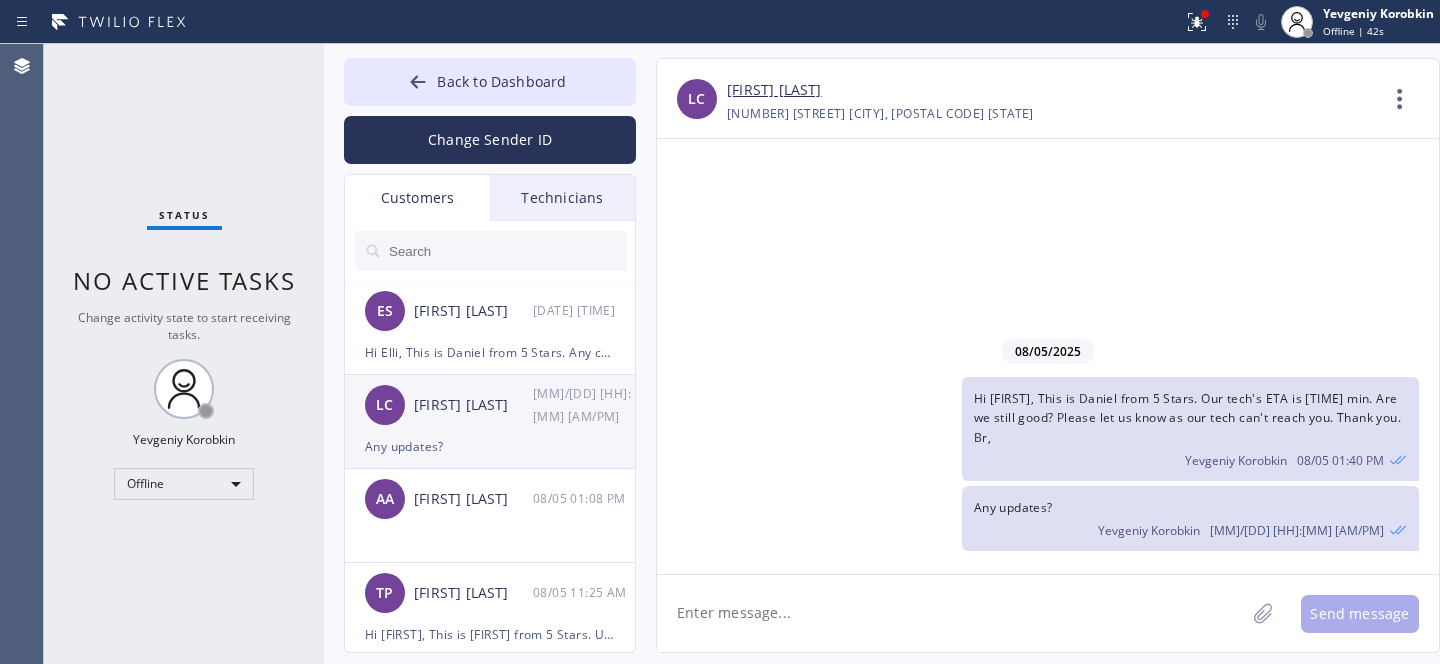 click on "[FIRST] [LAST]" at bounding box center (473, 405) 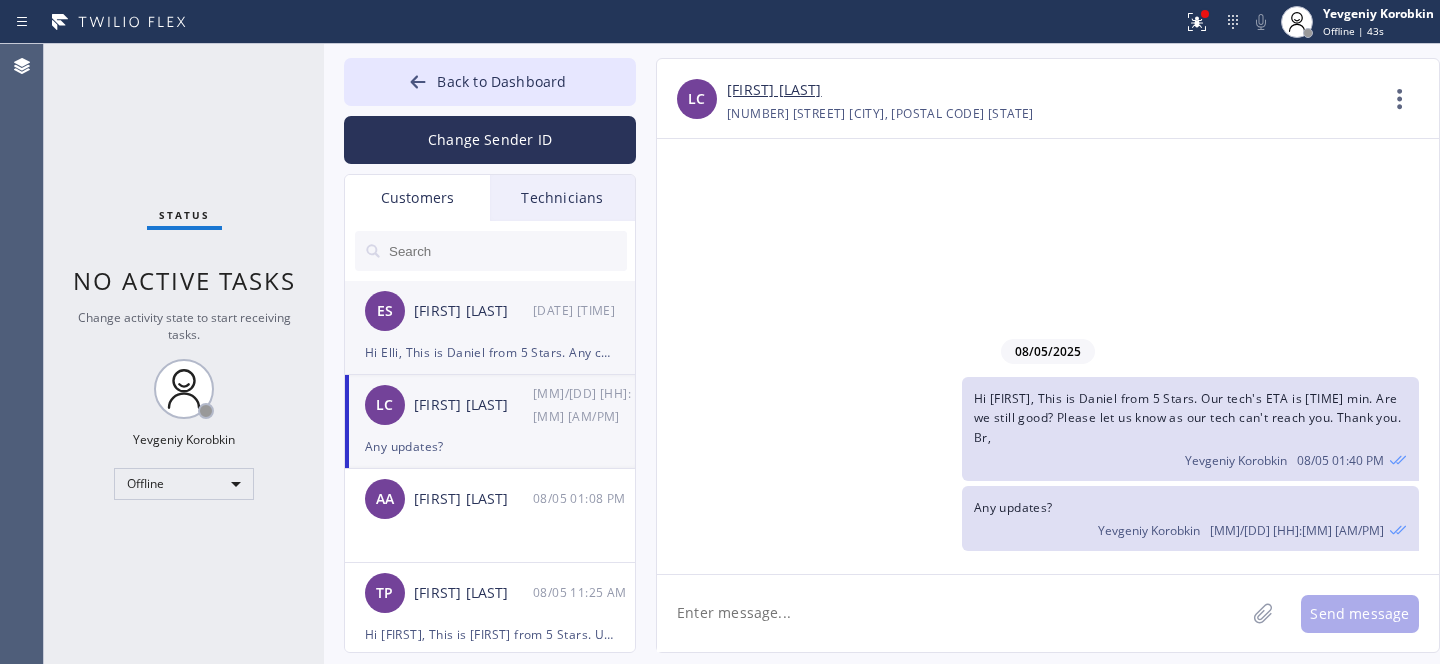 click on "[FIRST] [LAST]" at bounding box center (473, 311) 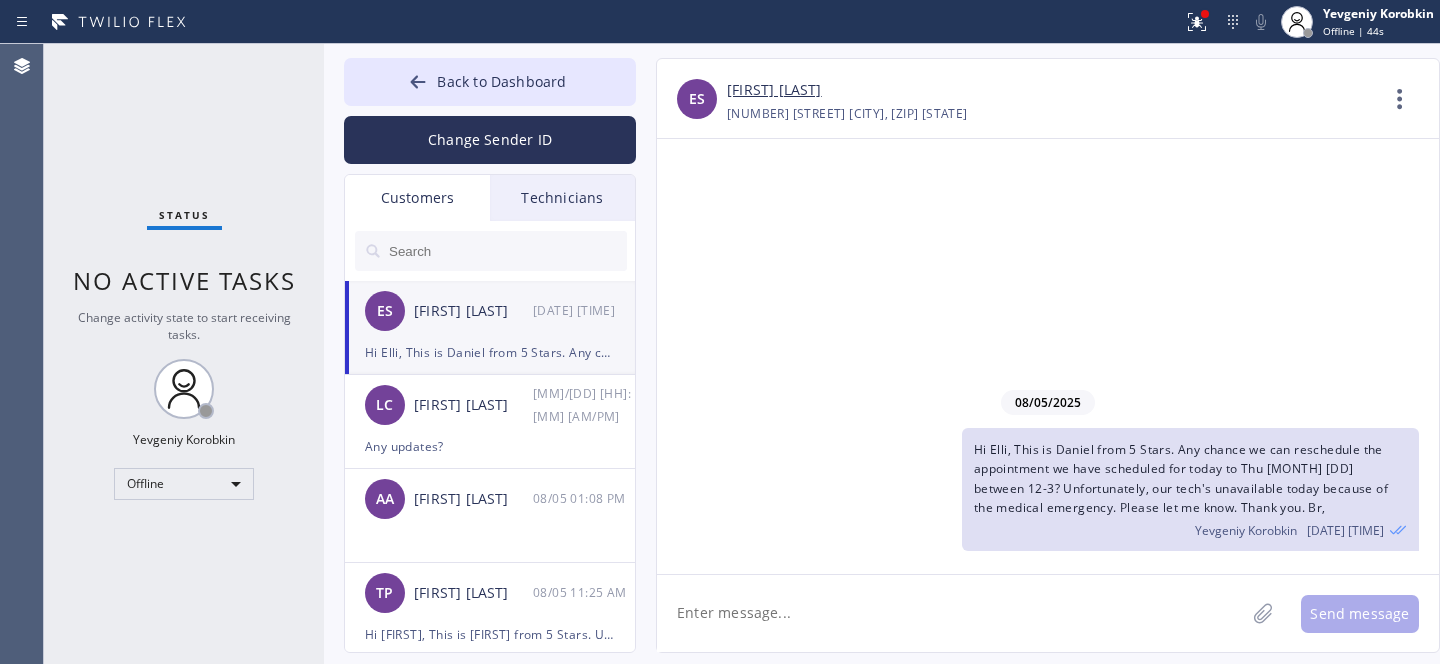 click 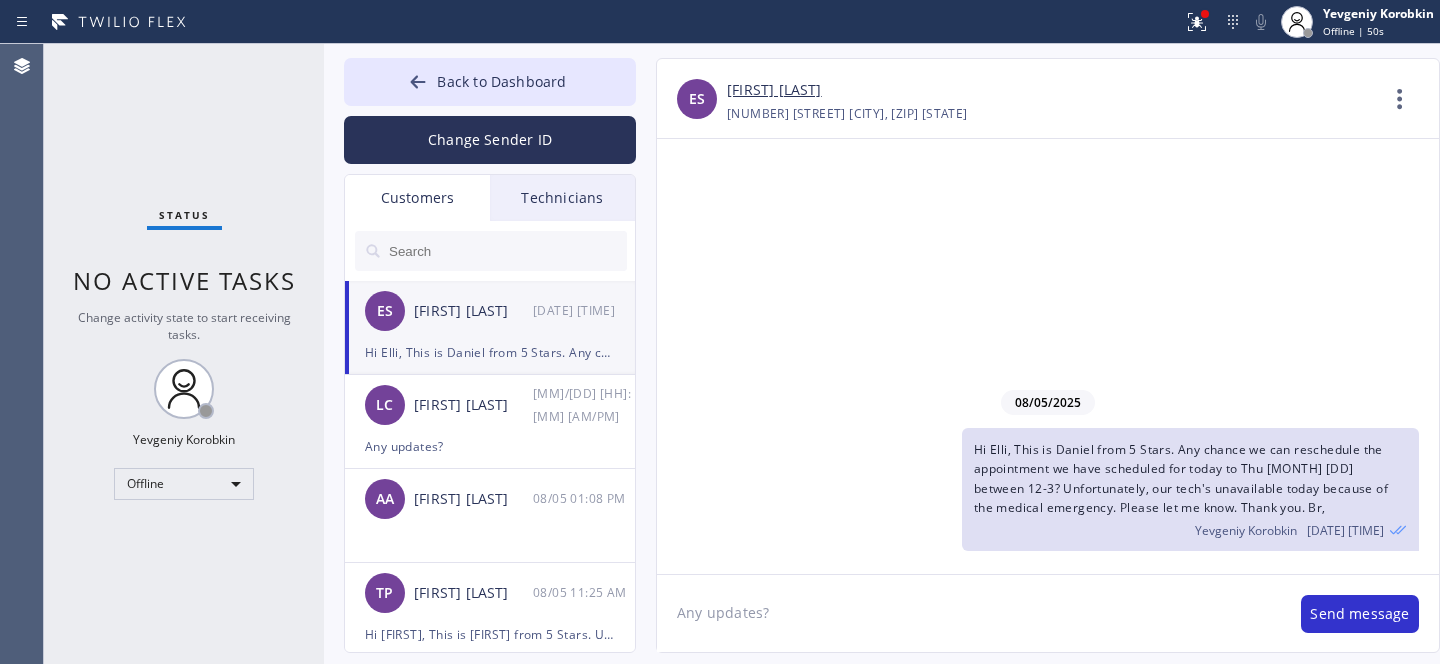 type on "Any updates?" 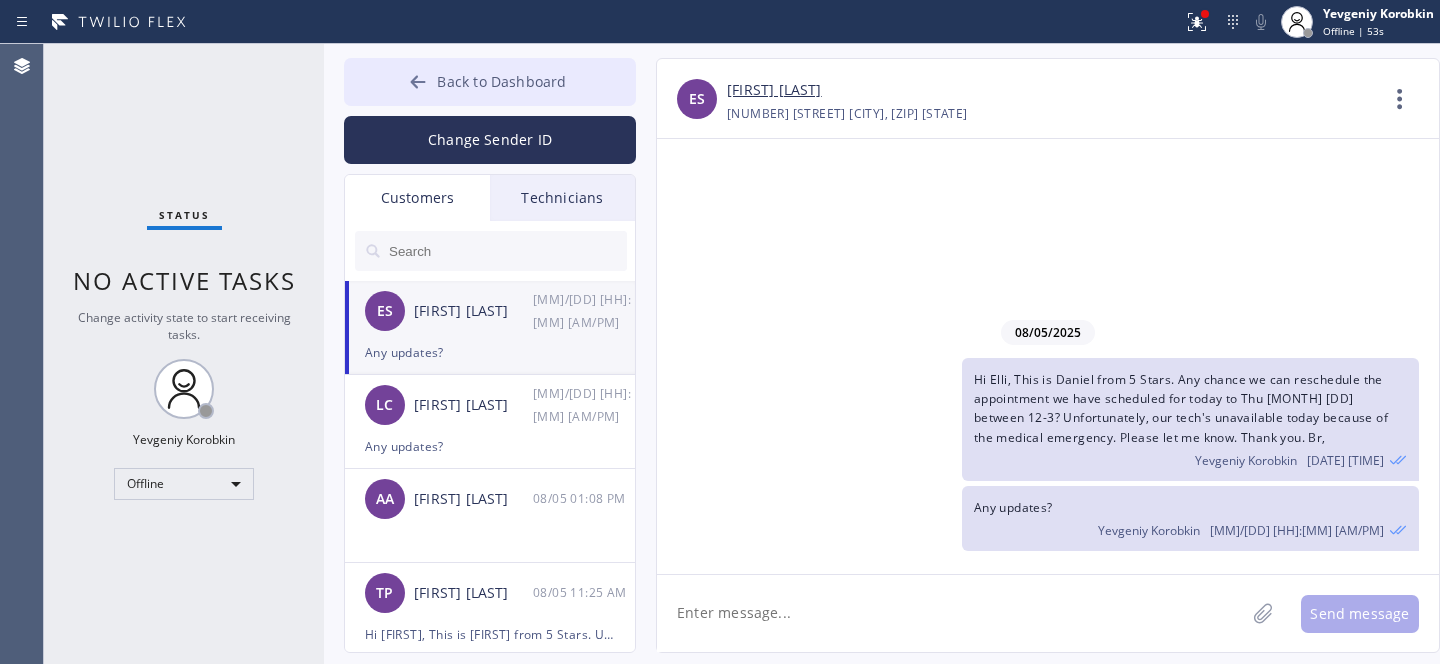 click on "Back to Dashboard" at bounding box center (490, 82) 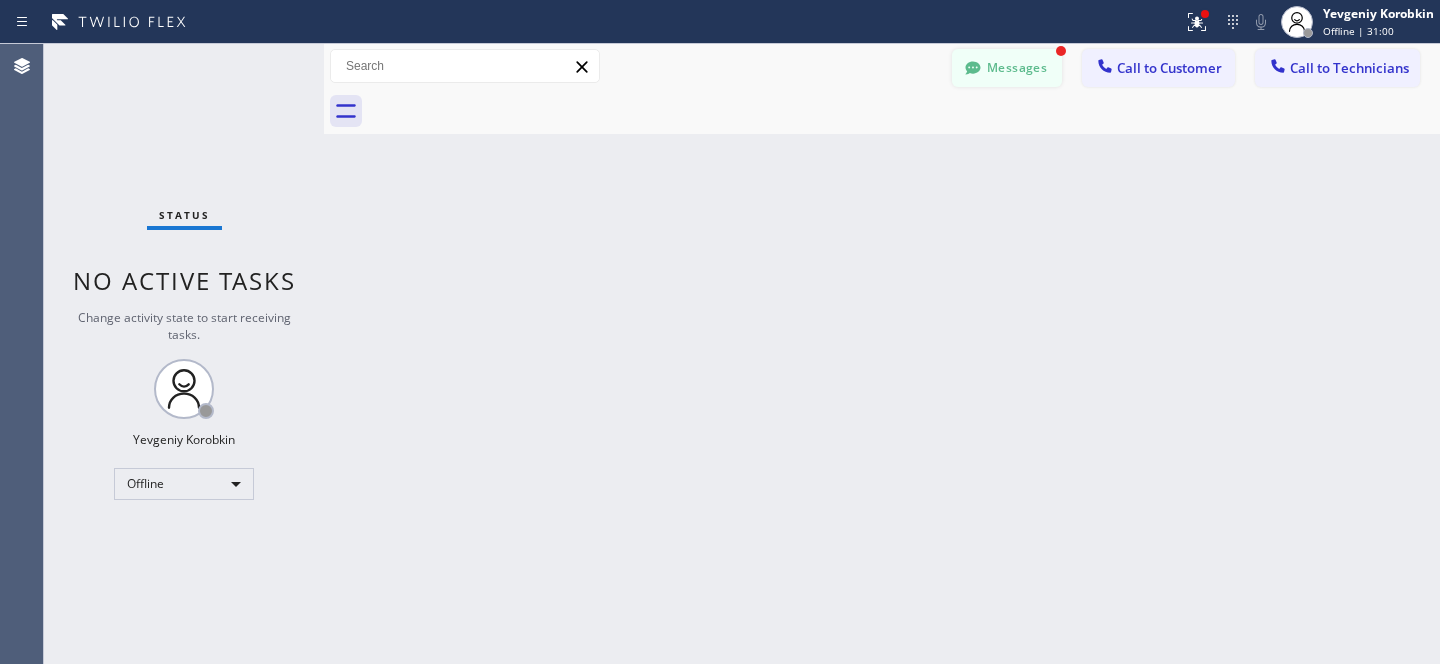 click on "Messages" at bounding box center [1007, 68] 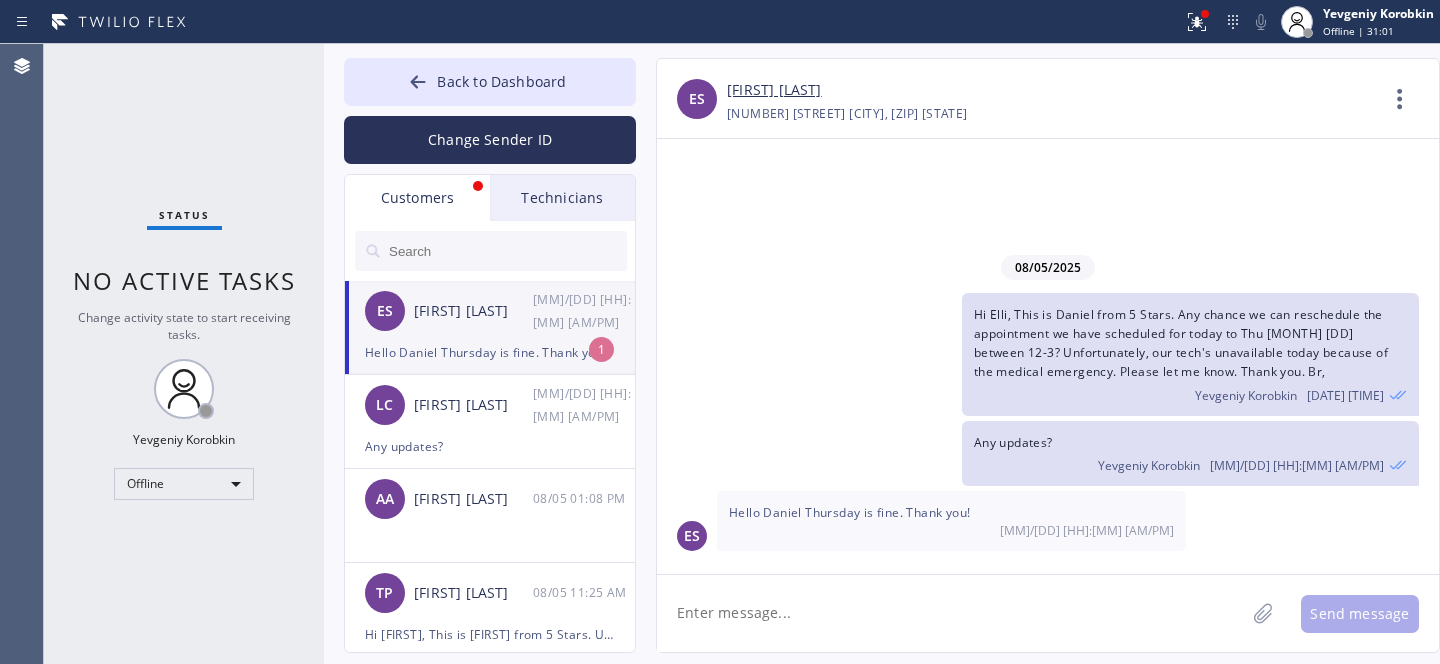 drag, startPoint x: 525, startPoint y: 360, endPoint x: 552, endPoint y: 357, distance: 27.166155 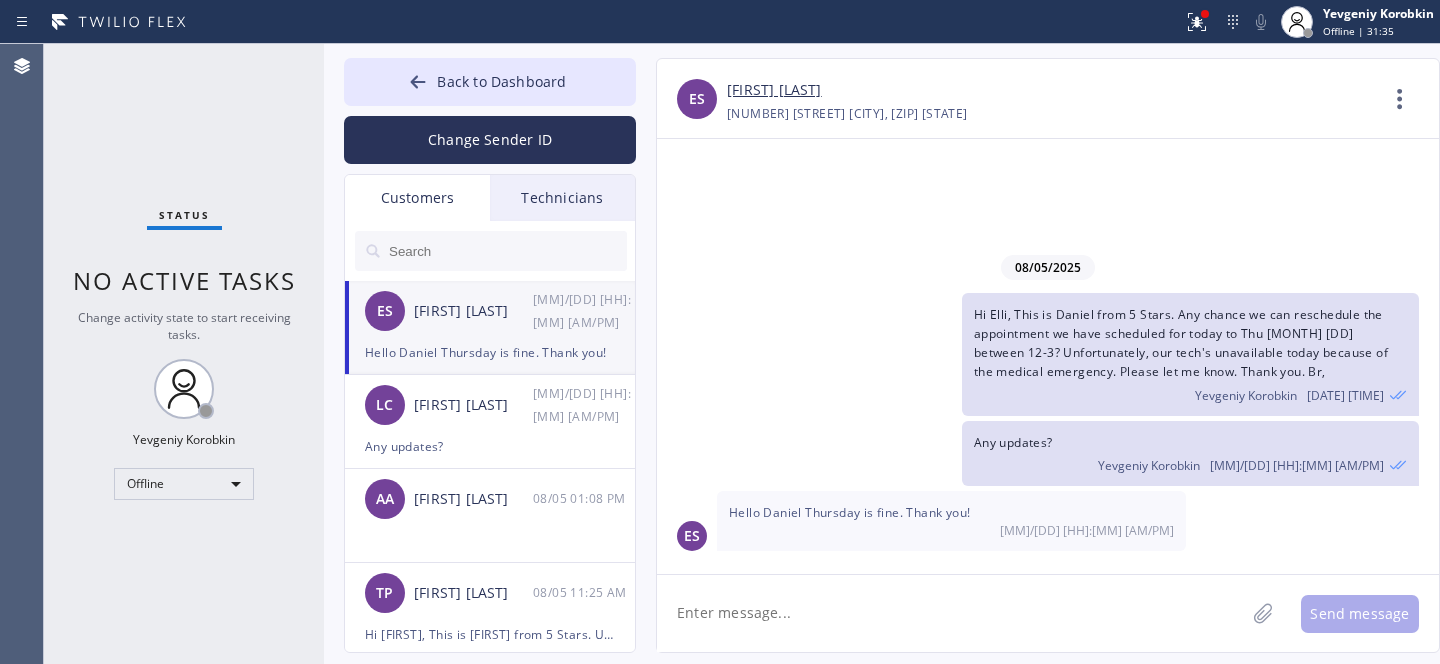 click 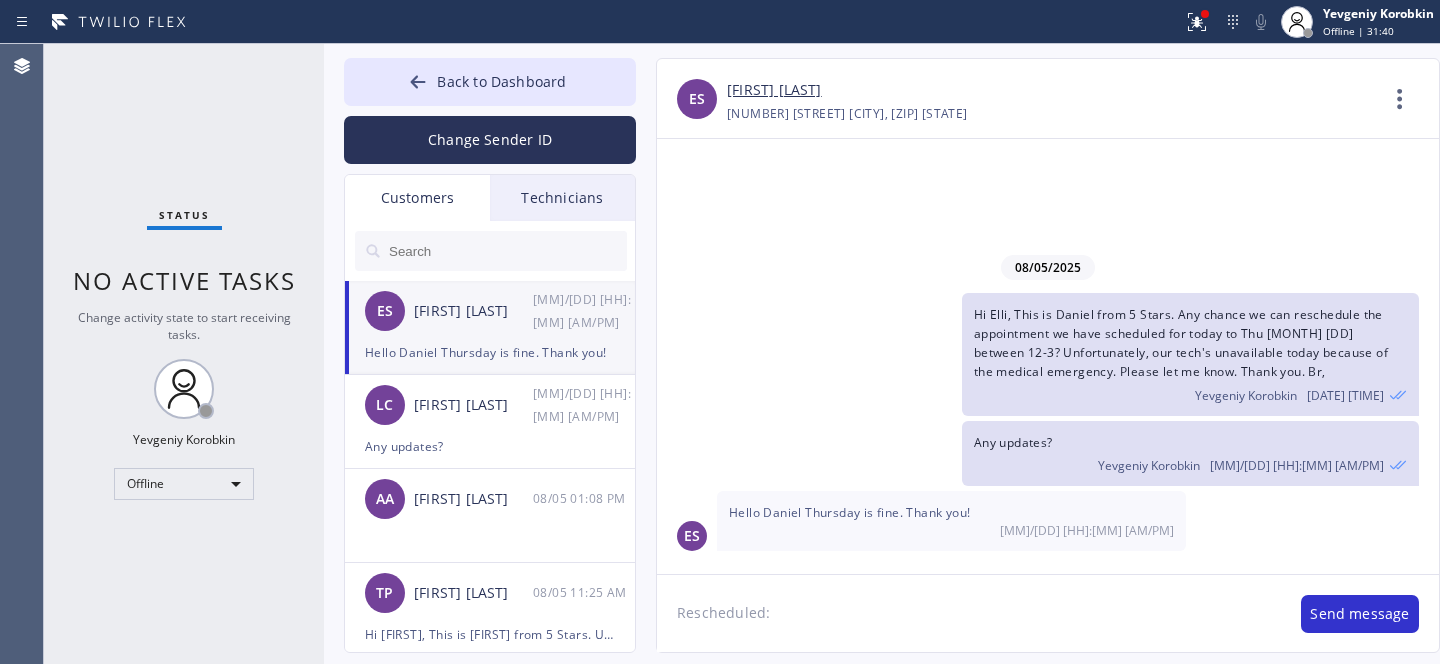 paste on "[MM]/[DD]/[YYYY]	[HH]pm - [HH]pm" 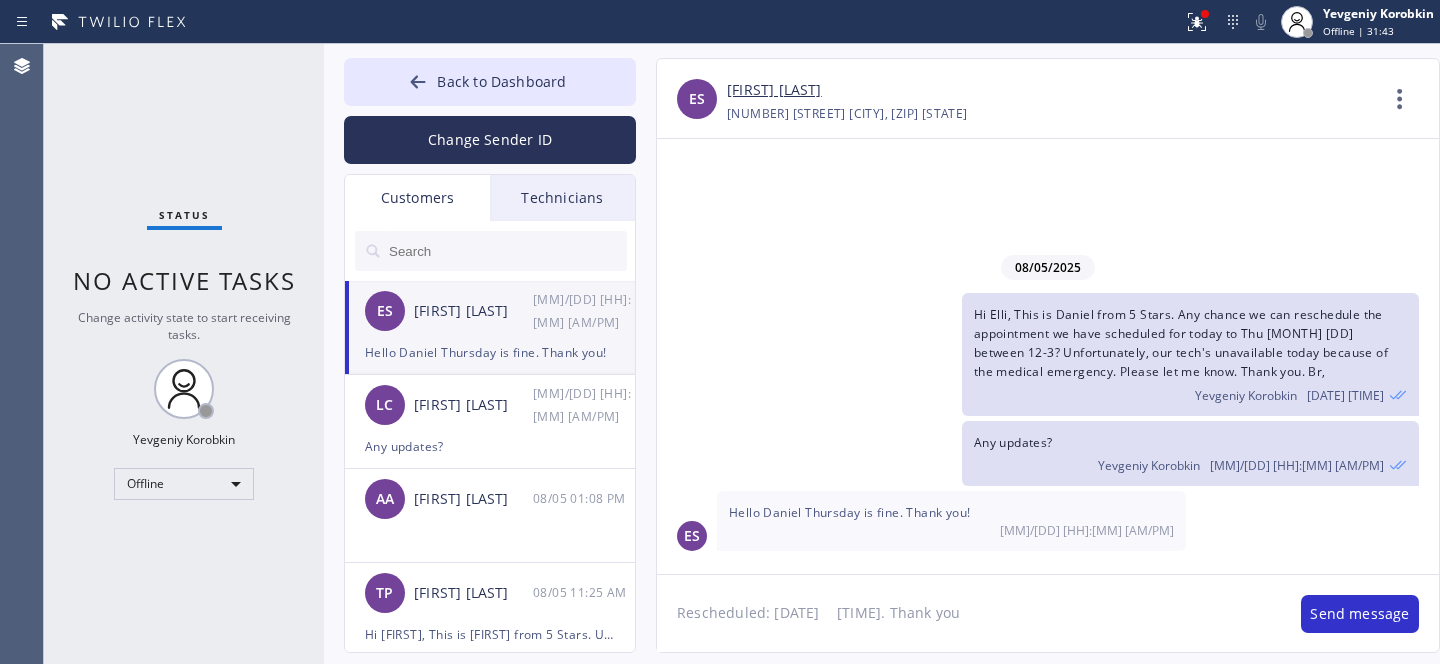 type on "Rescheduled: [MM]/[DD]/[YYYY]	[HH]pm - [HH]pm. Thank you." 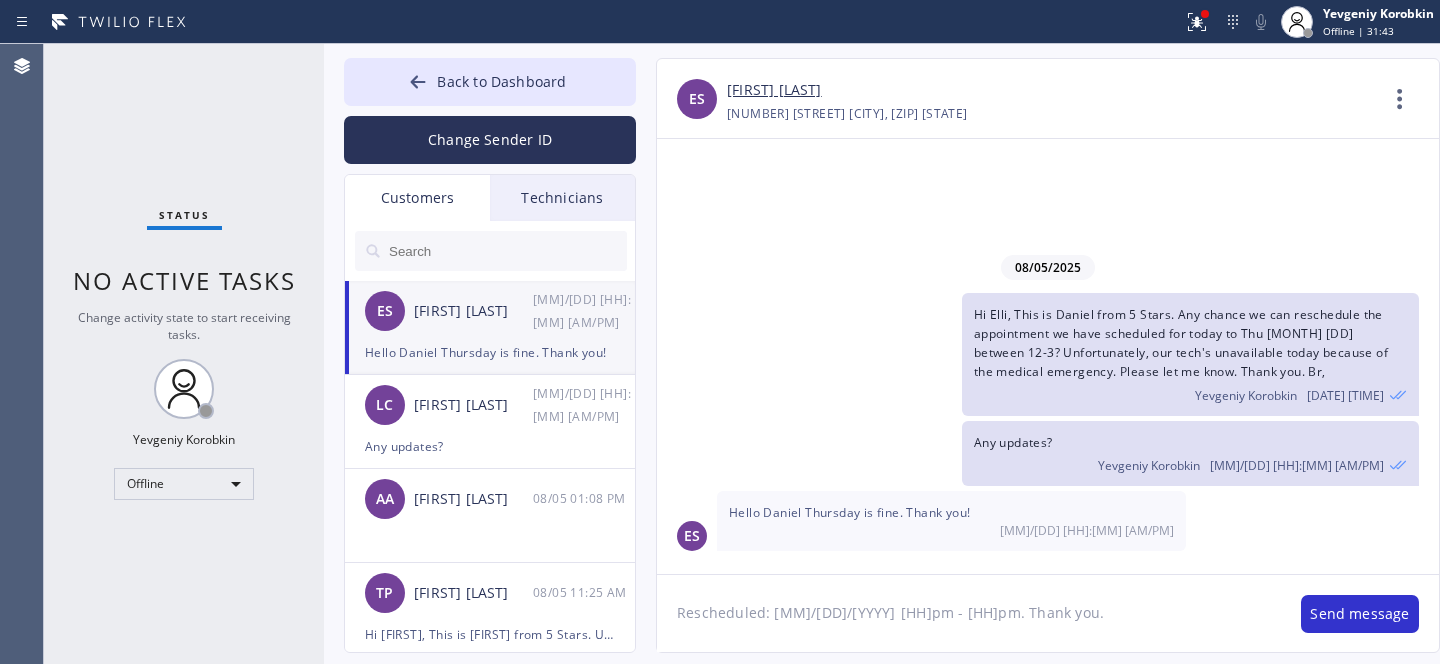 type 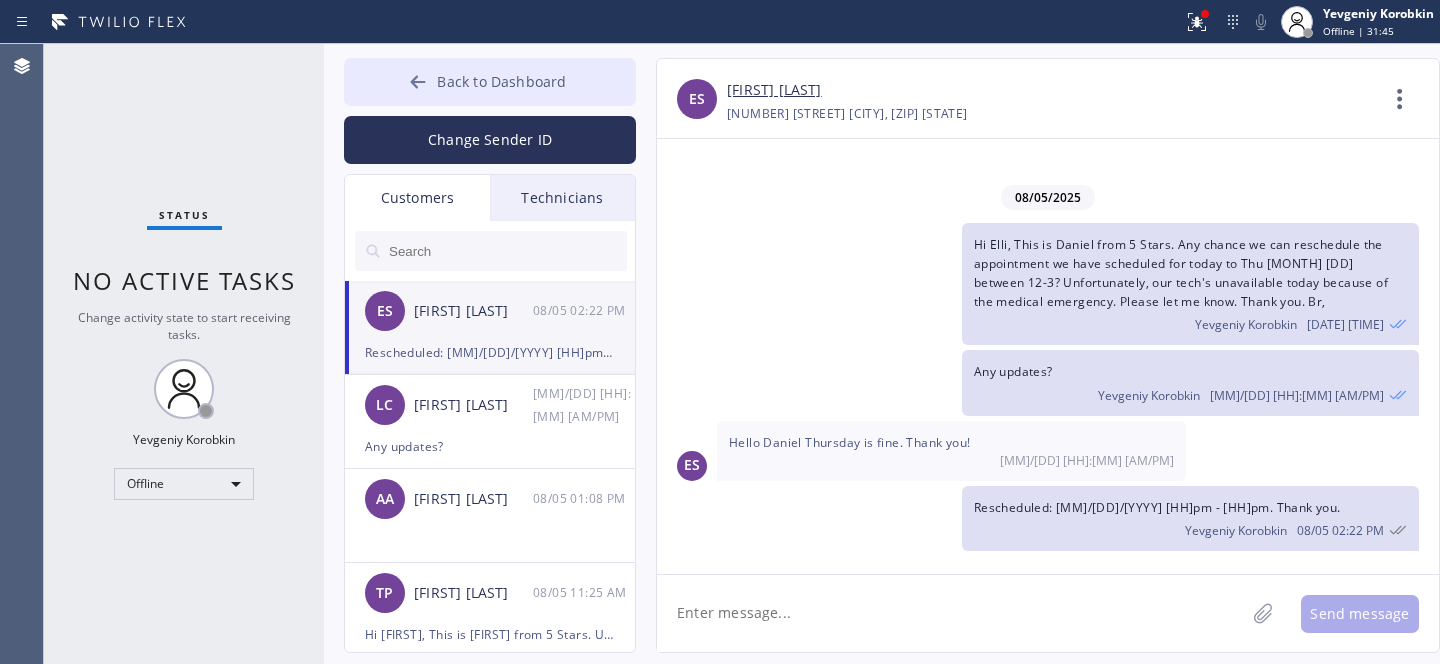 click on "Back to Dashboard" at bounding box center (501, 81) 